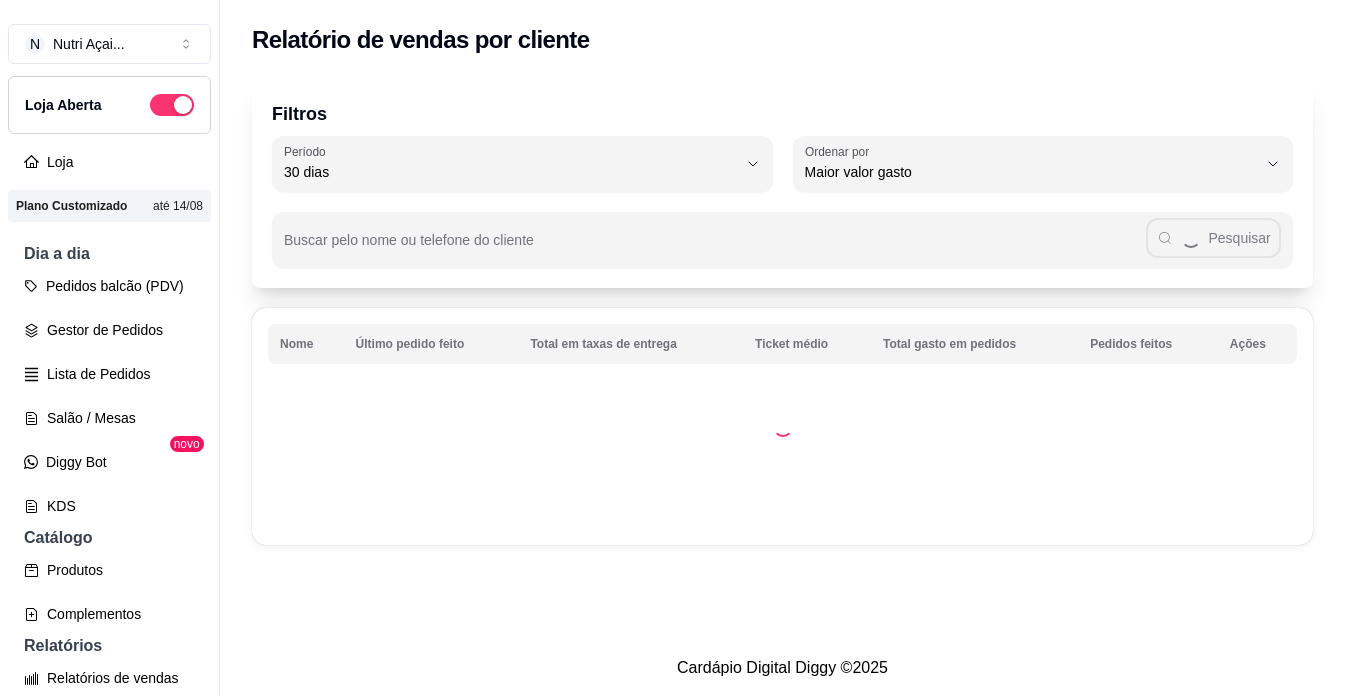 select on "30" 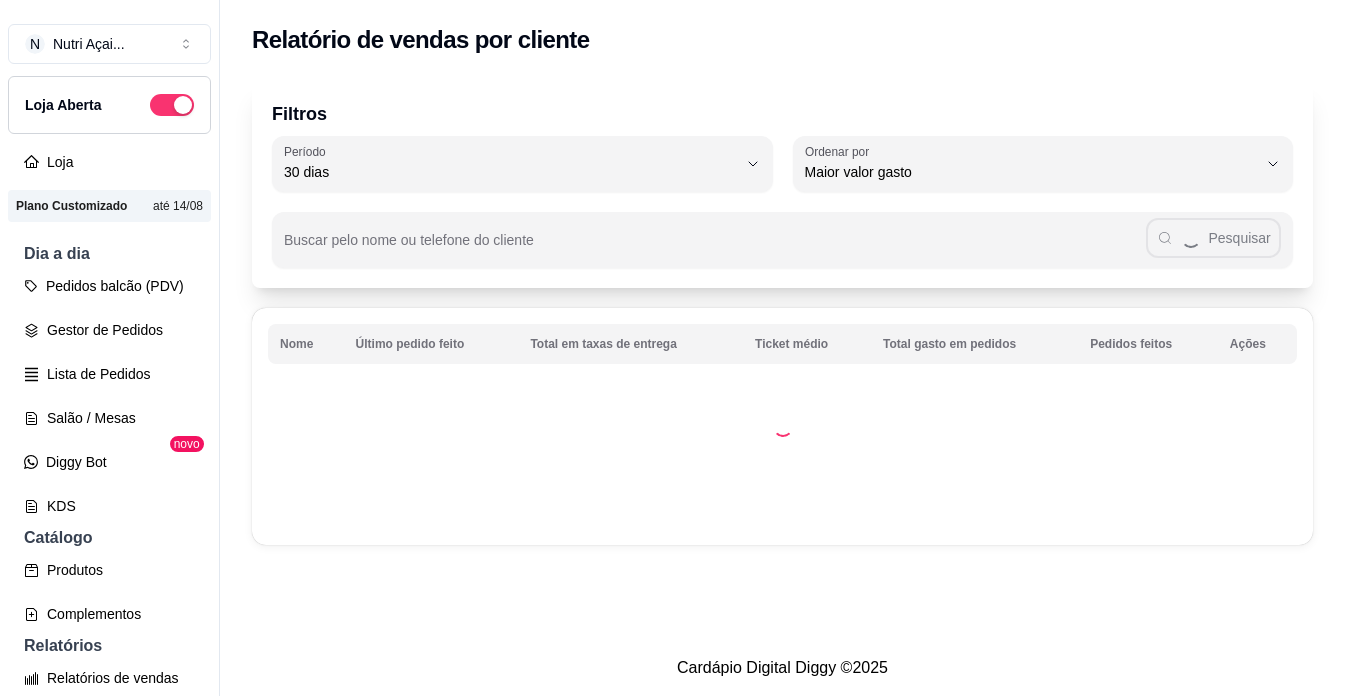 scroll, scrollTop: 0, scrollLeft: 0, axis: both 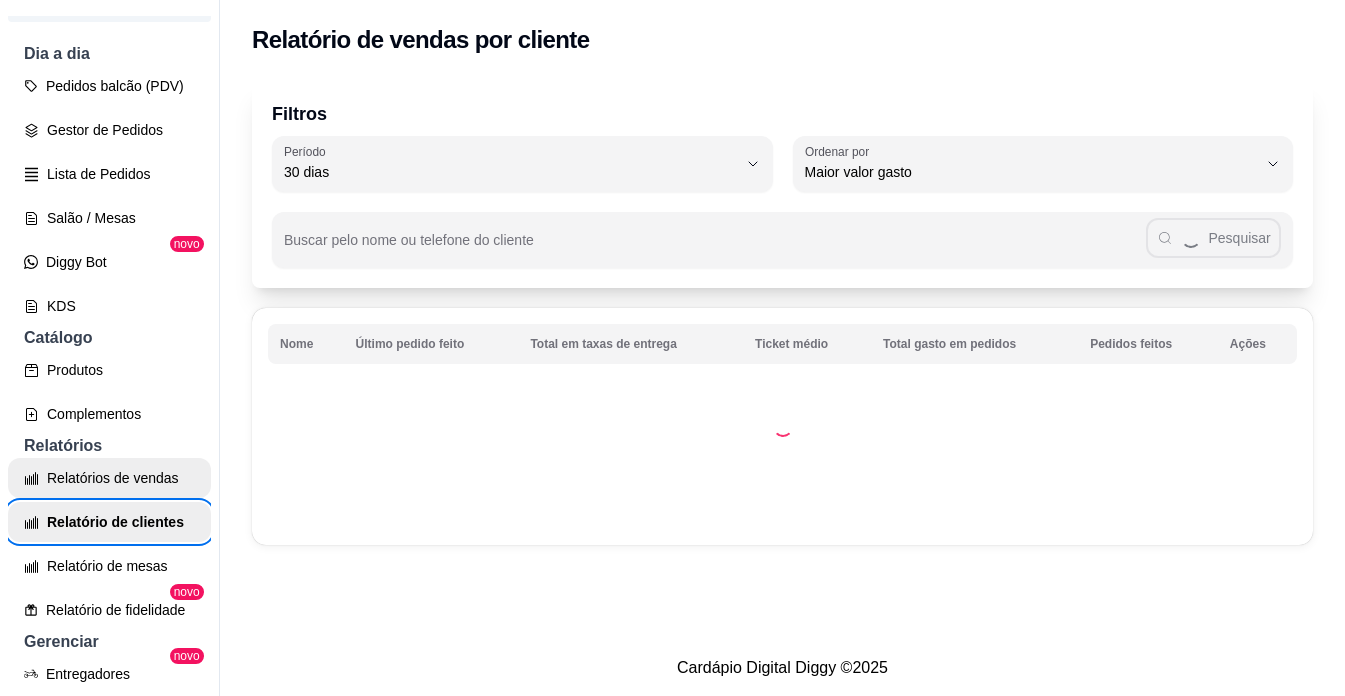 click on "Relatórios de vendas" at bounding box center [109, 478] 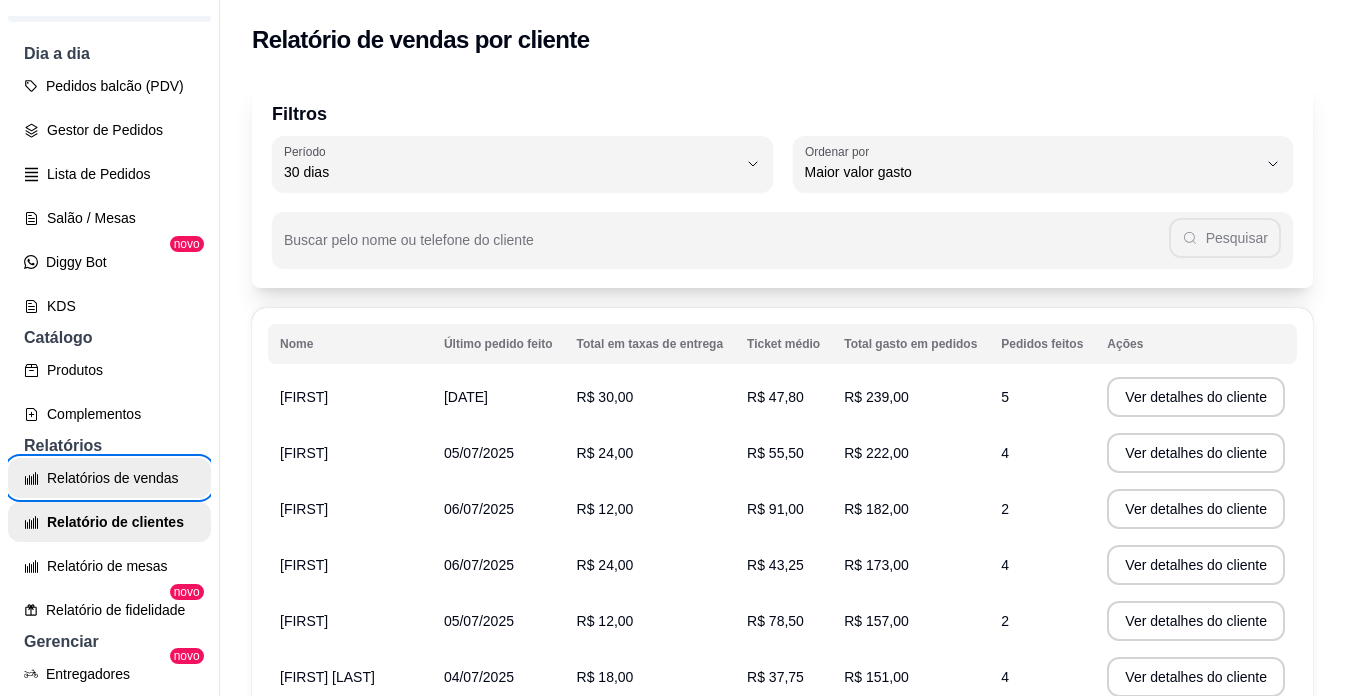 select on "ALL" 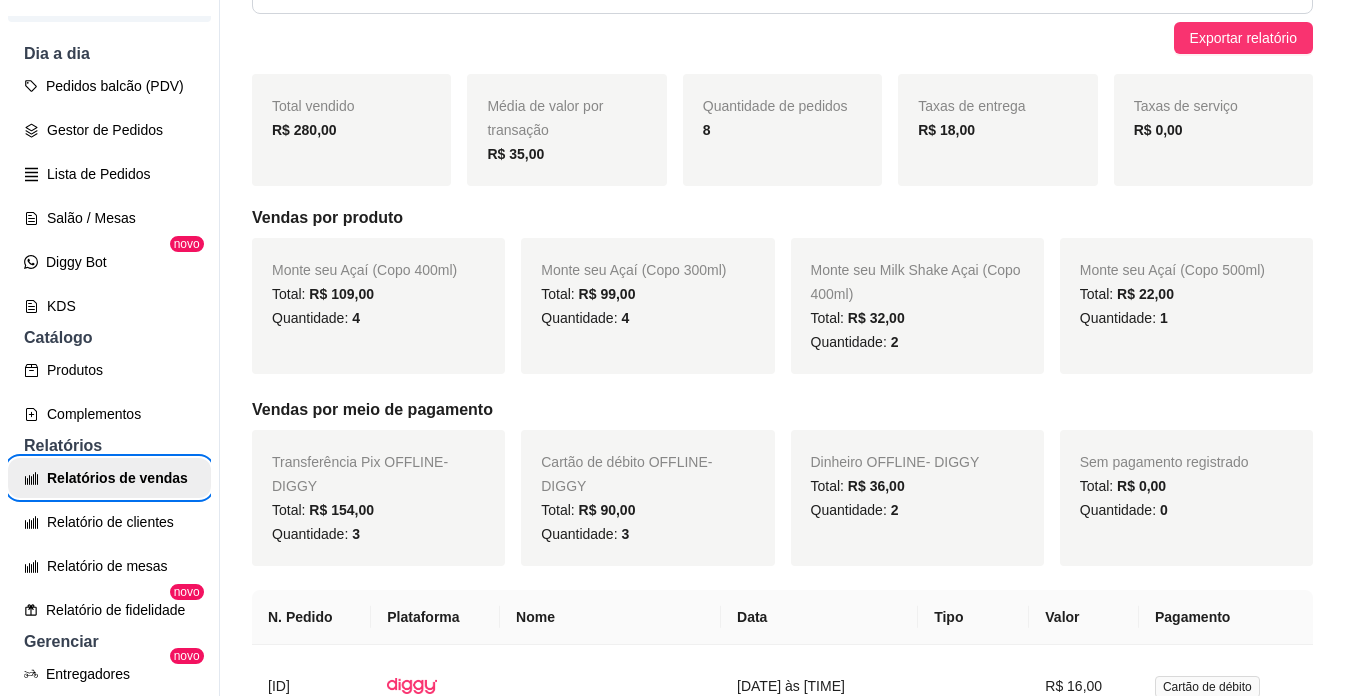 scroll, scrollTop: 0, scrollLeft: 0, axis: both 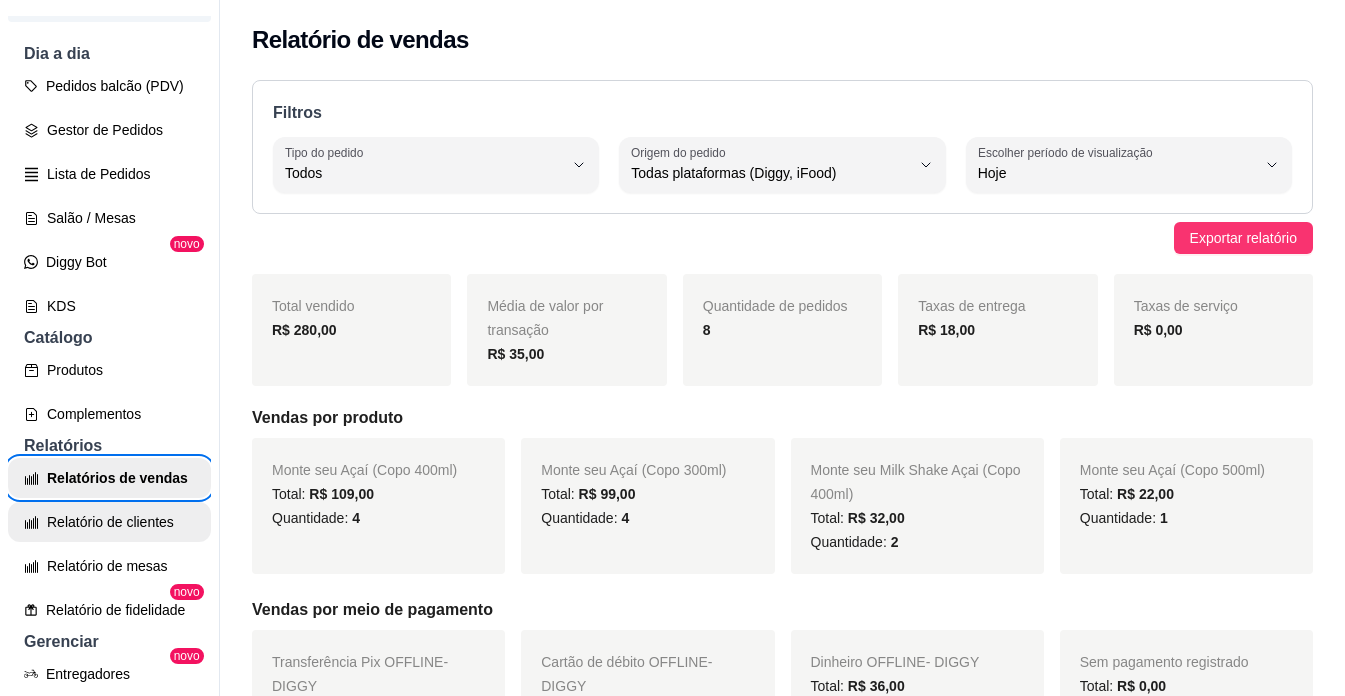 click on "Relatório de clientes" at bounding box center [109, 522] 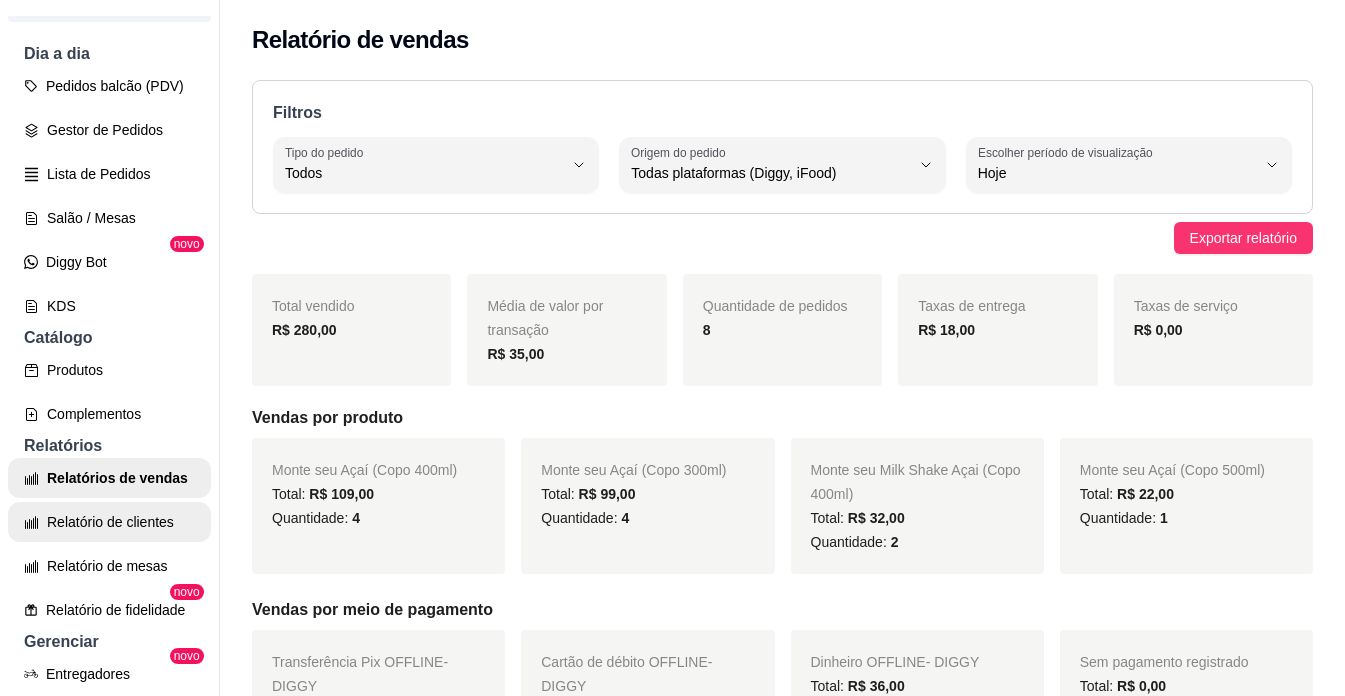 select on "30" 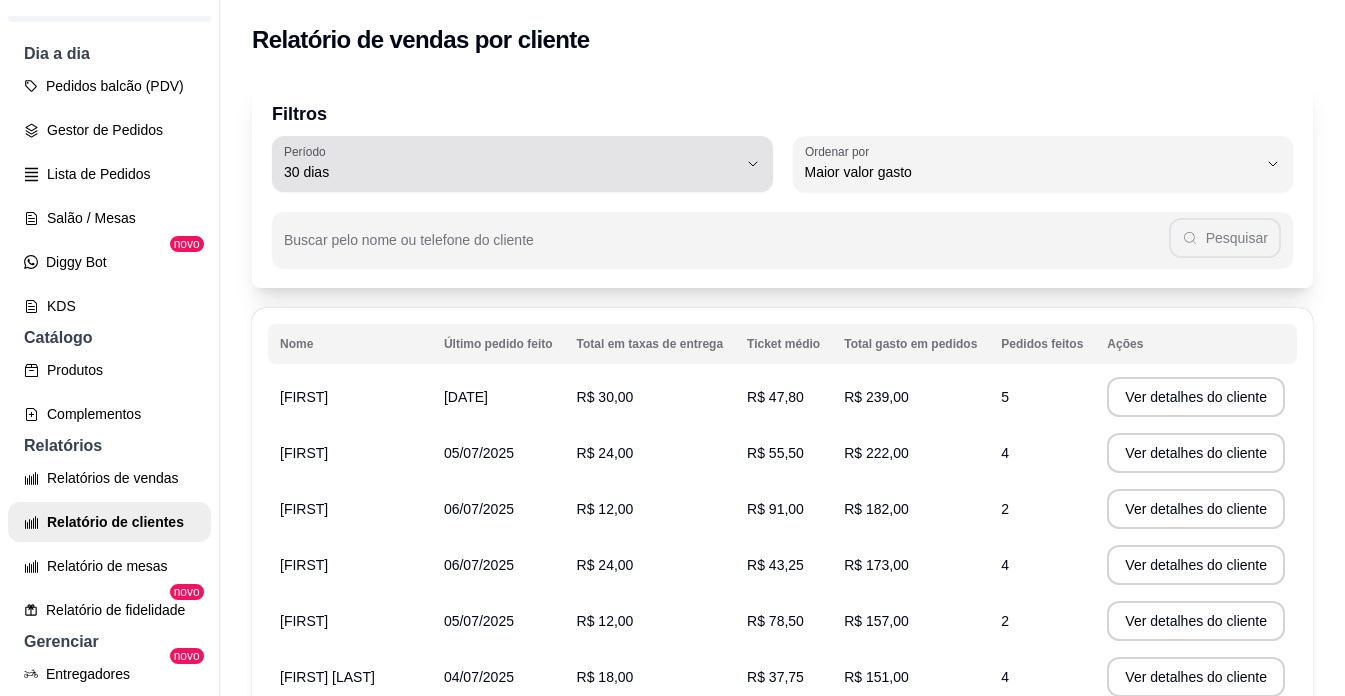 click on "30 dias" at bounding box center [510, 172] 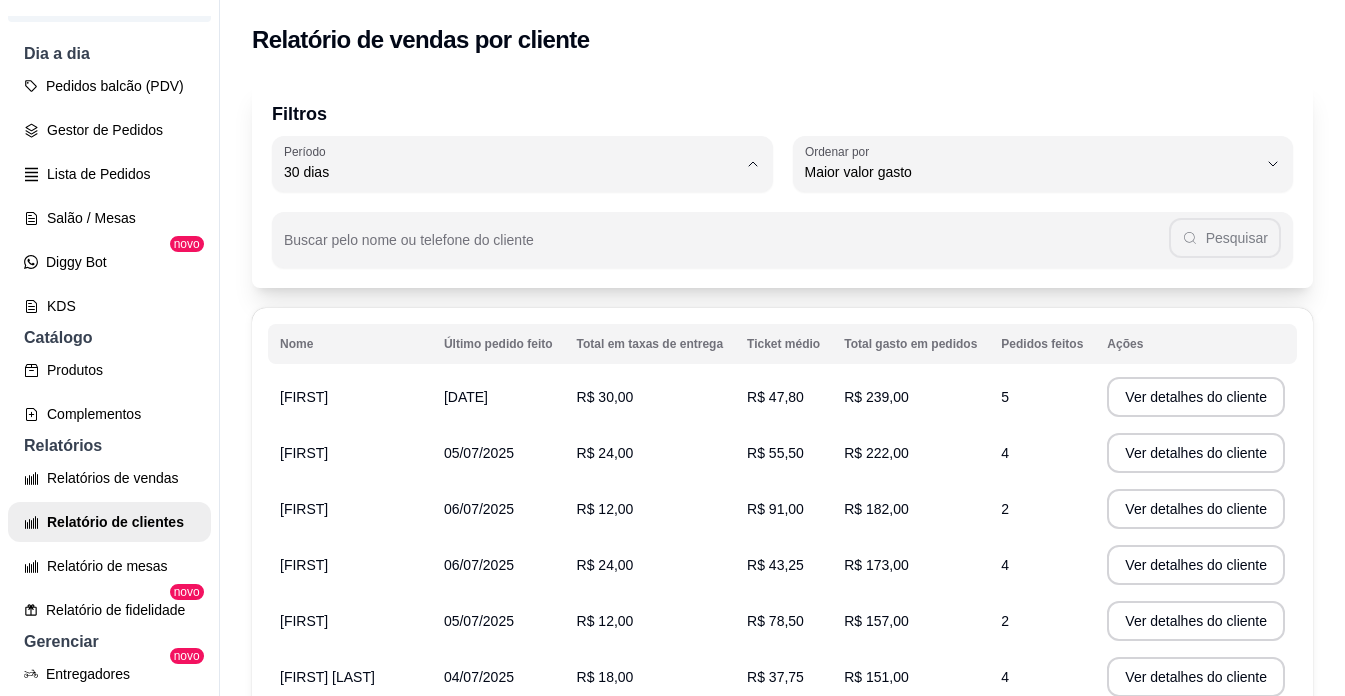 click on "Ontem" at bounding box center (508, 252) 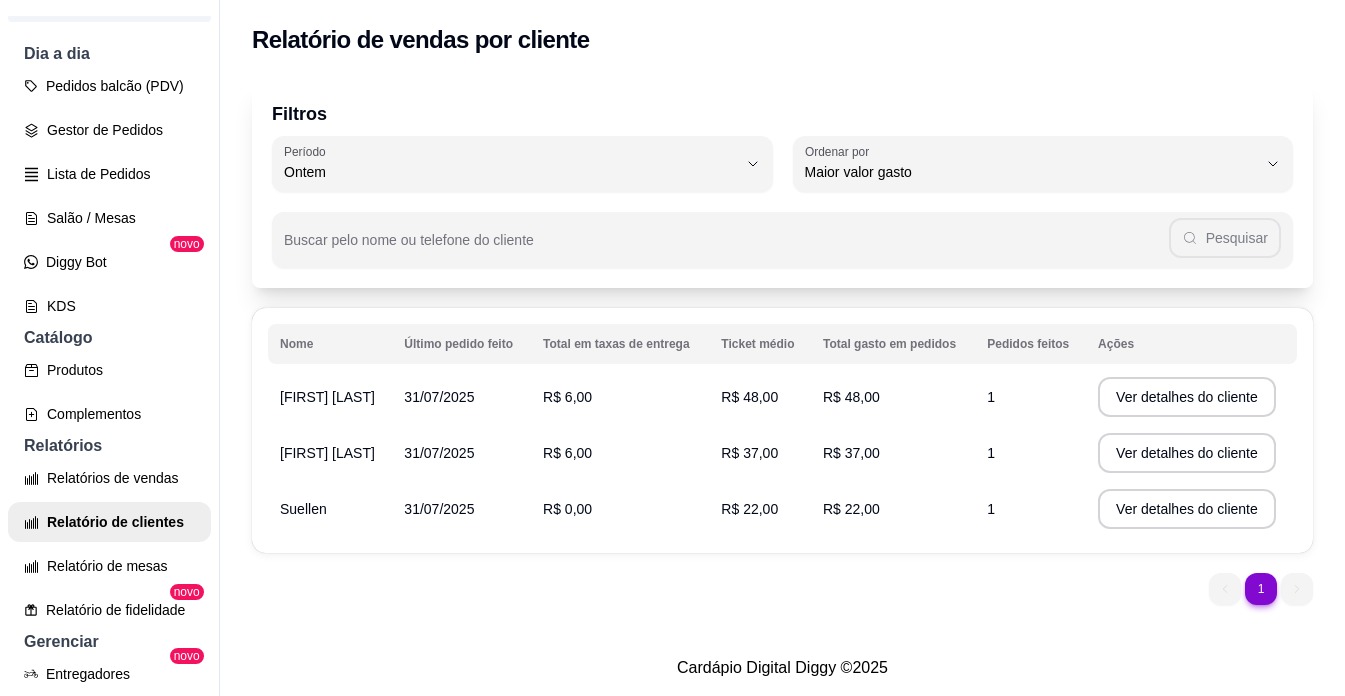 type 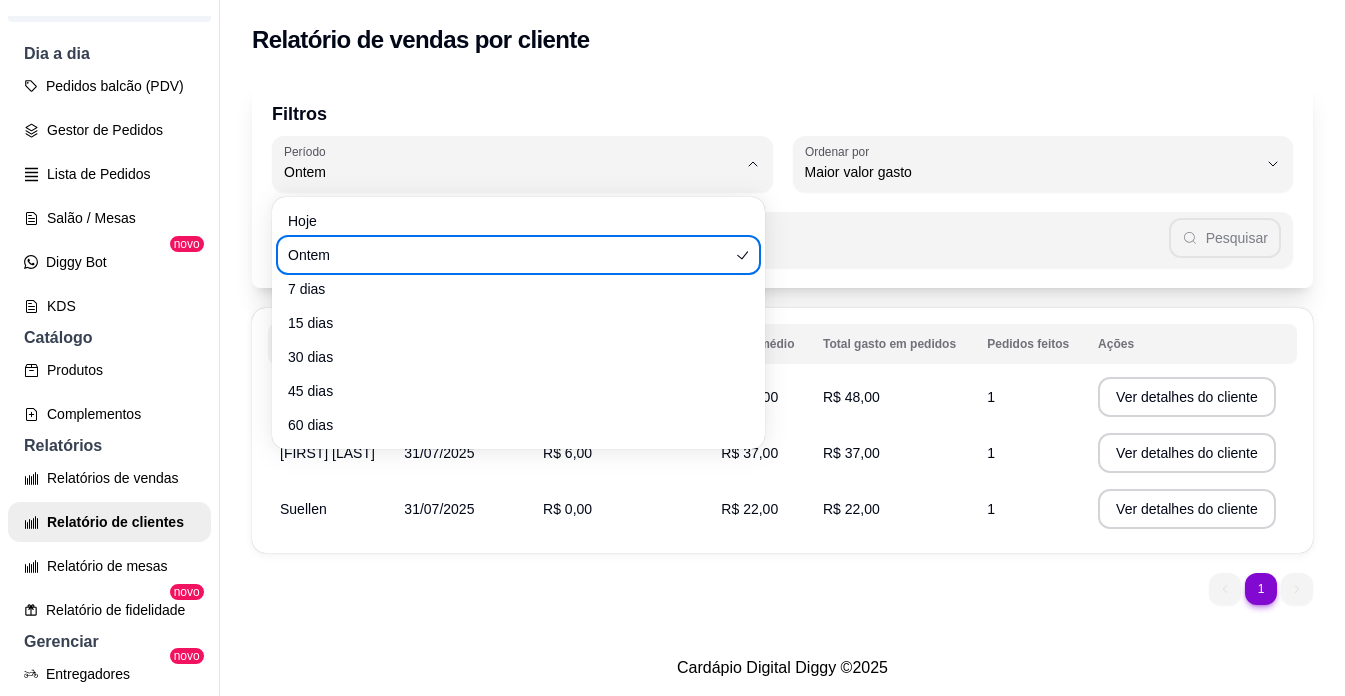 type 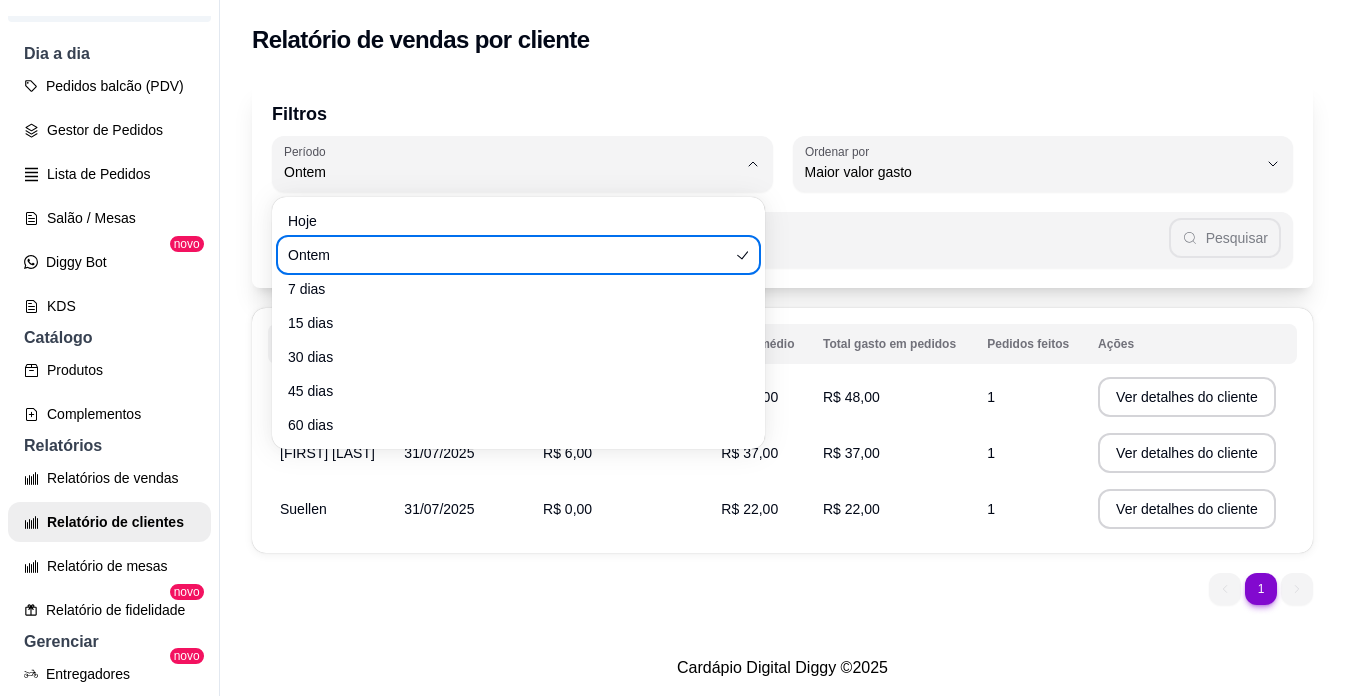 scroll, scrollTop: 4, scrollLeft: 0, axis: vertical 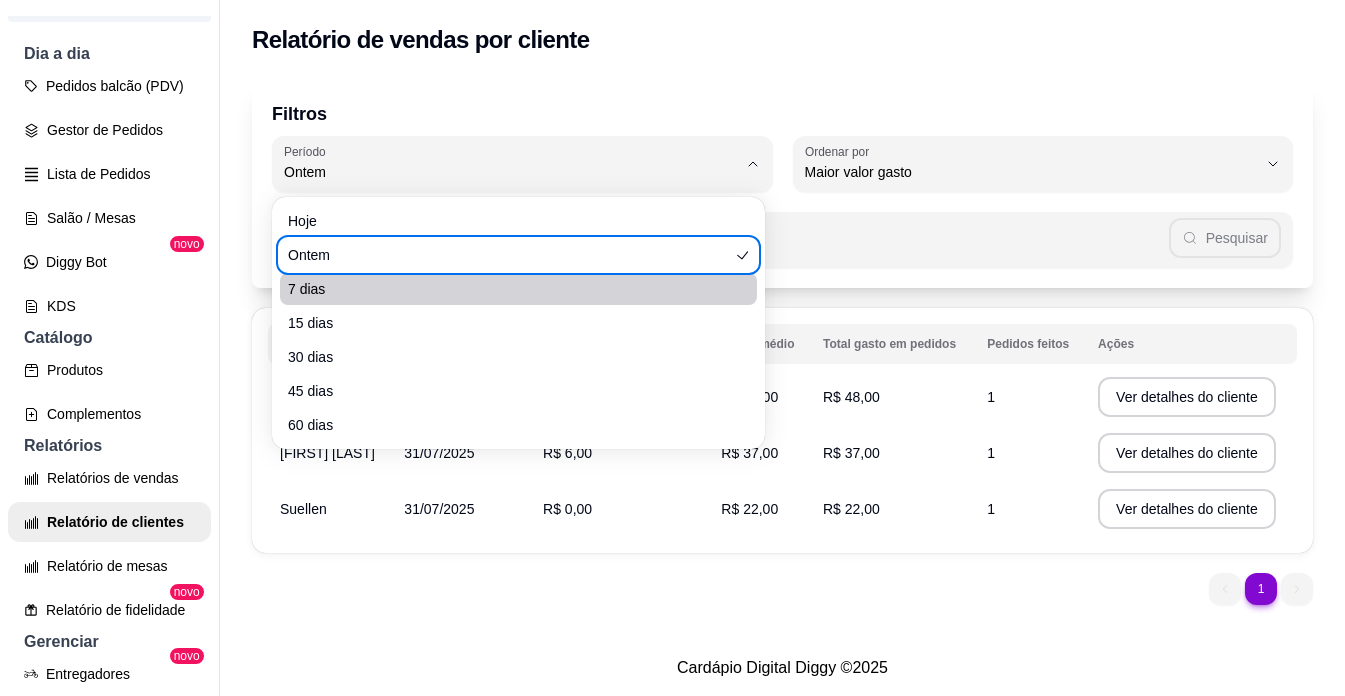 type 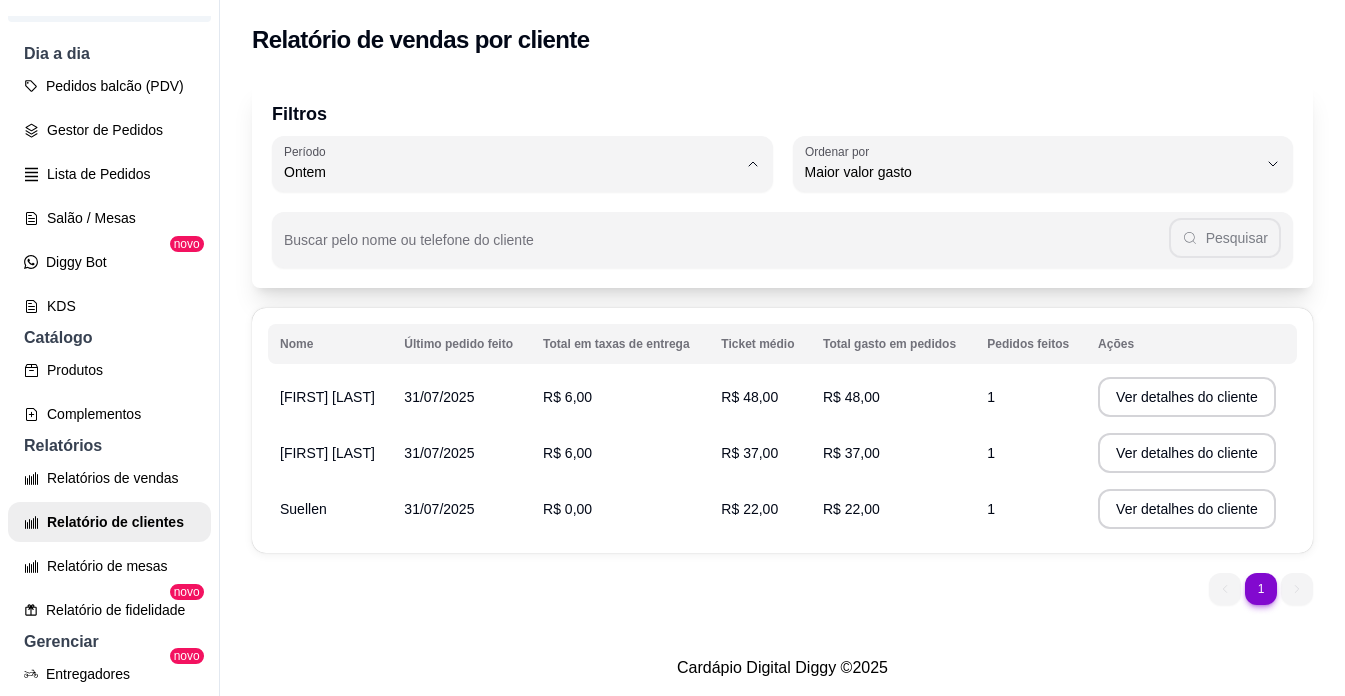 click on "Ontem" at bounding box center (519, 252) 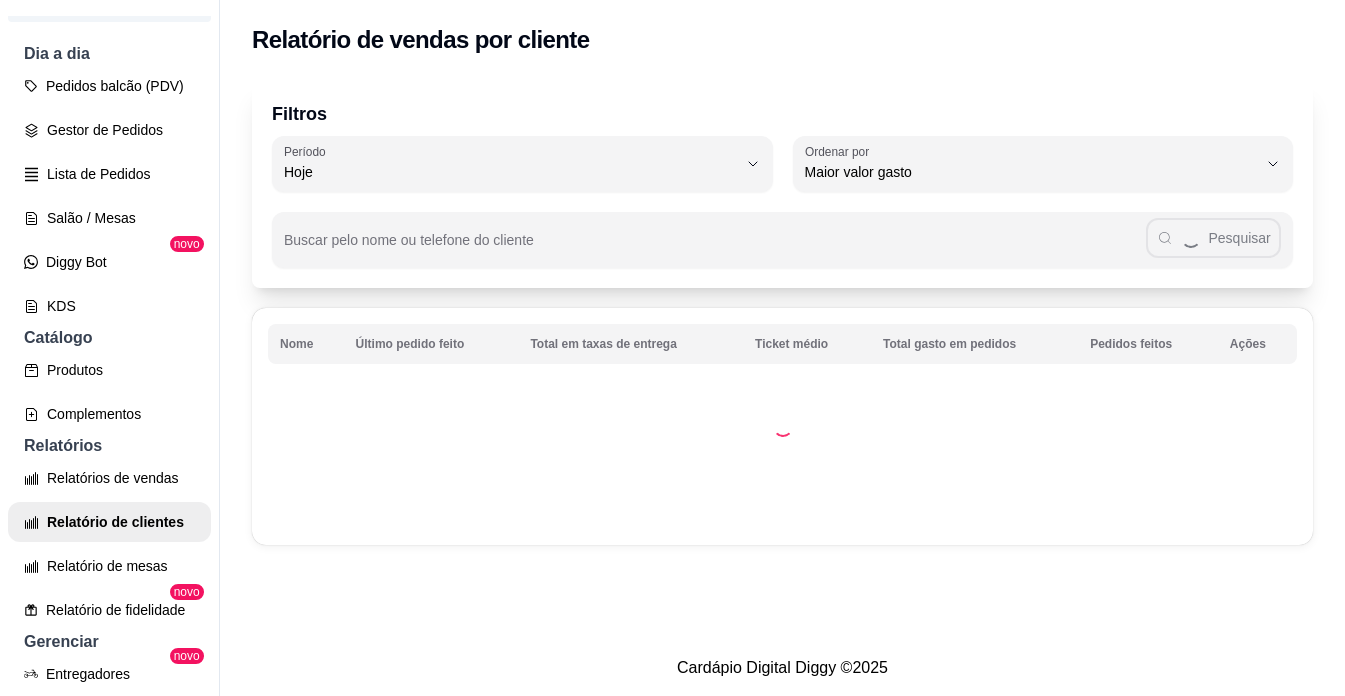 type on "0" 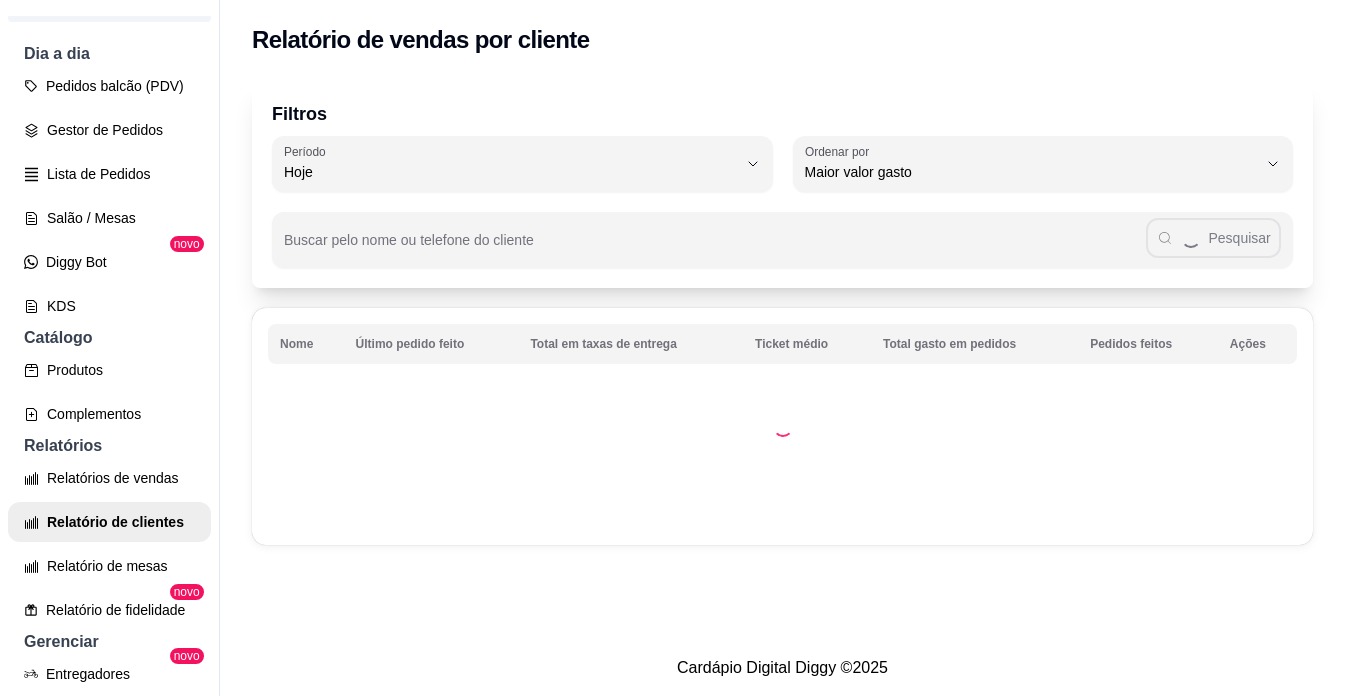 select on "0" 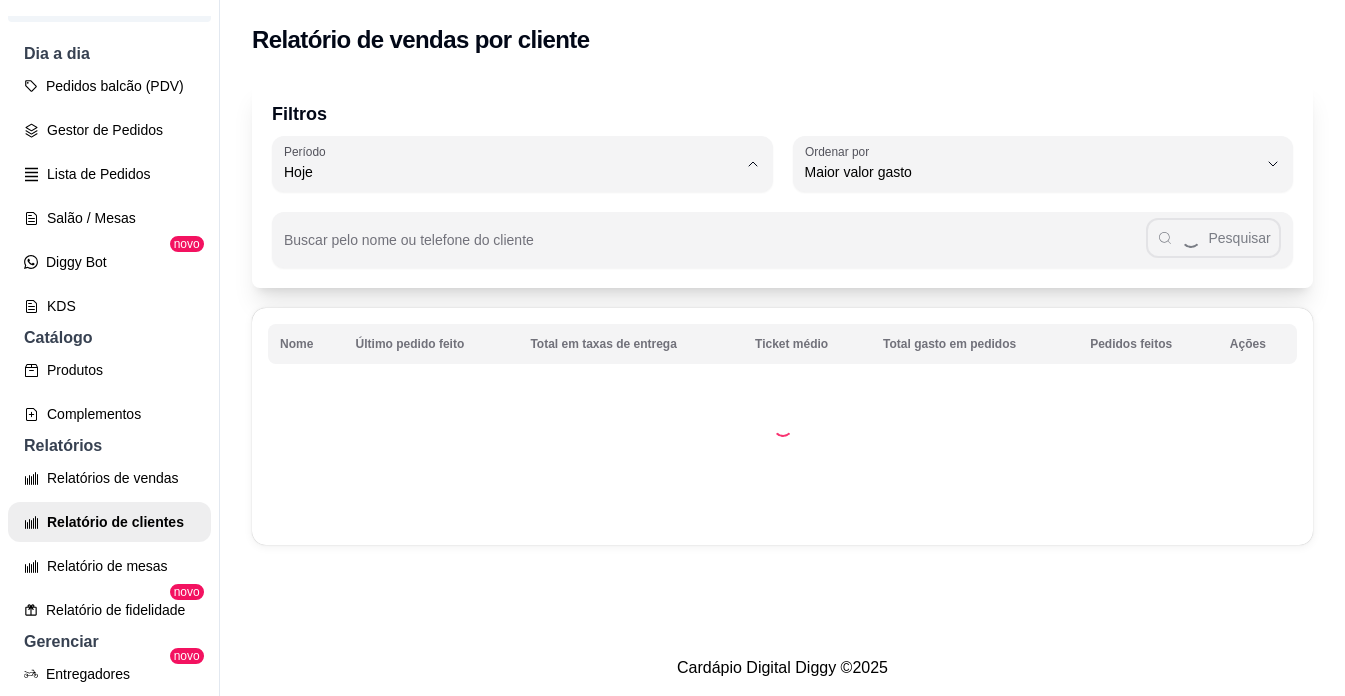 type 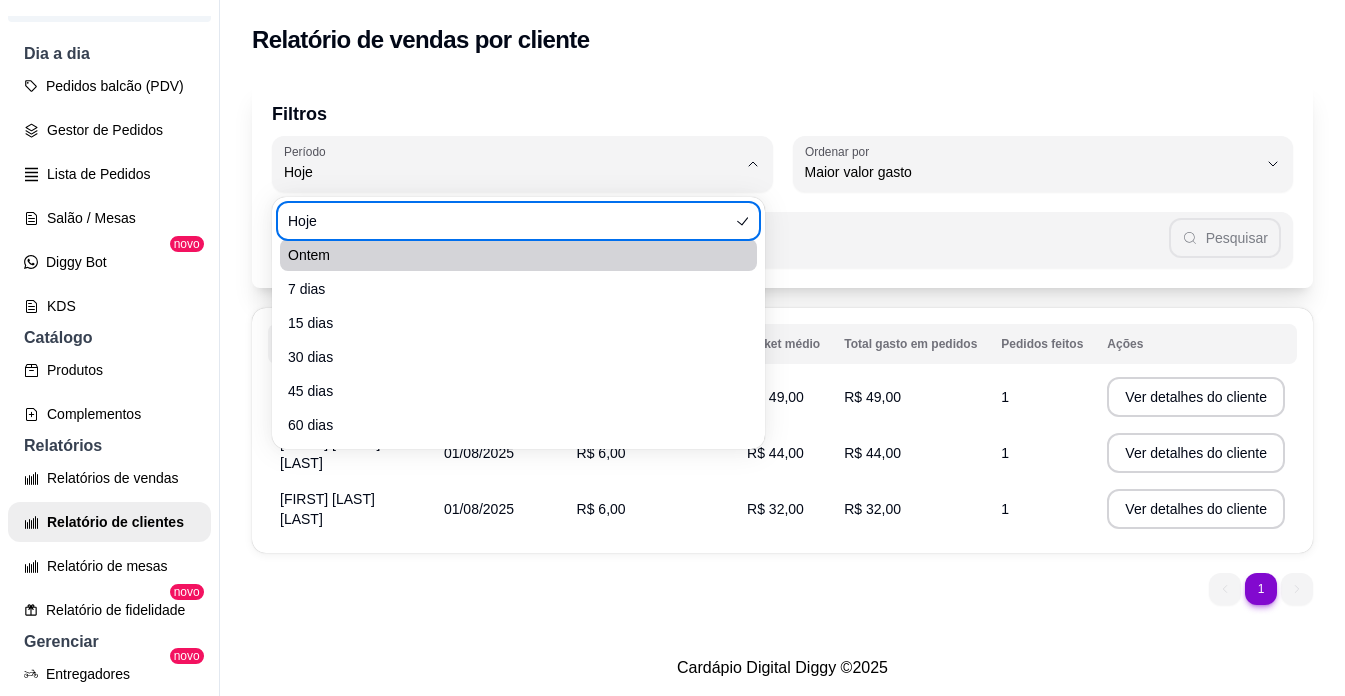 type 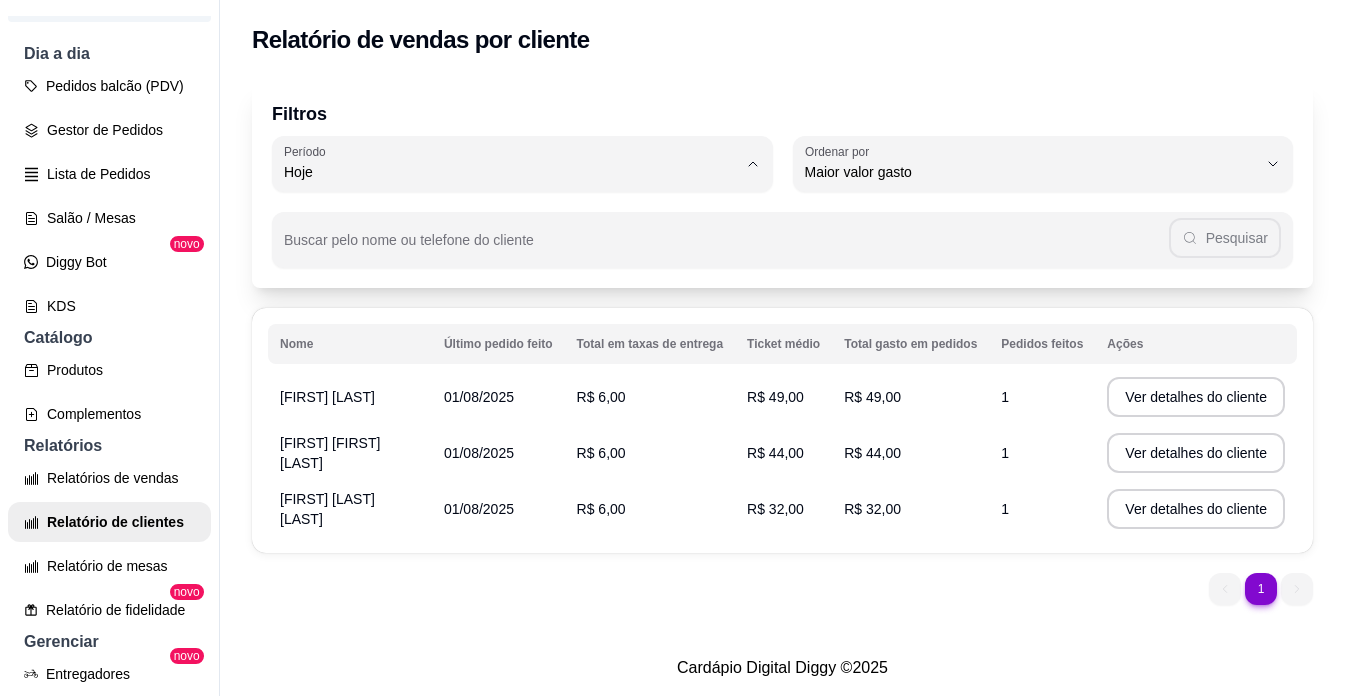 click on "Ontem" at bounding box center [519, 252] 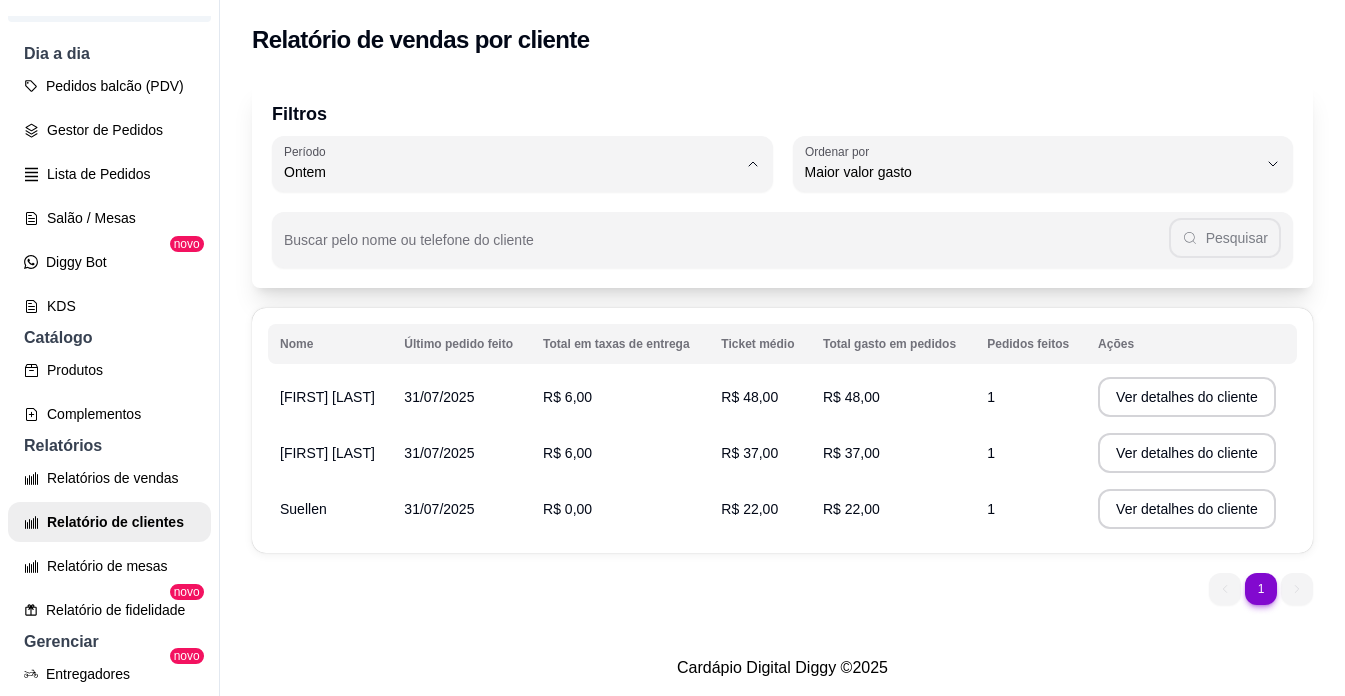type 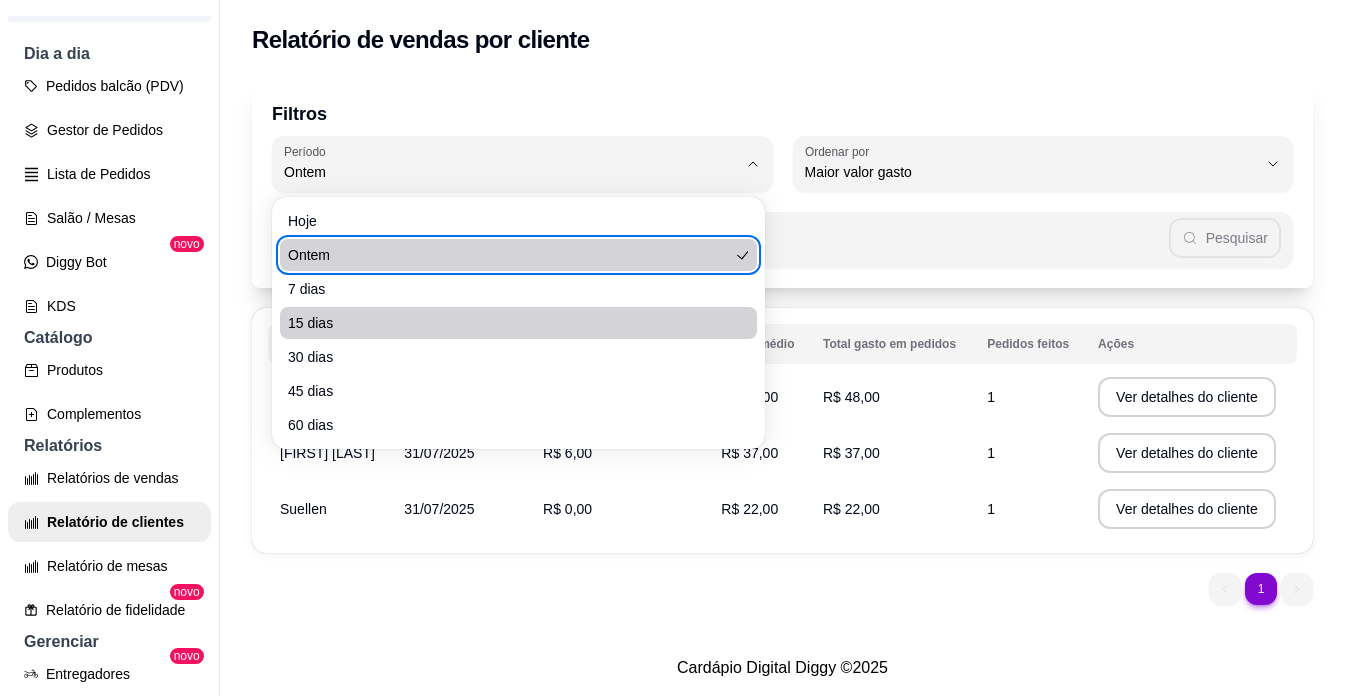 type 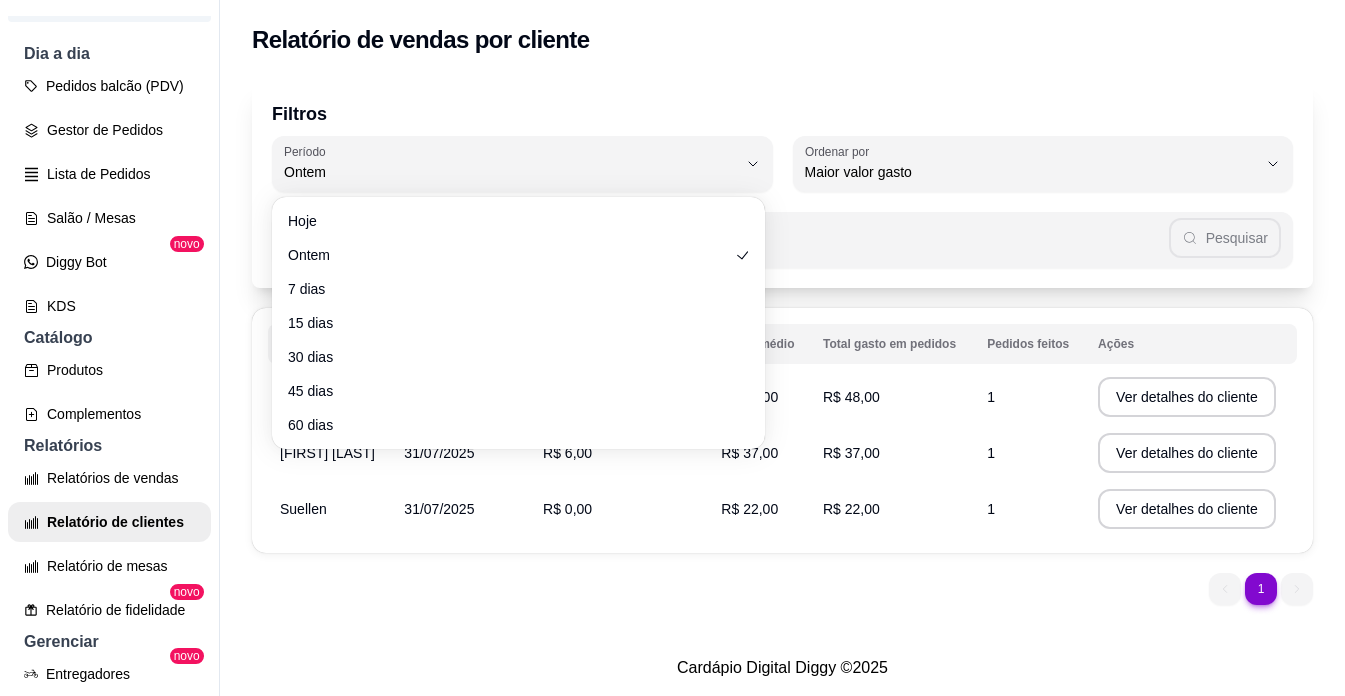 click on "Total gasto em pedidos" at bounding box center (893, 344) 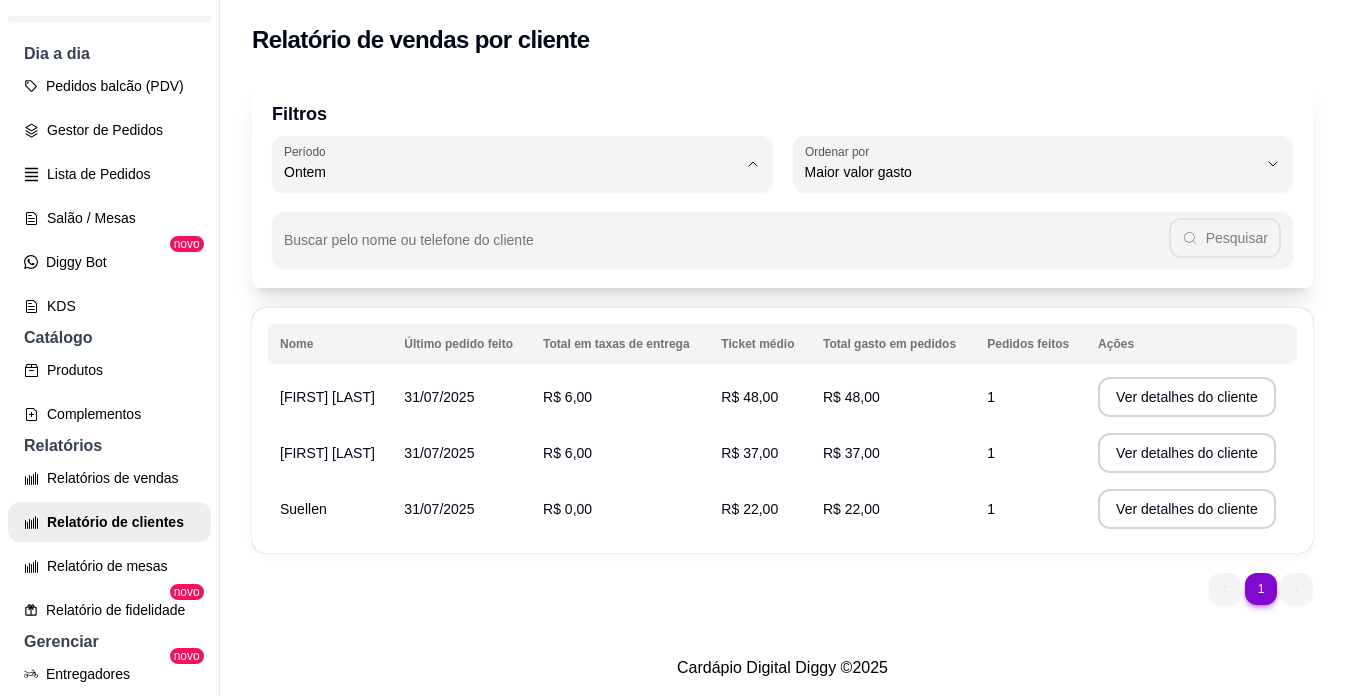 type 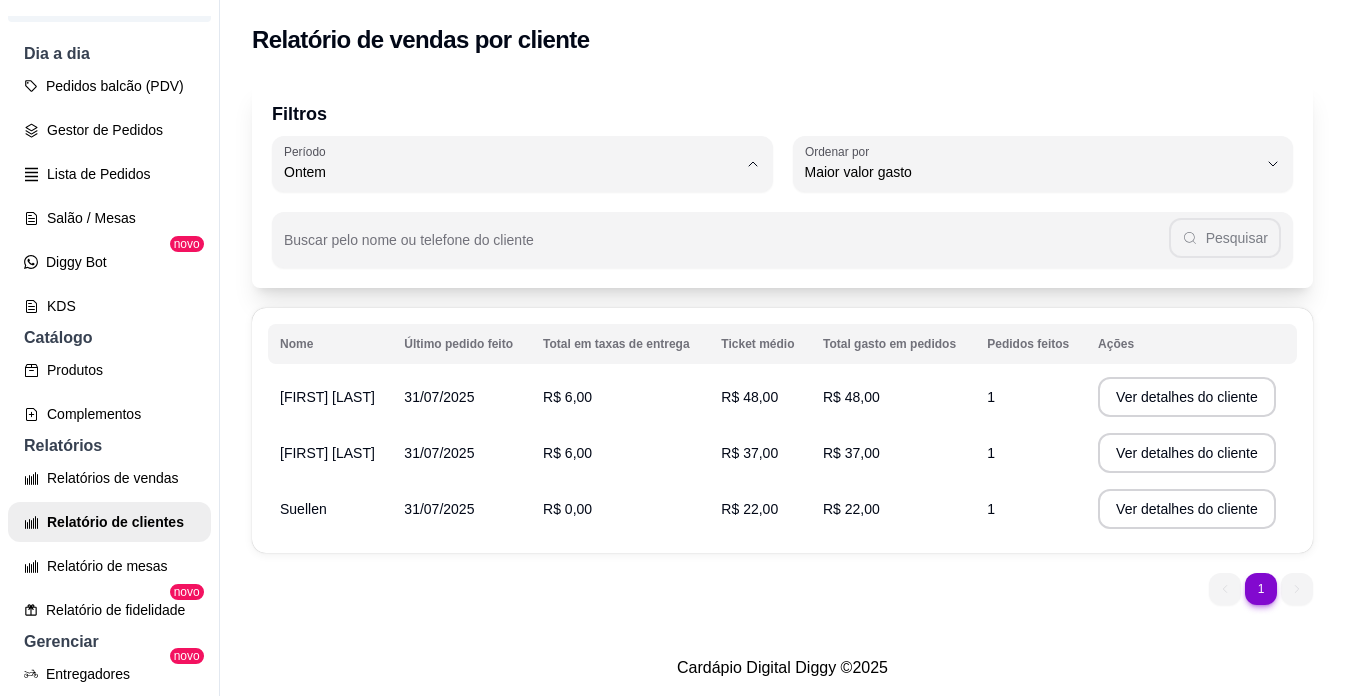 type 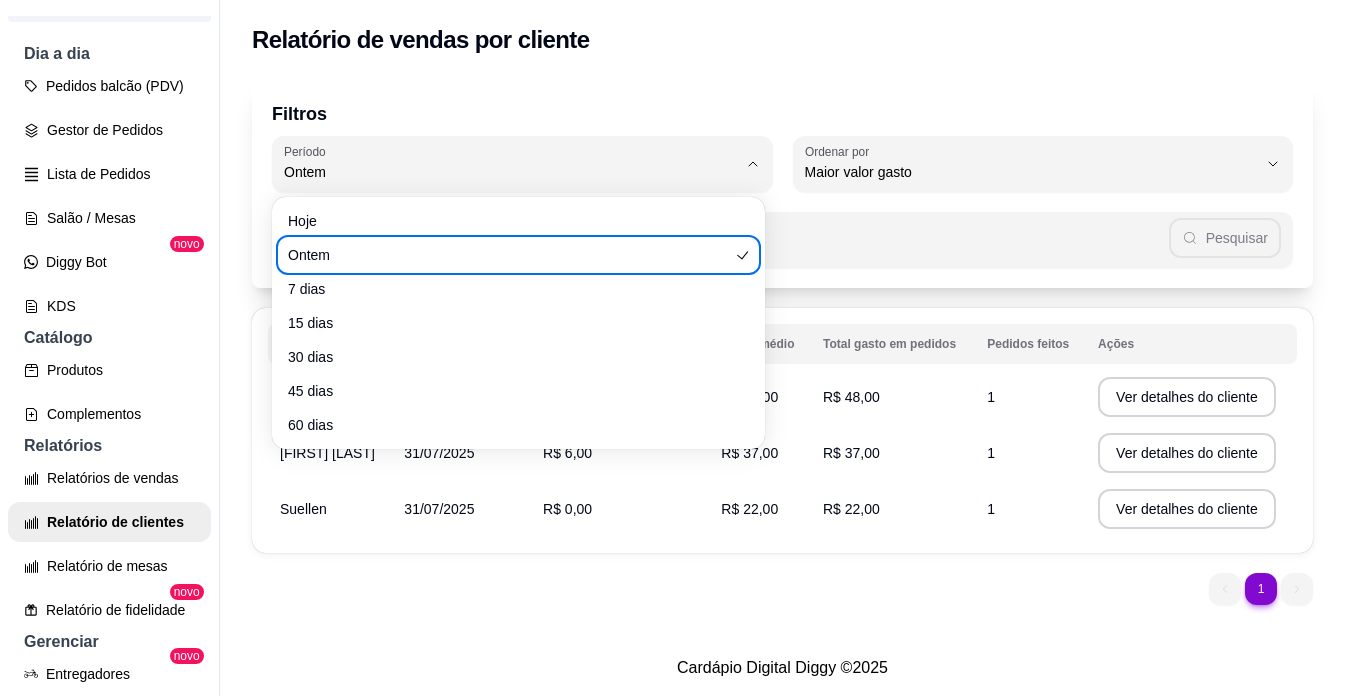 click on "Total gasto em pedidos" at bounding box center (893, 344) 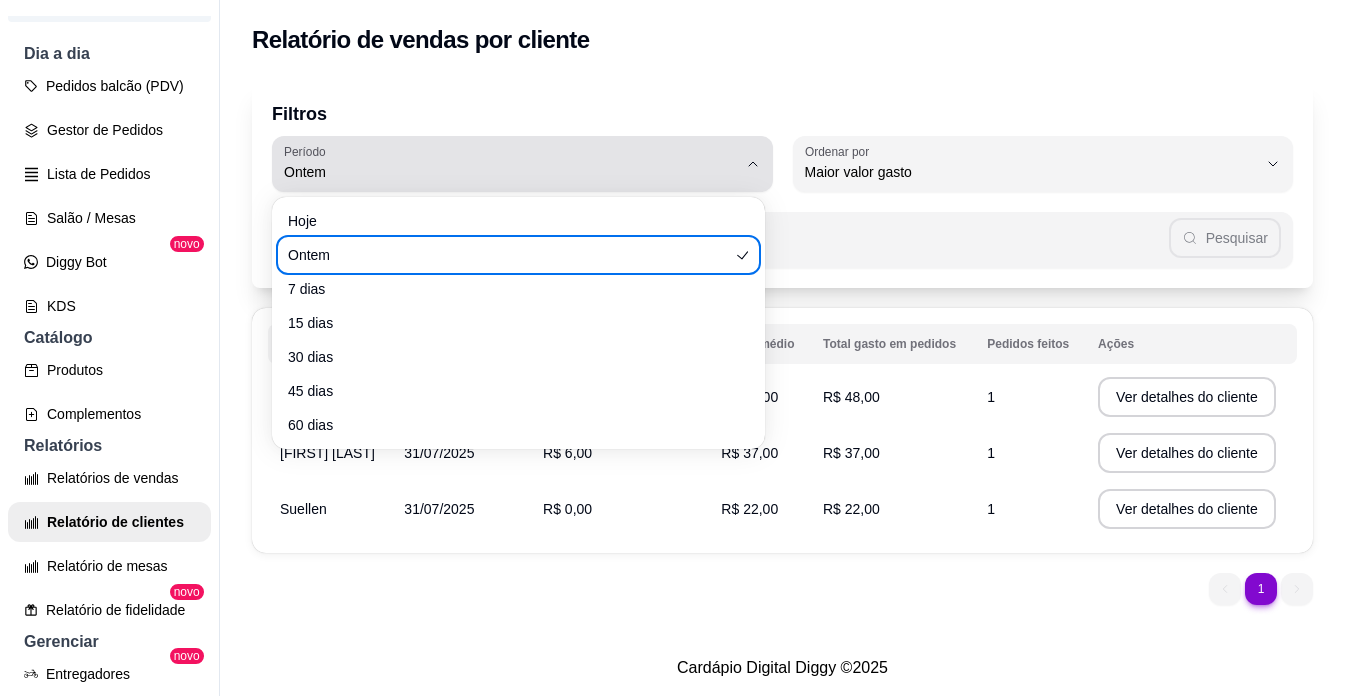 click 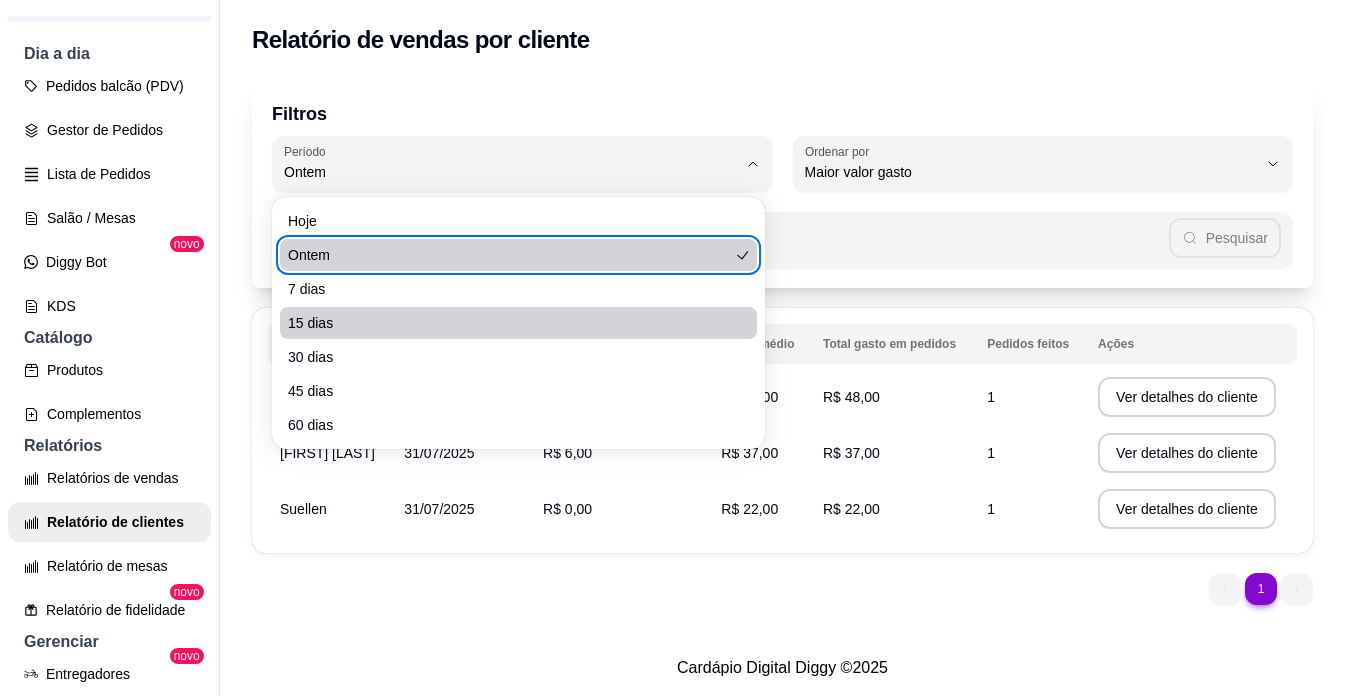 type 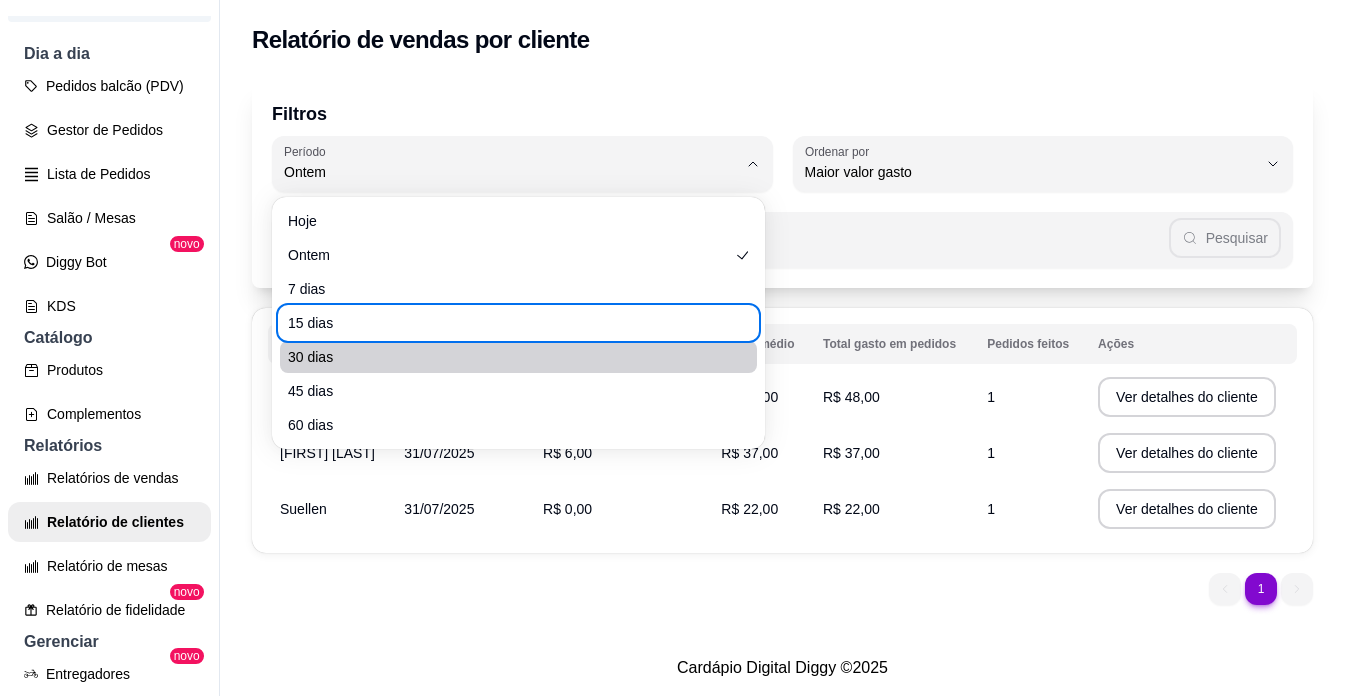 type 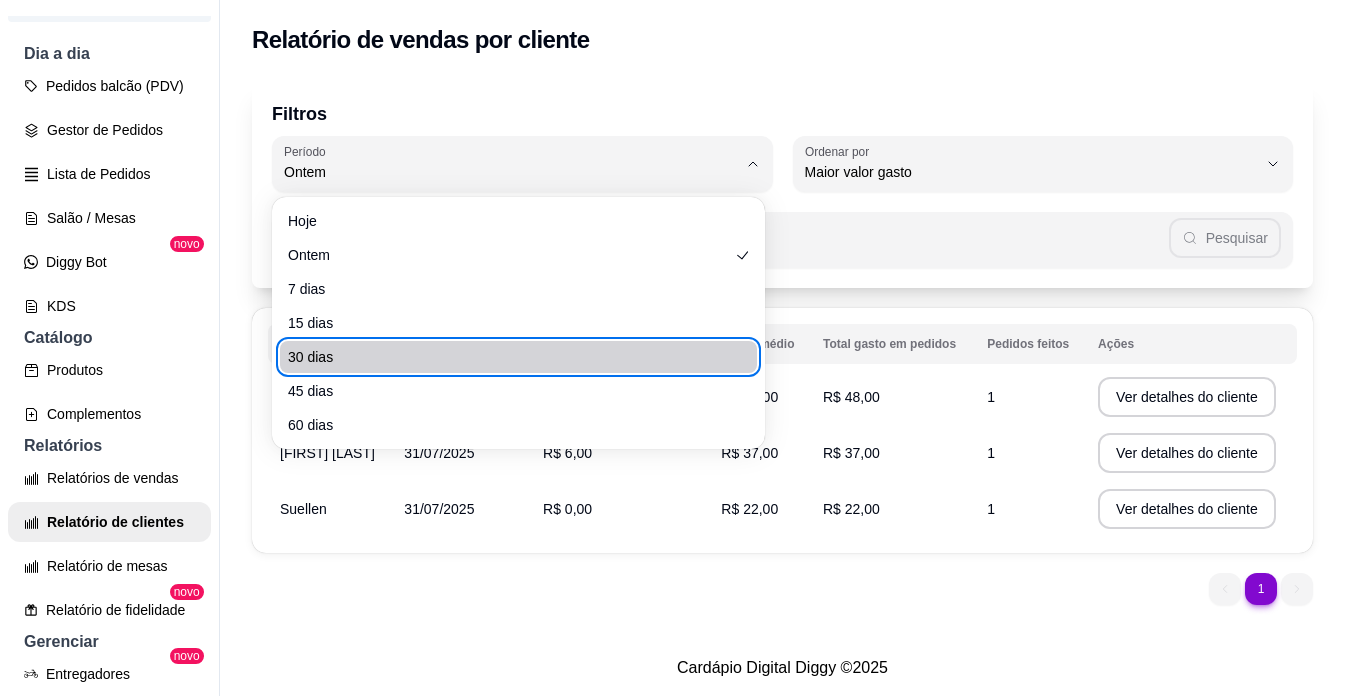 click on "N Nutri Açai ... Loja Aberta Loja Plano Customizado até 14/08   Dia a dia Pedidos balcão (PDV) Gestor de Pedidos Lista de Pedidos Salão / Mesas Diggy Bot novo KDS Catálogo Produtos Complementos Relatórios Relatórios de vendas Relatório de clientes Relatório de mesas Relatório de fidelidade novo Gerenciar Entregadores novo Nota Fiscal (NFC-e) Controle de caixa Controle de fiado Cupons Clientes Estoque Configurações Diggy Planos Precisa de ajuda? Sair Relatório de vendas por cliente Filtros 1 Período Hoje Ontem 7 dias 15 dias 30 dias 45 dias 60 dias Período Ontem HIGHEST_TOTAL_SPENT_WITH_ORDERS Ordenar por Maior número de pedidos Maior ticket médio Maior valor gasto Último pedido feito Ordenar por Maior valor gasto Buscar pelo nome ou telefone do cliente Pesquisar Nome Último pedido feito Total em taxas de entrega Ticket médio Total gasto em pedidos Pedidos feitos Ações [FIRST] [LAST] [DATE] R$ 6,00 R$ 48,00 R$ 48,00 1 Ver detalhes do cliente [FIRST] [LAST] [DATE] 1 1 1 1" at bounding box center [672, 348] 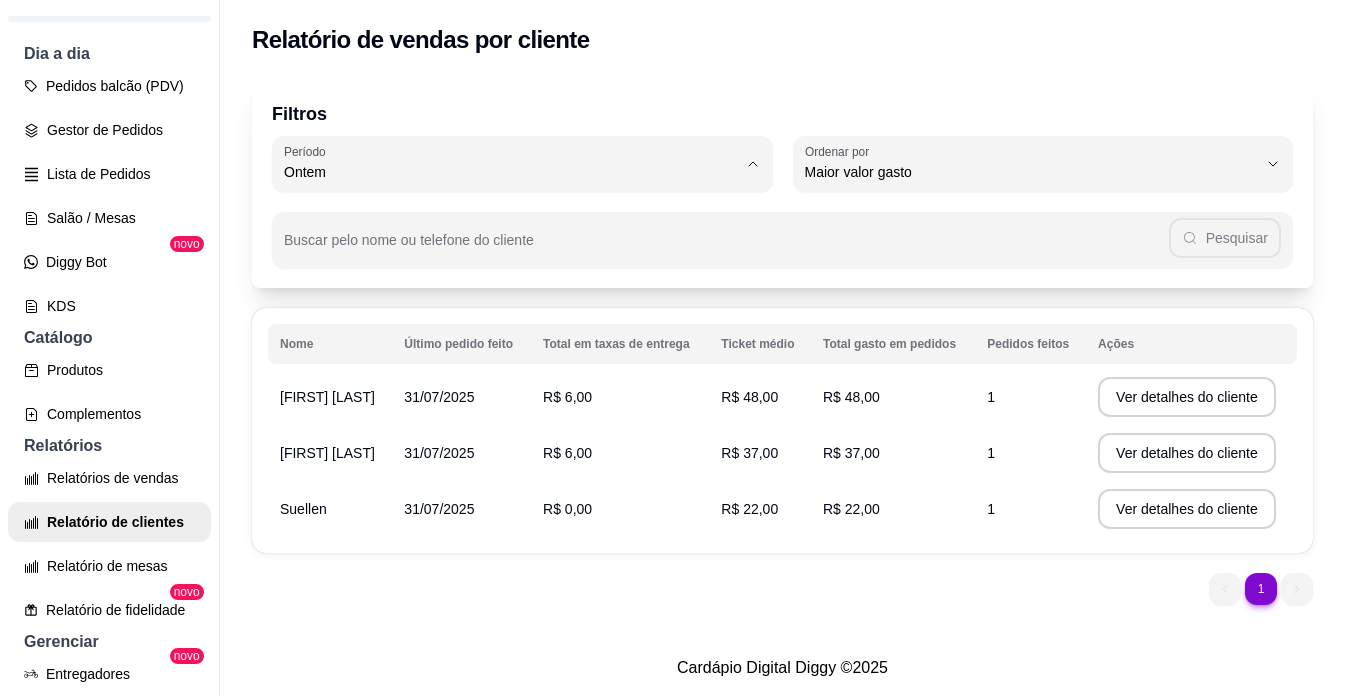 click on "Ontem" at bounding box center [508, 252] 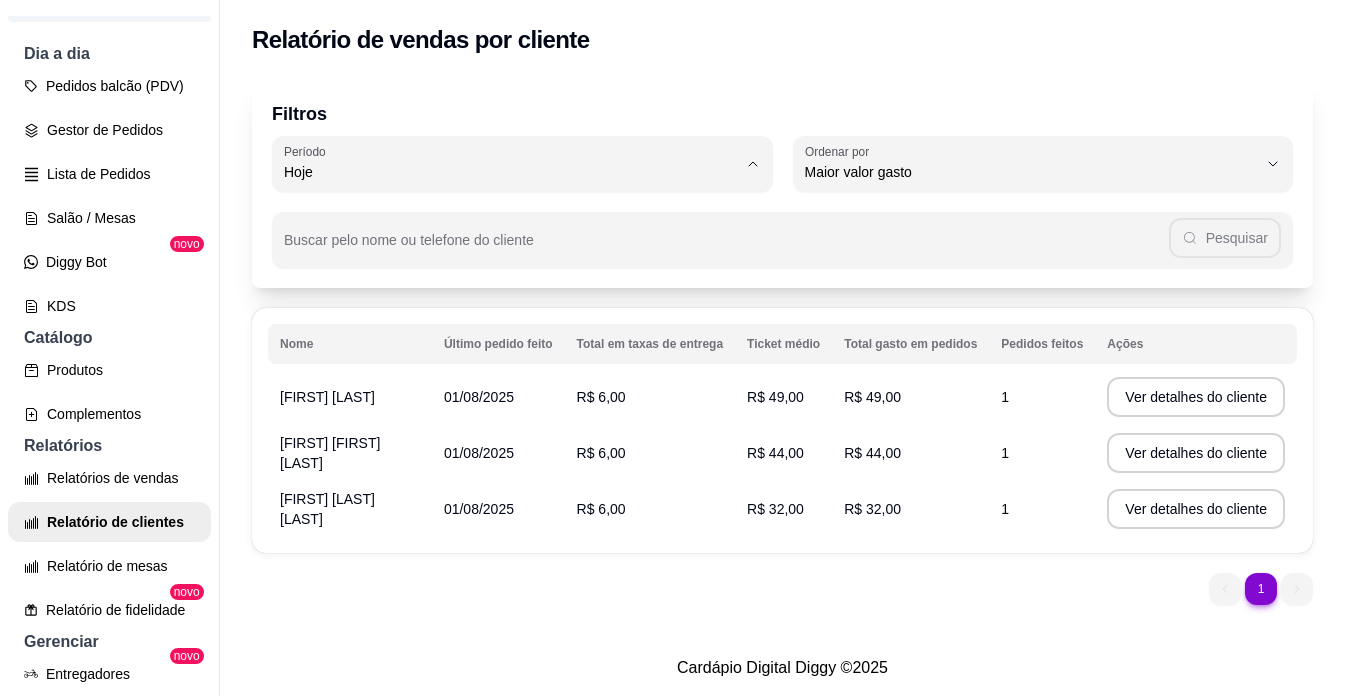 type 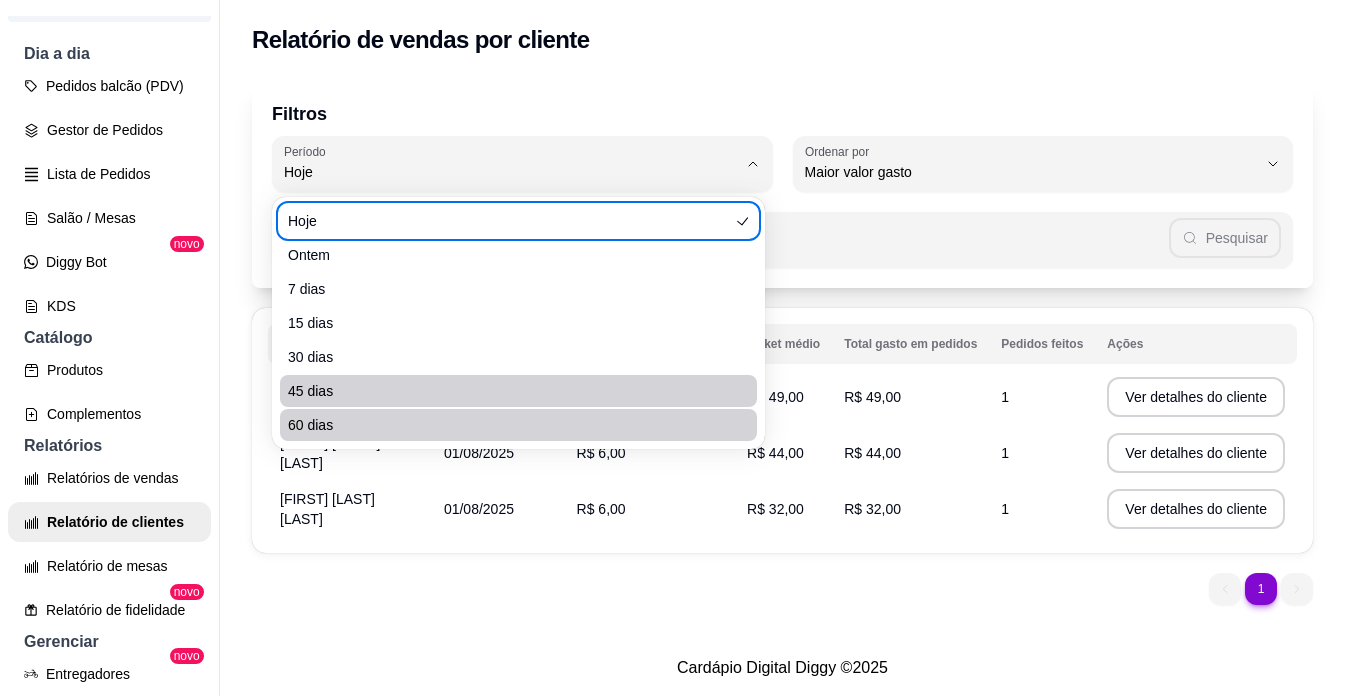 type 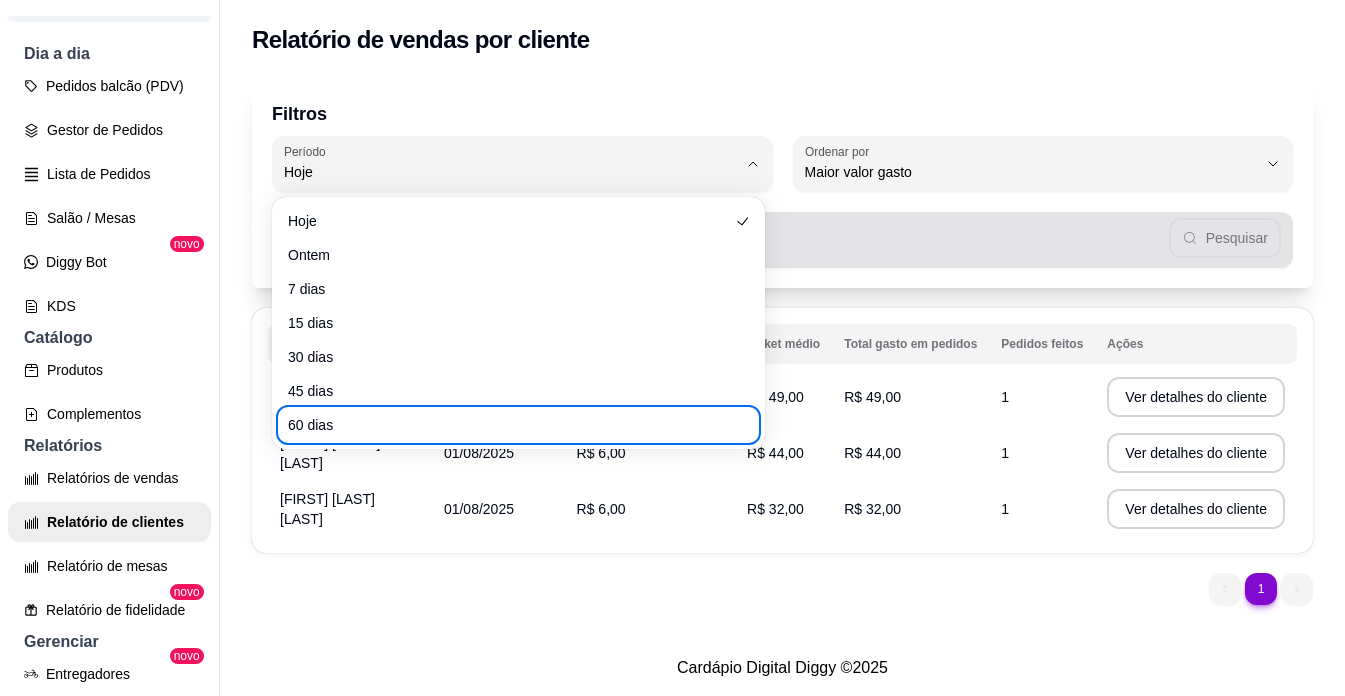 click on "Pesquisar" at bounding box center (782, 240) 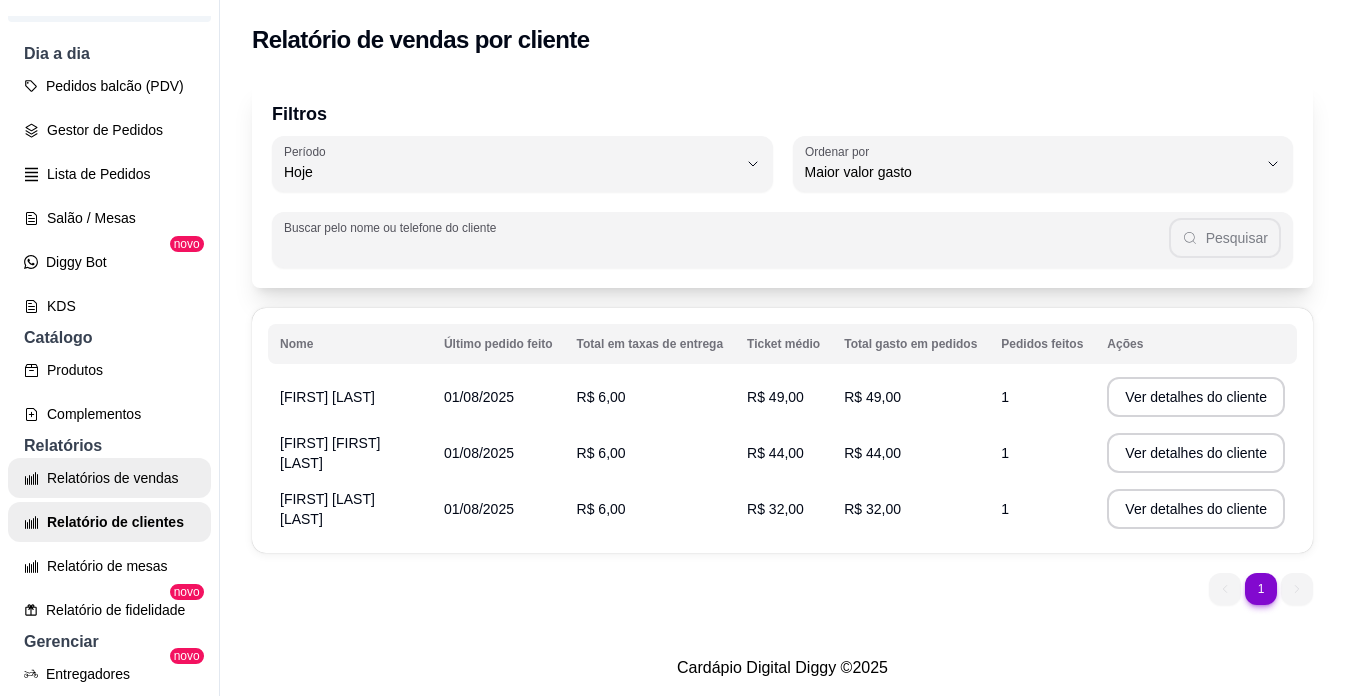 click on "Relatórios de vendas" at bounding box center [109, 478] 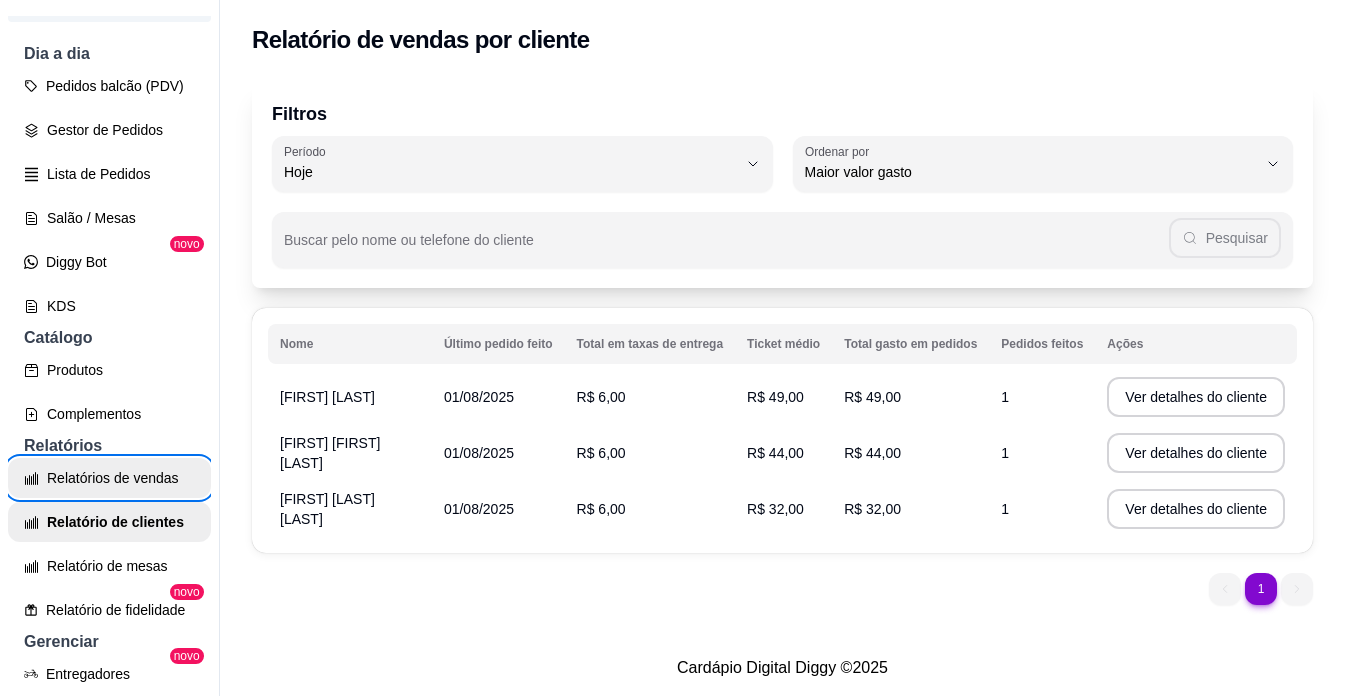 select on "ALL" 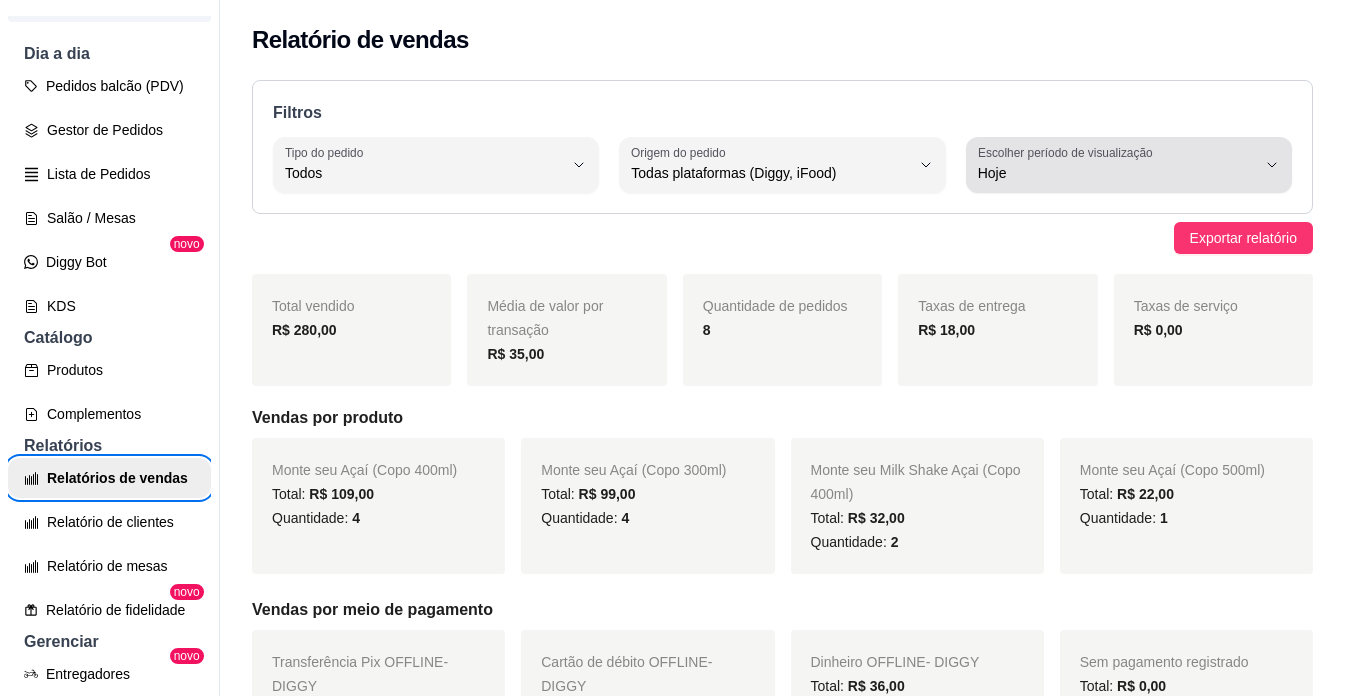 click on "Escolher período de visualização Hoje" at bounding box center (1129, 165) 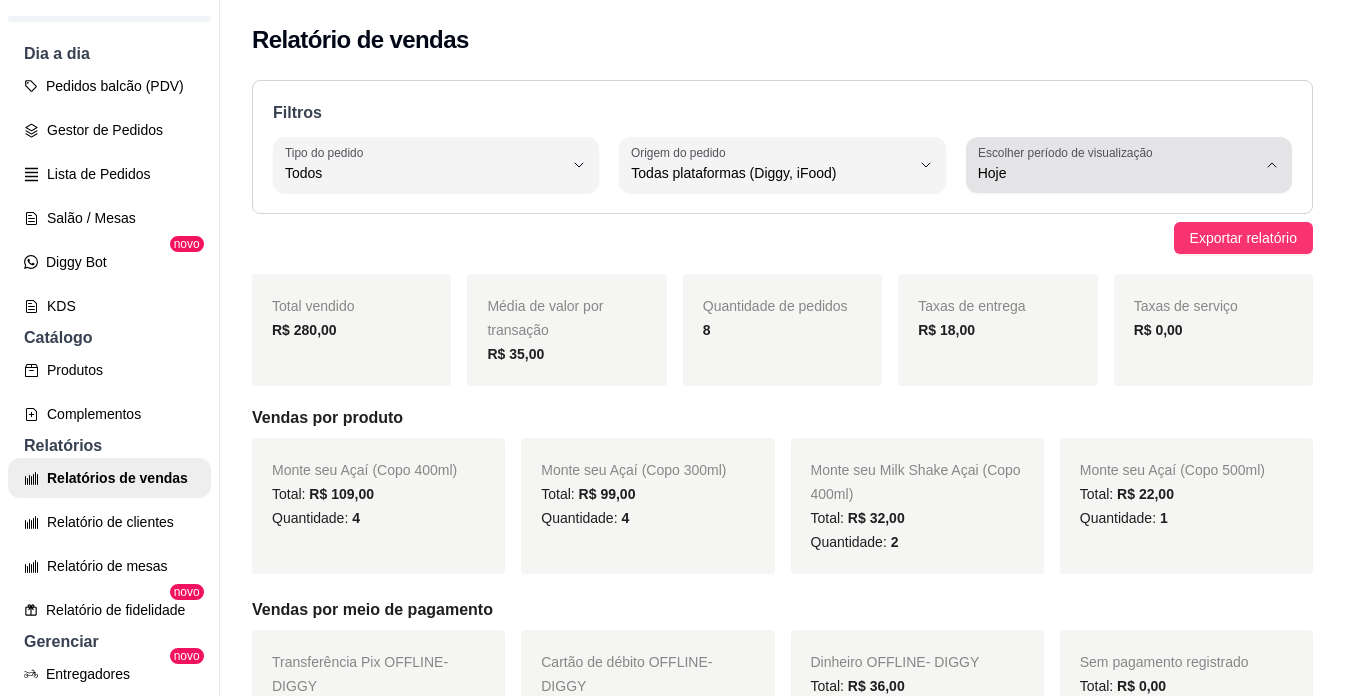 type 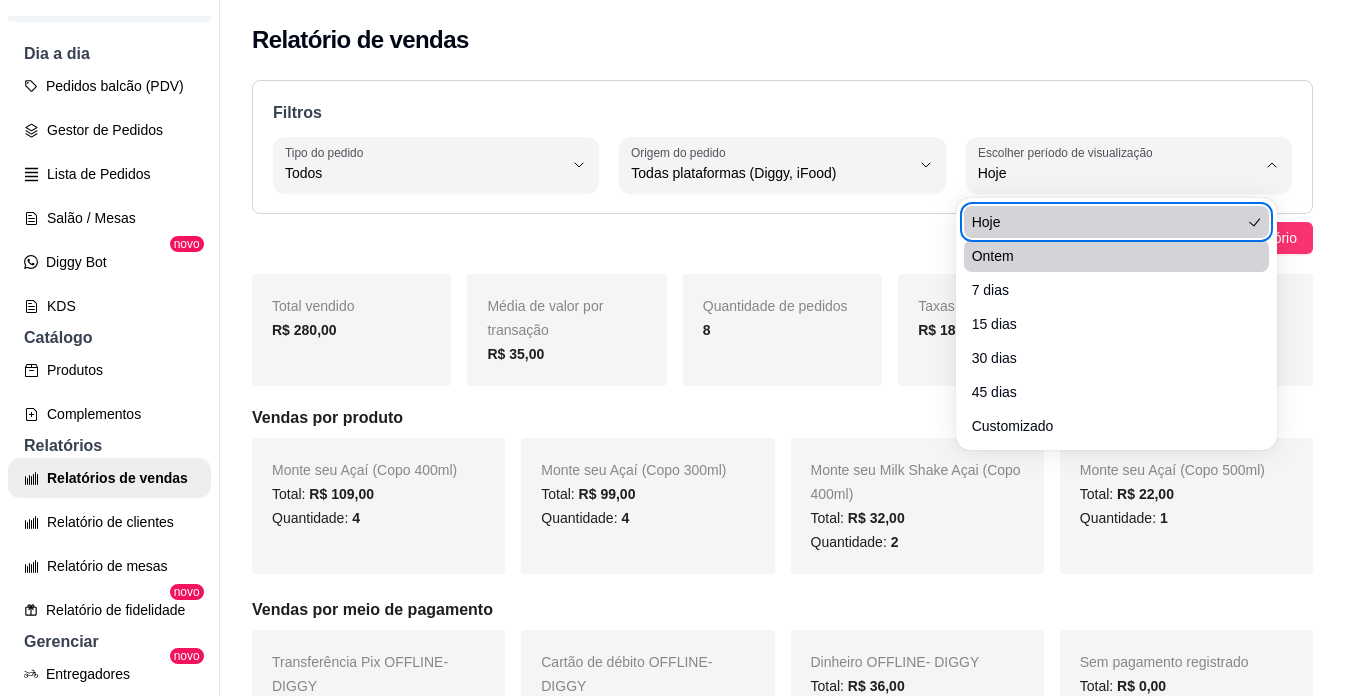 type 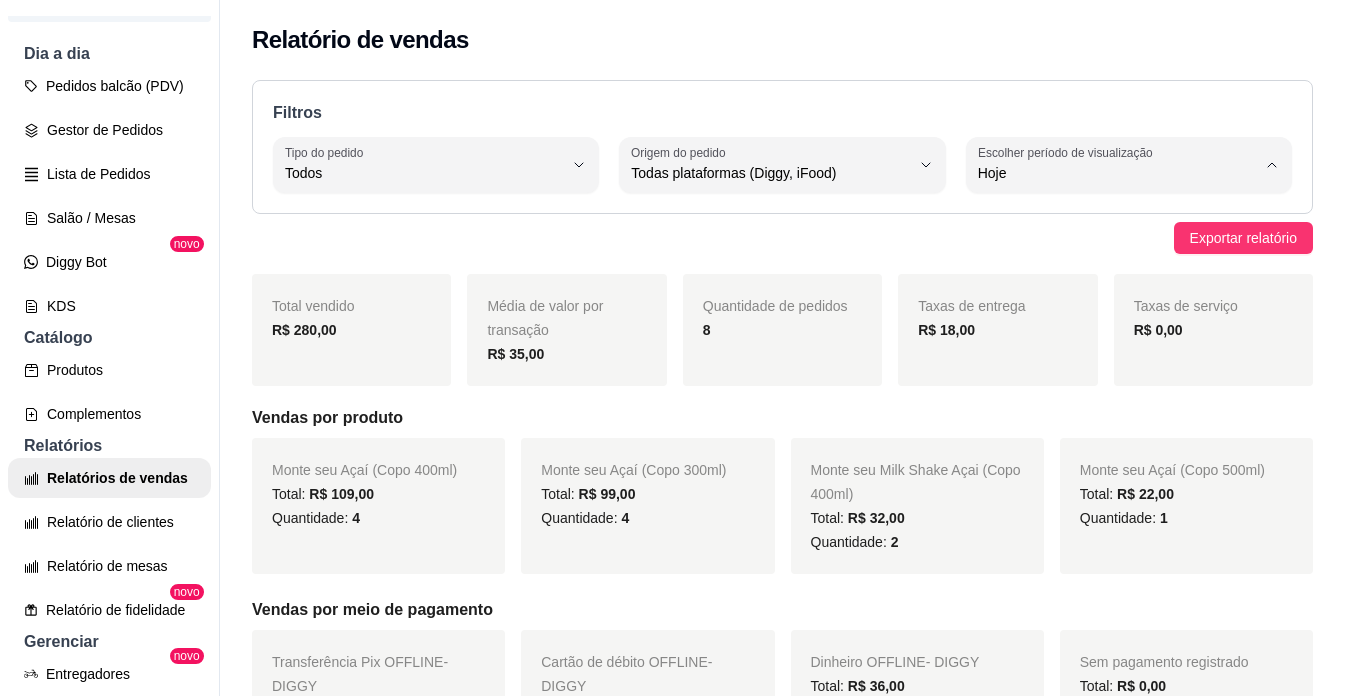 click on "Ontem" at bounding box center [1106, 253] 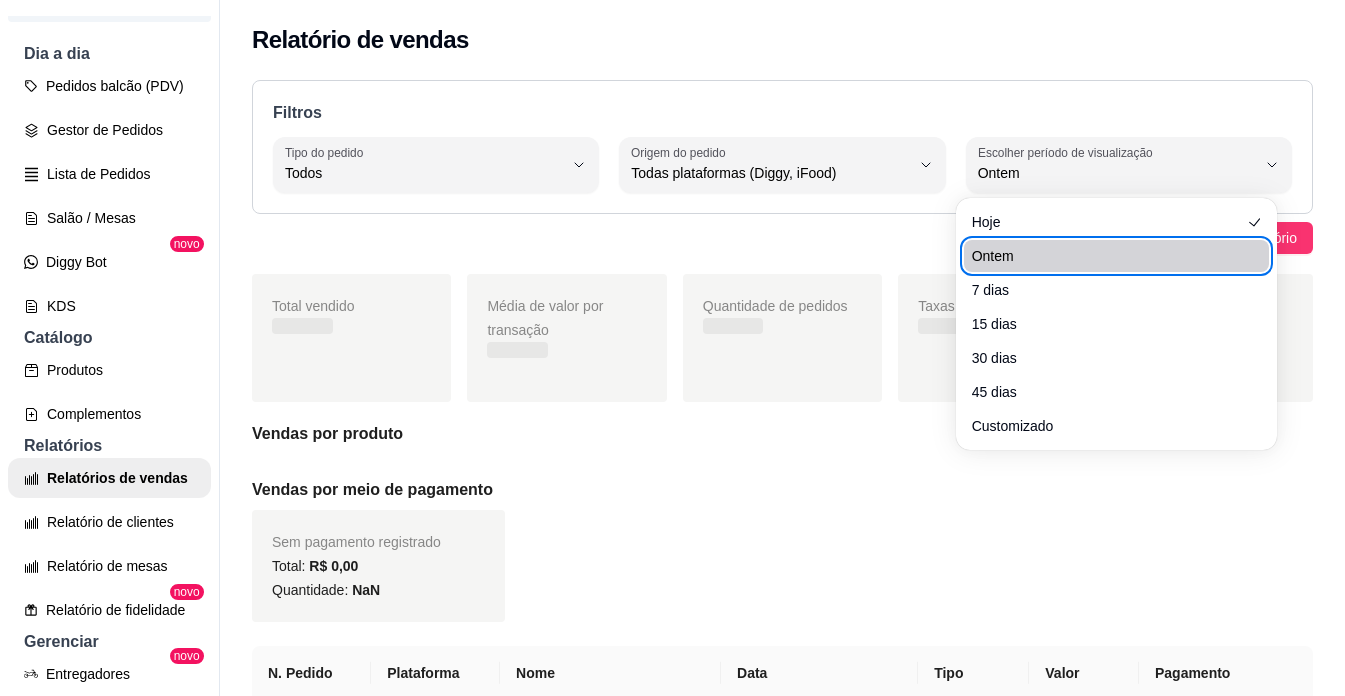 type 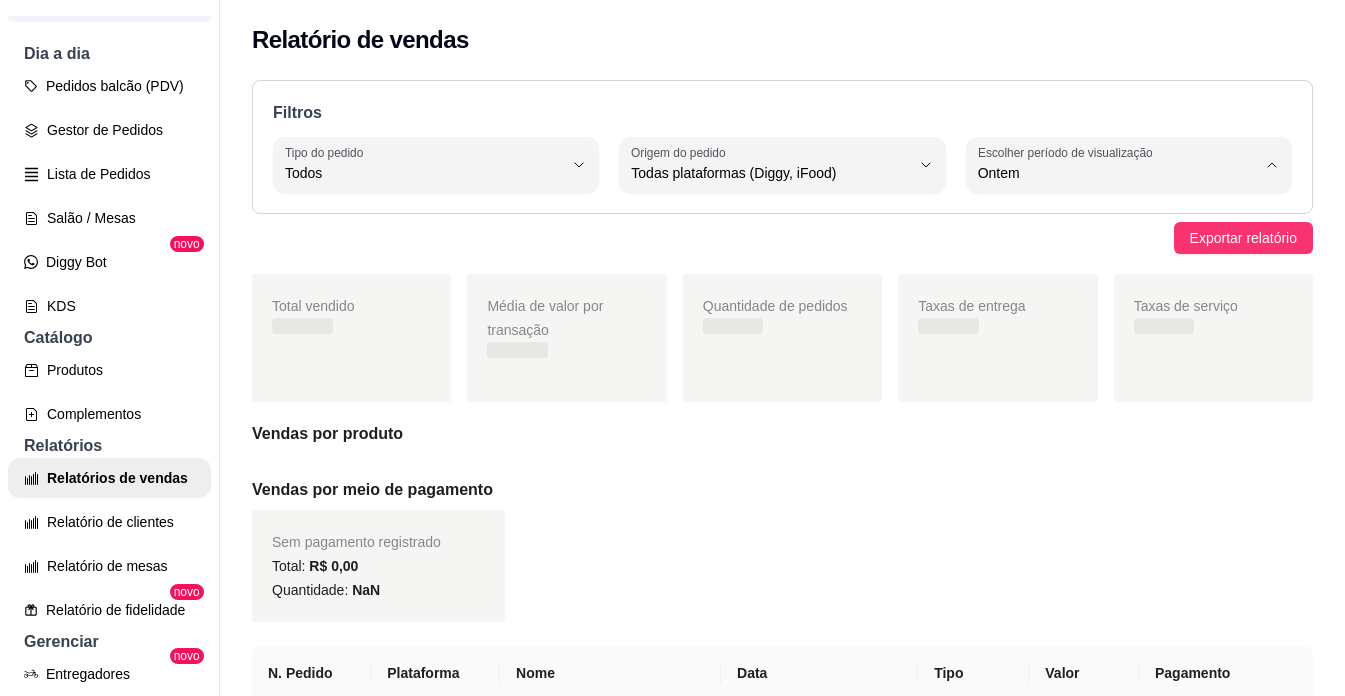 type 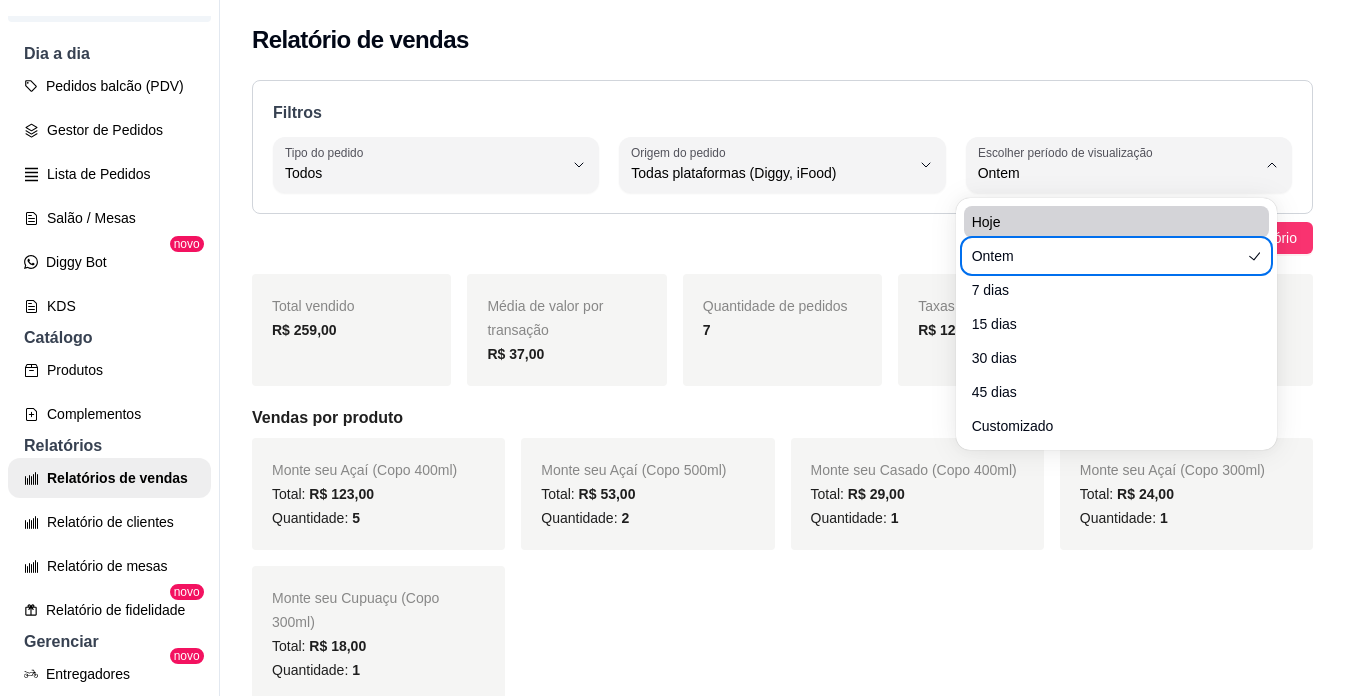 type 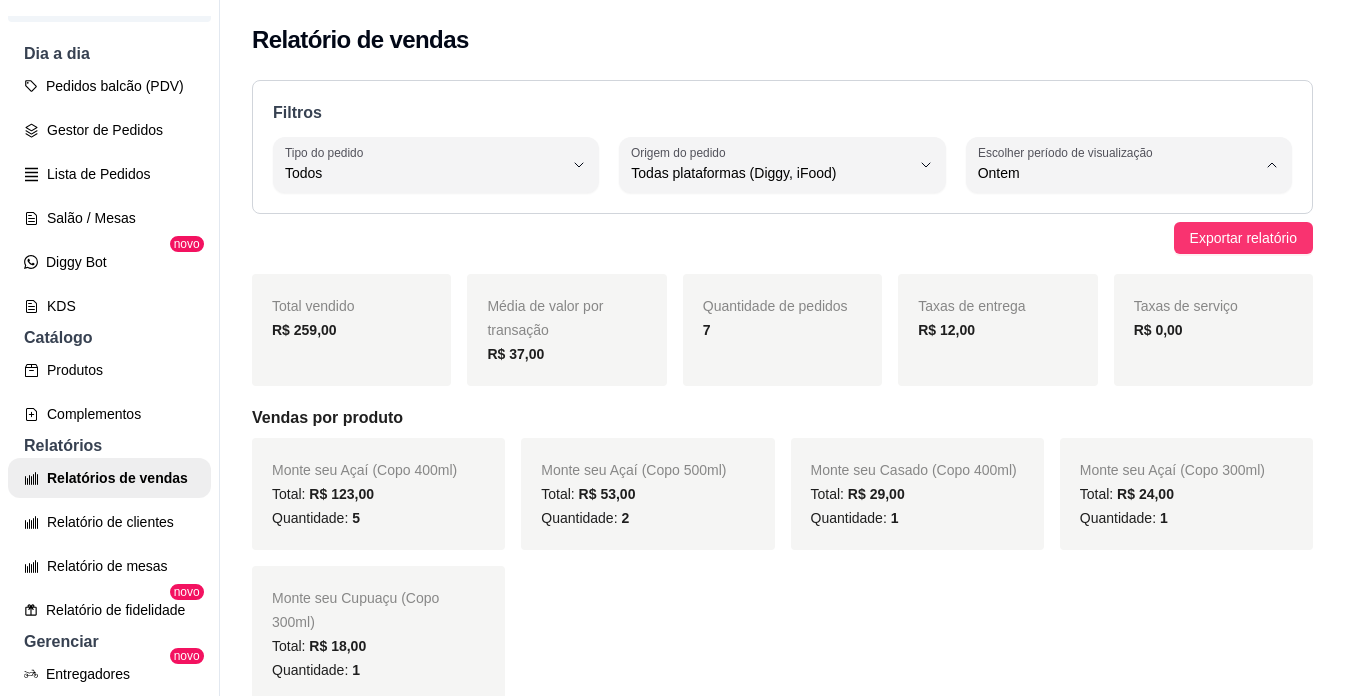 click on "Hoje" at bounding box center [1106, 220] 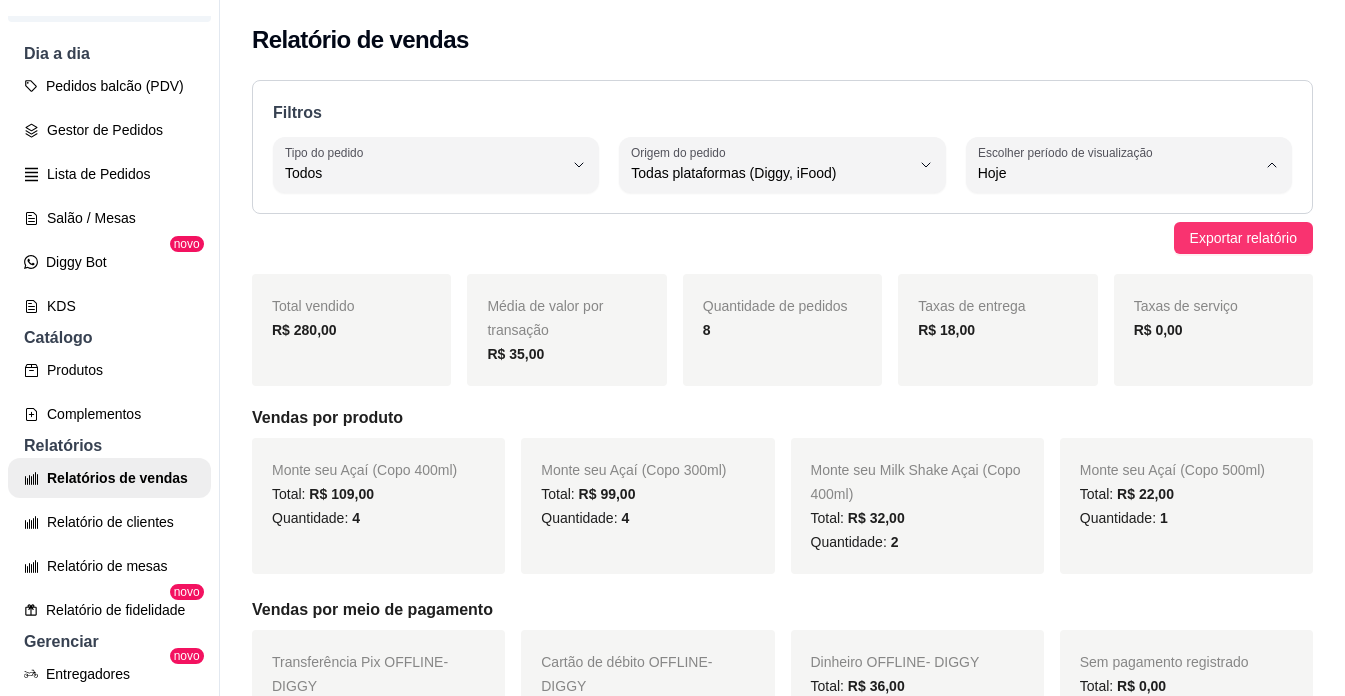 type 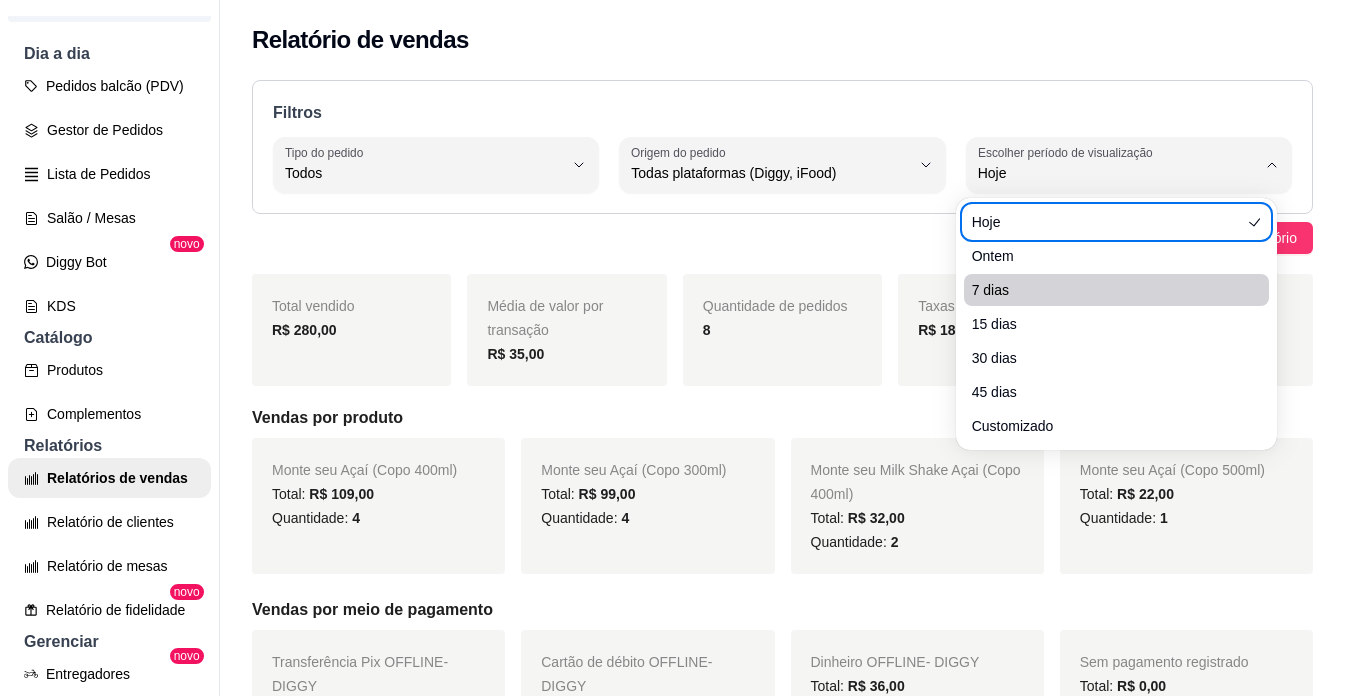 type 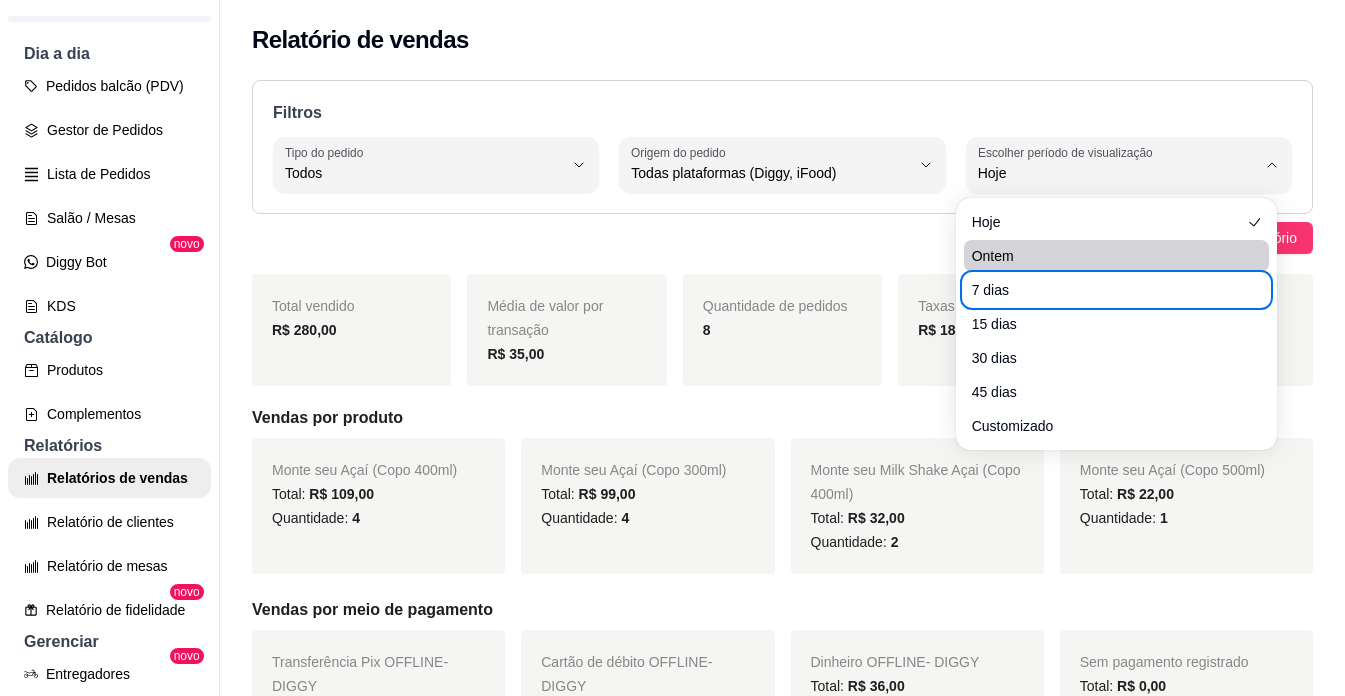 type 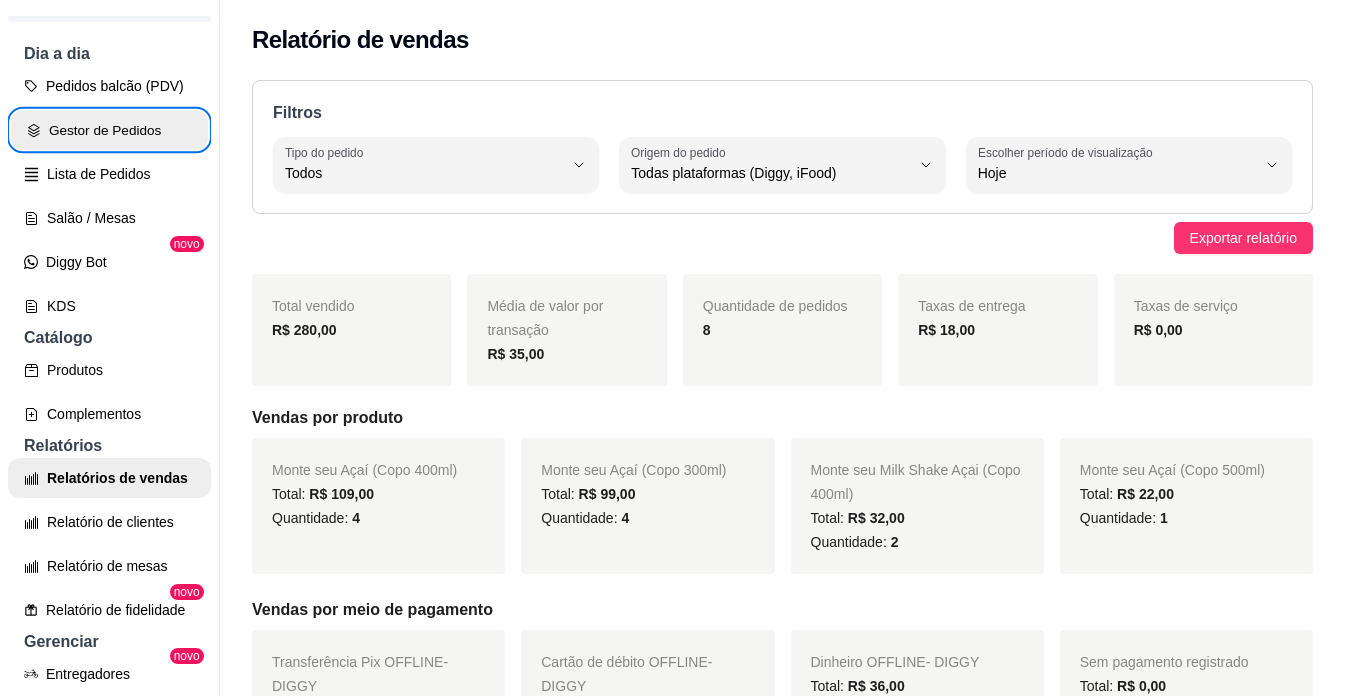 click on "Gestor de Pedidos" at bounding box center (109, 130) 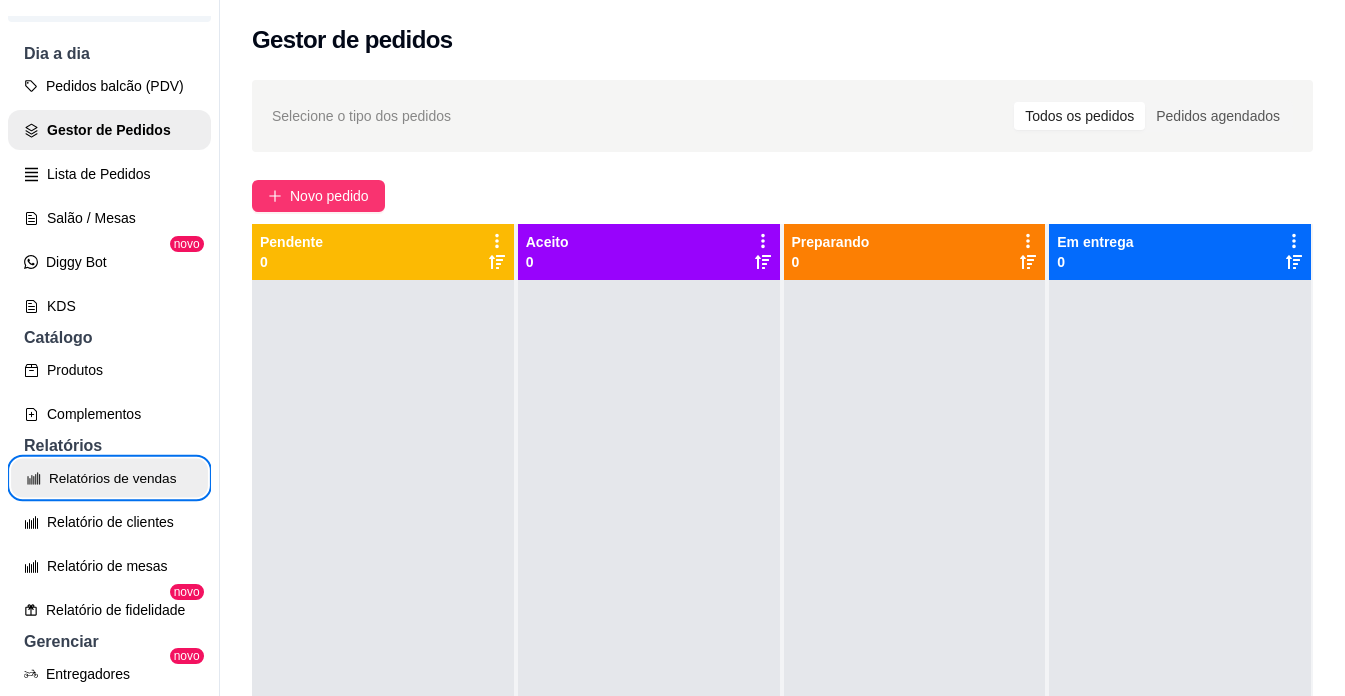 click on "Relatórios de vendas" at bounding box center (109, 478) 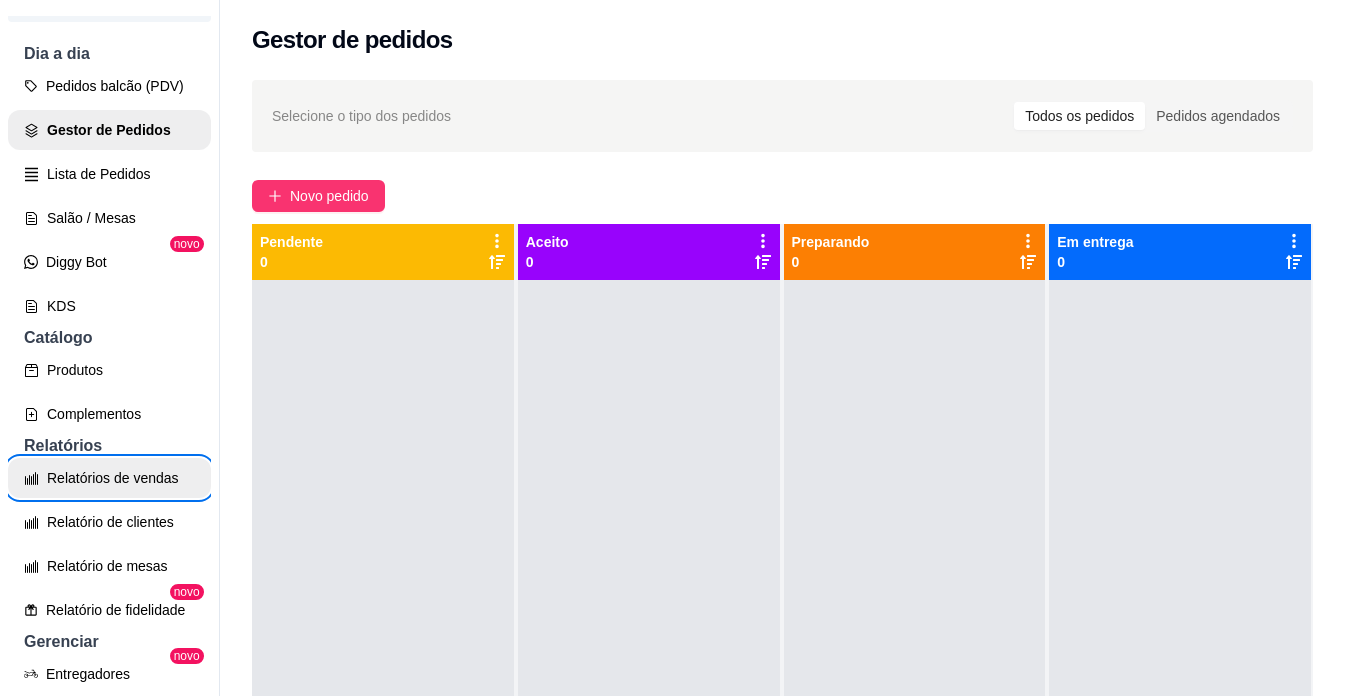 select on "ALL" 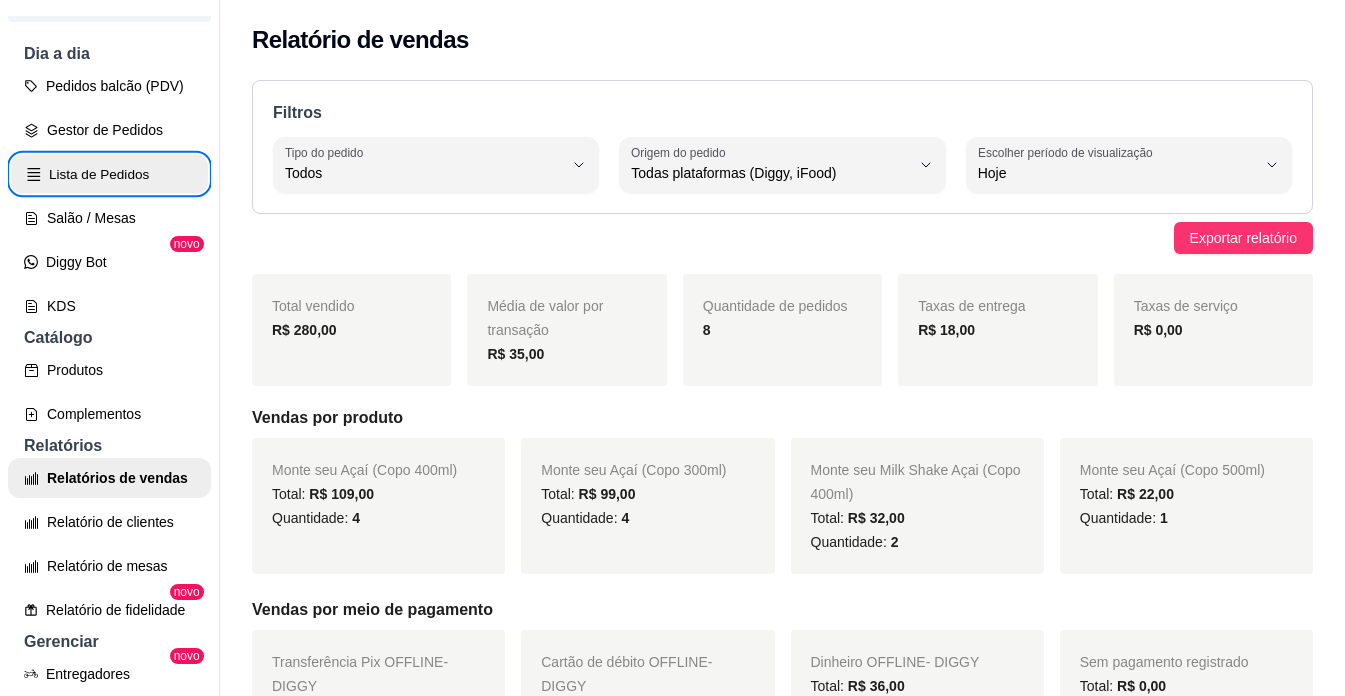 click on "Lista de Pedidos" at bounding box center [109, 174] 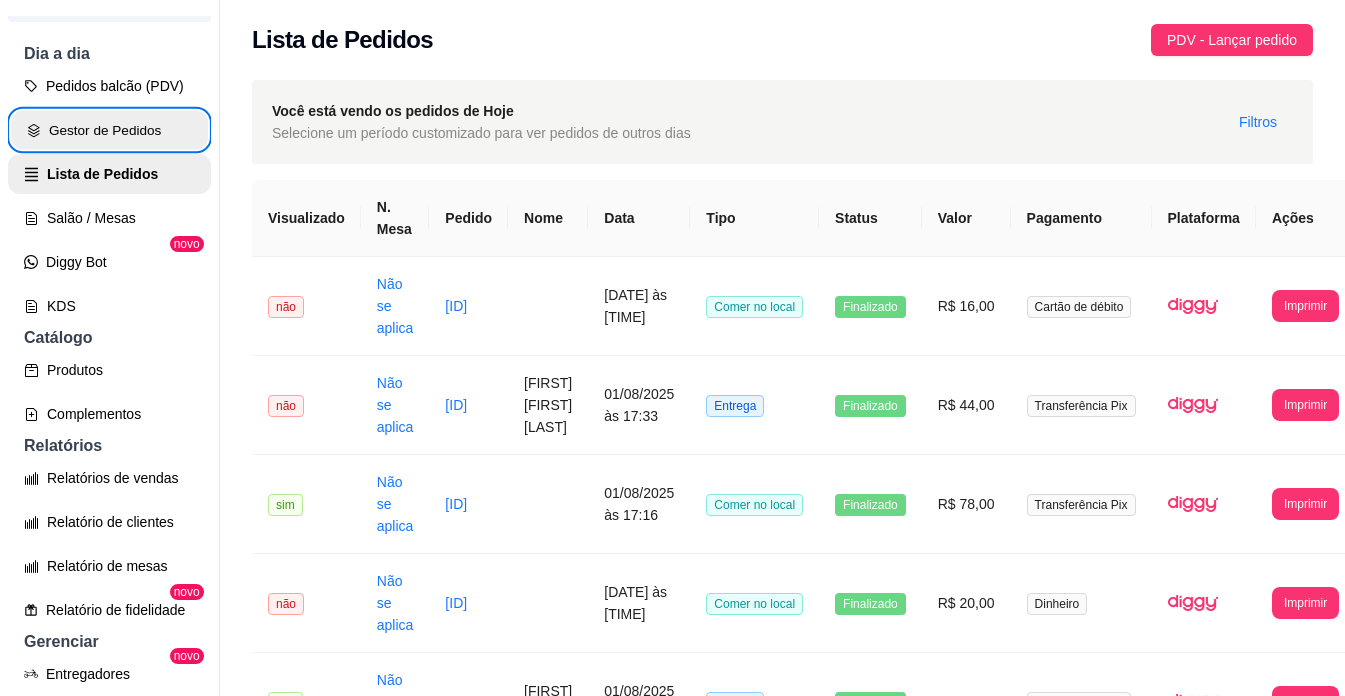 click on "Gestor de Pedidos" at bounding box center (109, 130) 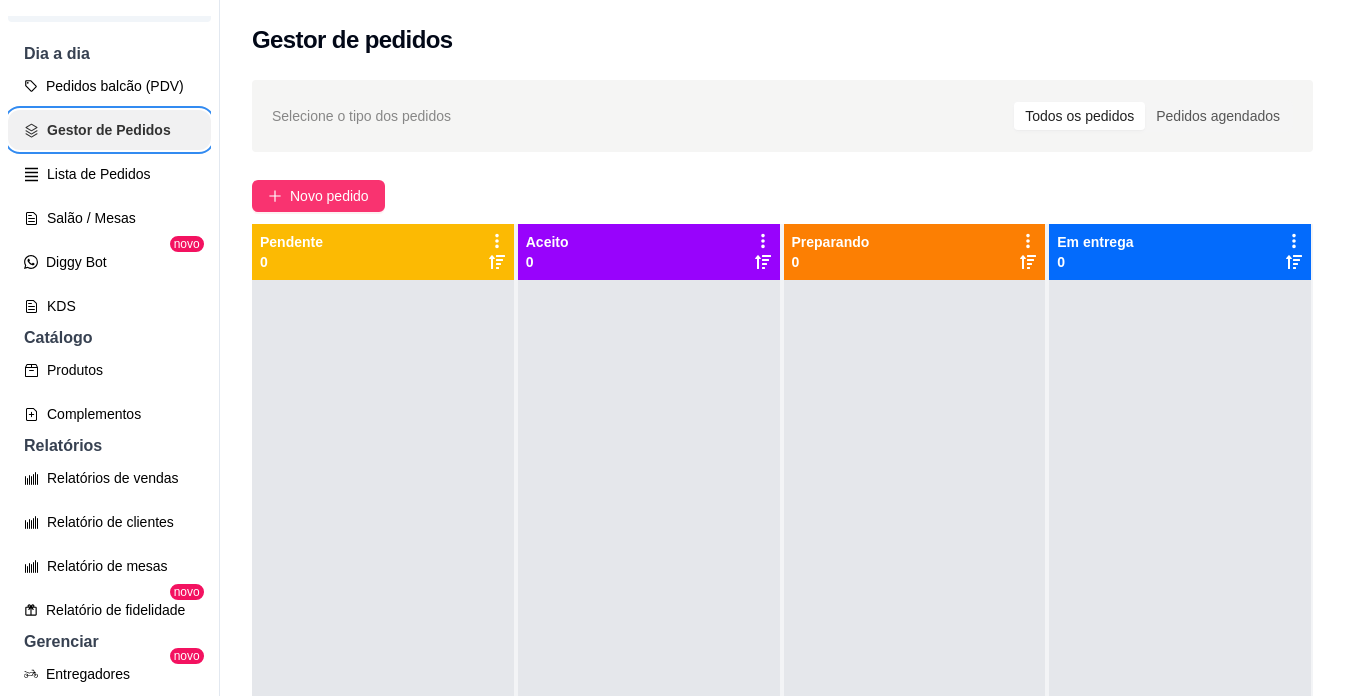 click on "Gestor de Pedidos" at bounding box center (109, 130) 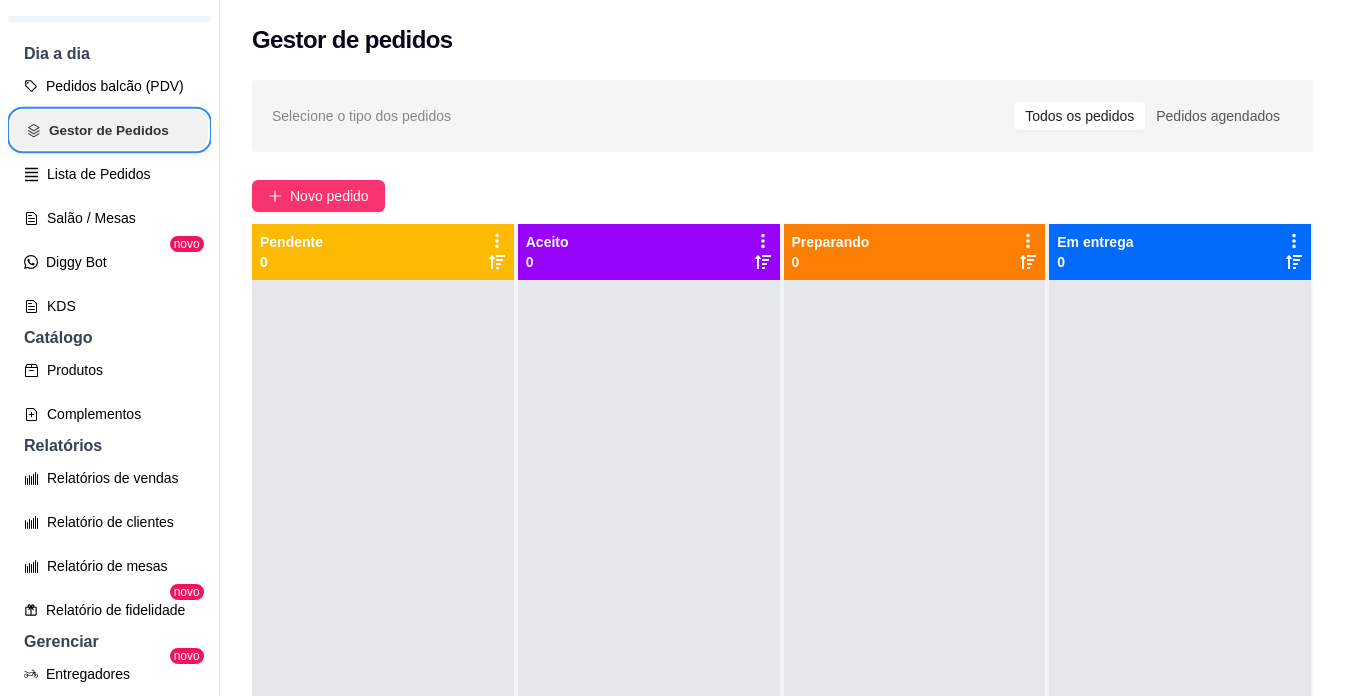 click on "Gestor de Pedidos" at bounding box center (109, 130) 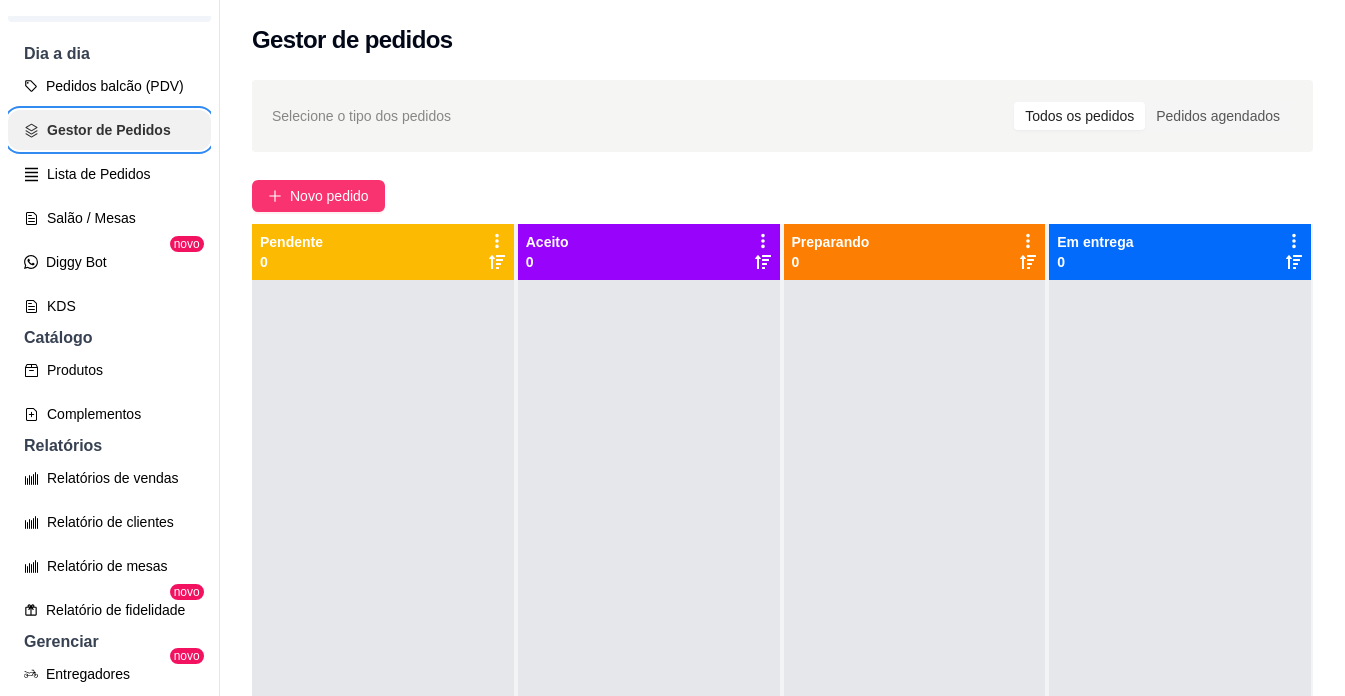 click on "Gestor de Pedidos" at bounding box center [109, 130] 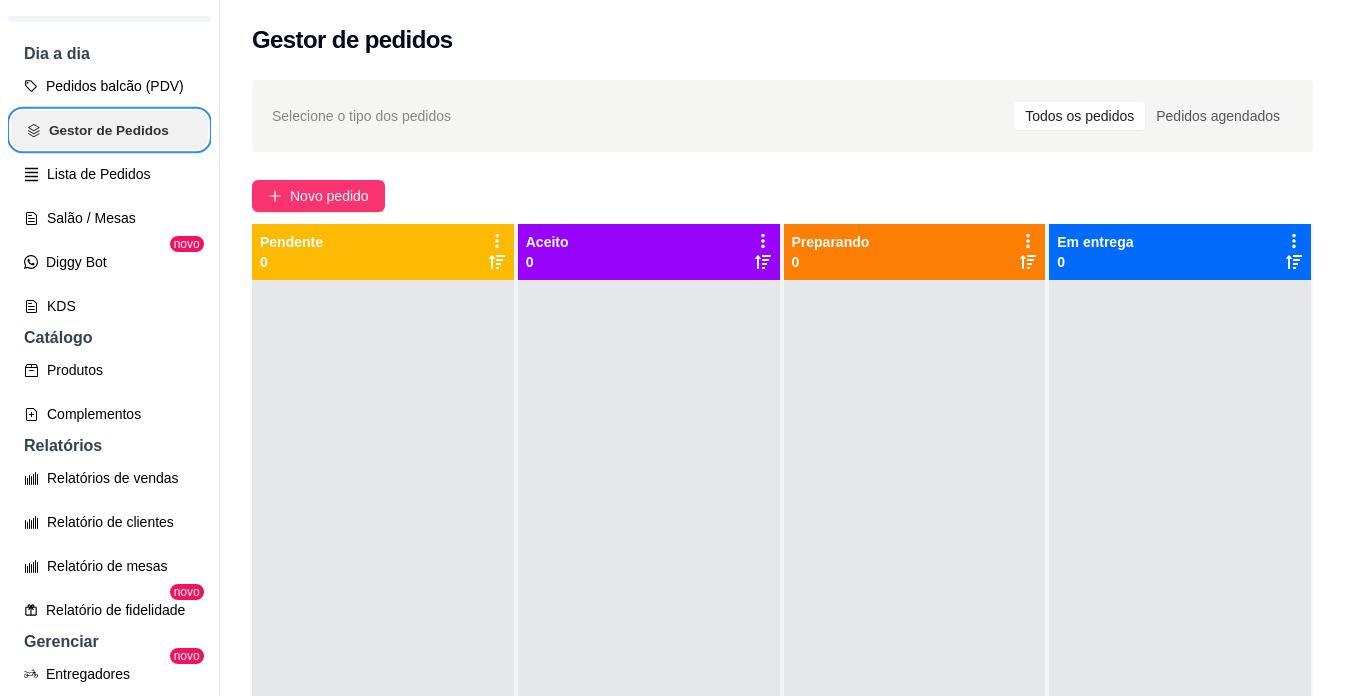 click on "Gestor de Pedidos" at bounding box center [109, 130] 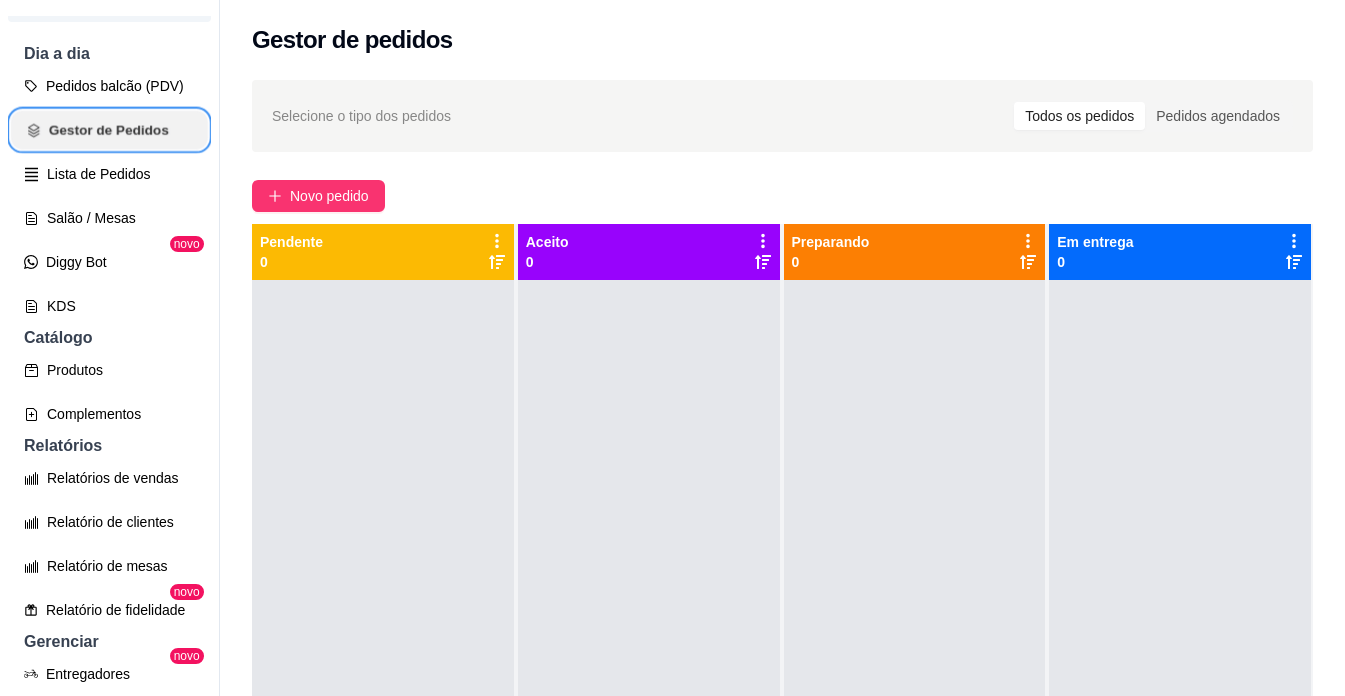 click on "Gestor de Pedidos" at bounding box center (109, 130) 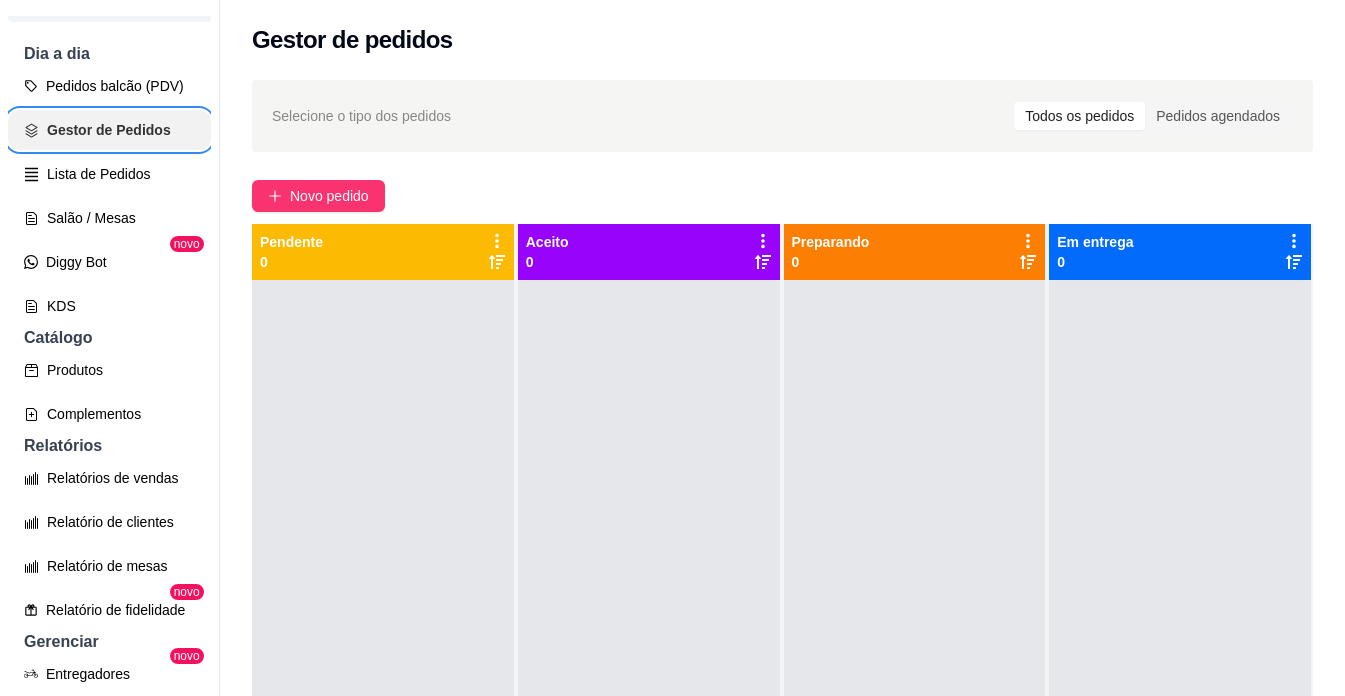 click on "Gestor de Pedidos" at bounding box center (109, 130) 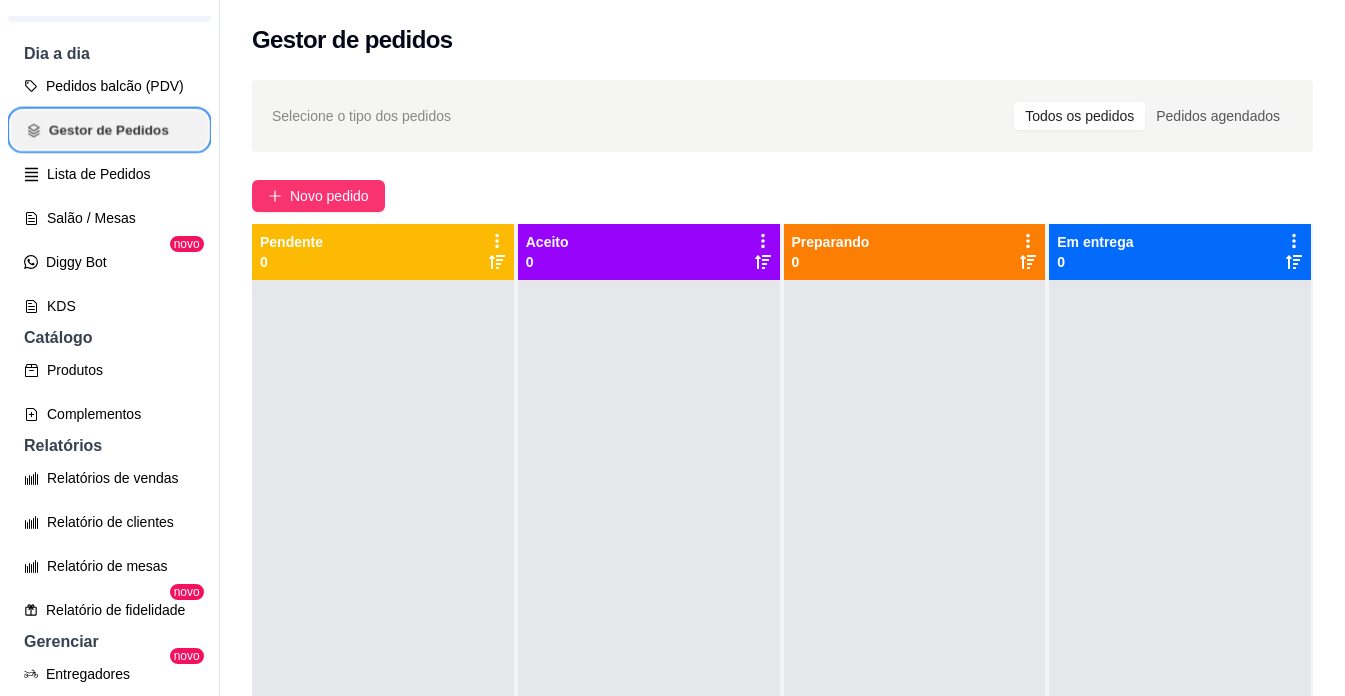 click on "Gestor de Pedidos" at bounding box center [109, 130] 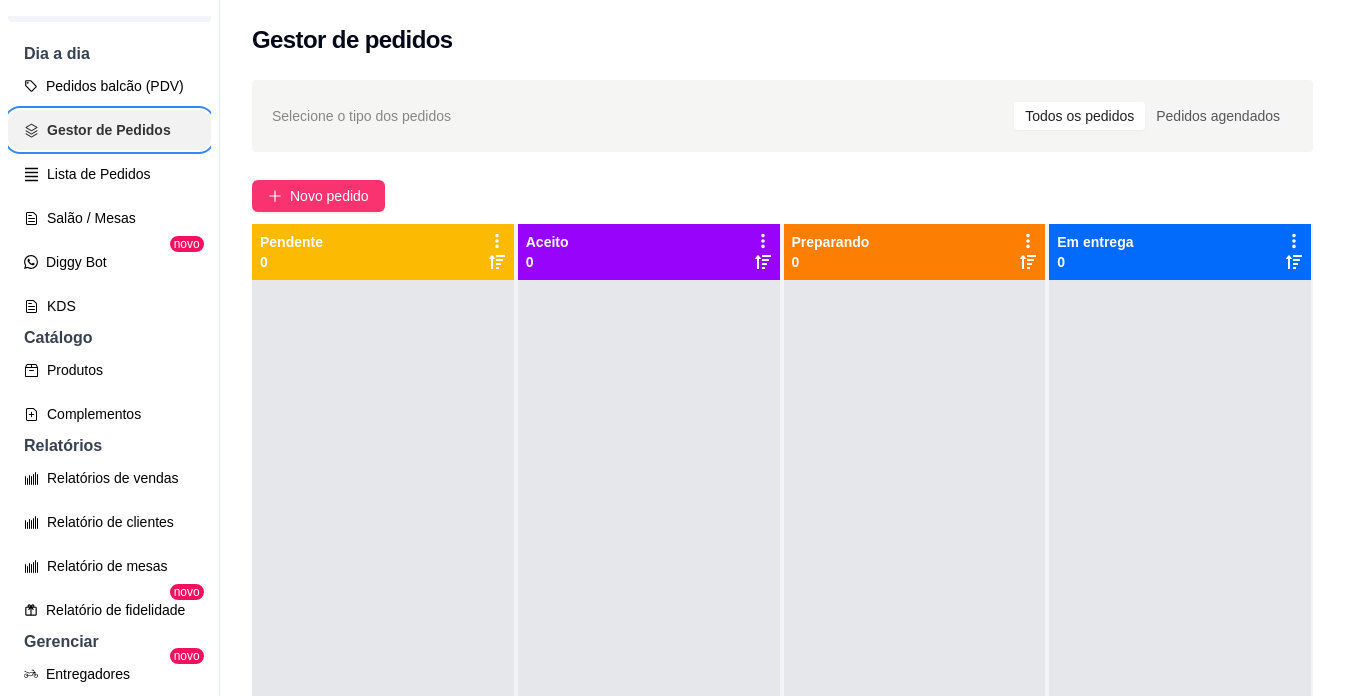 click on "Gestor de Pedidos" at bounding box center [109, 130] 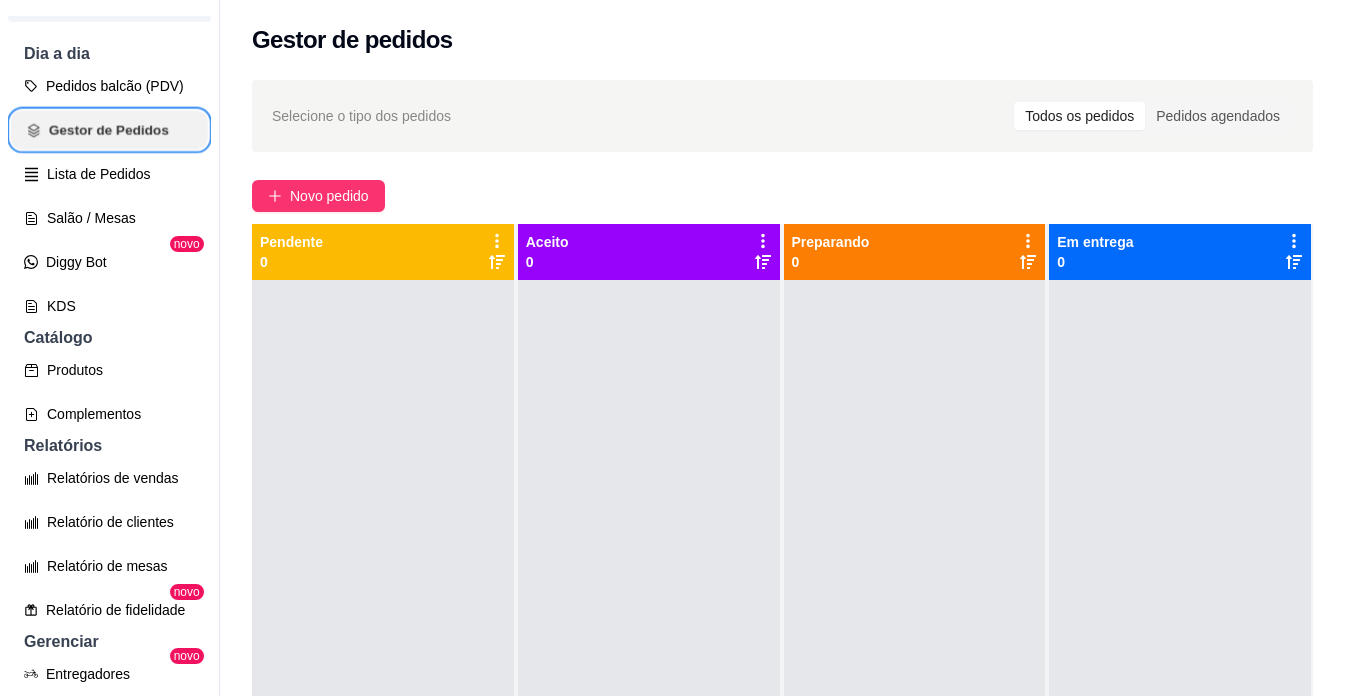 click on "Gestor de Pedidos" at bounding box center (109, 130) 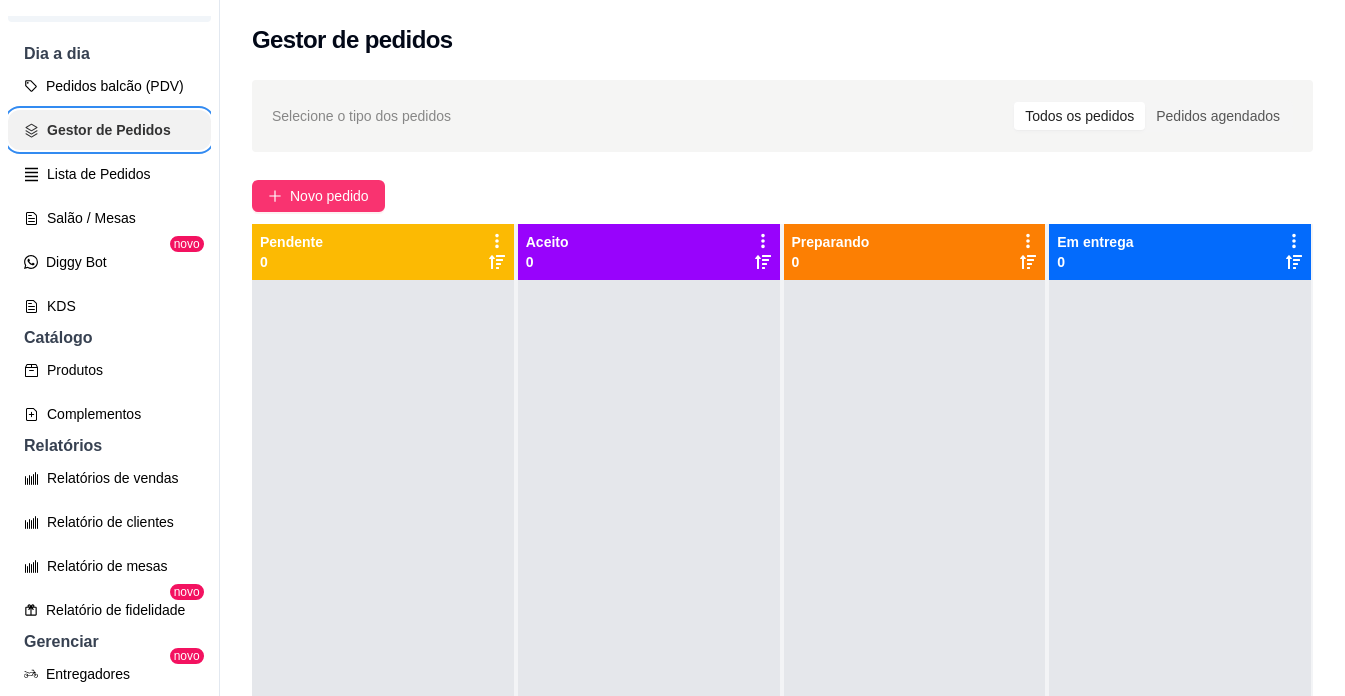 click on "Gestor de Pedidos" at bounding box center [109, 130] 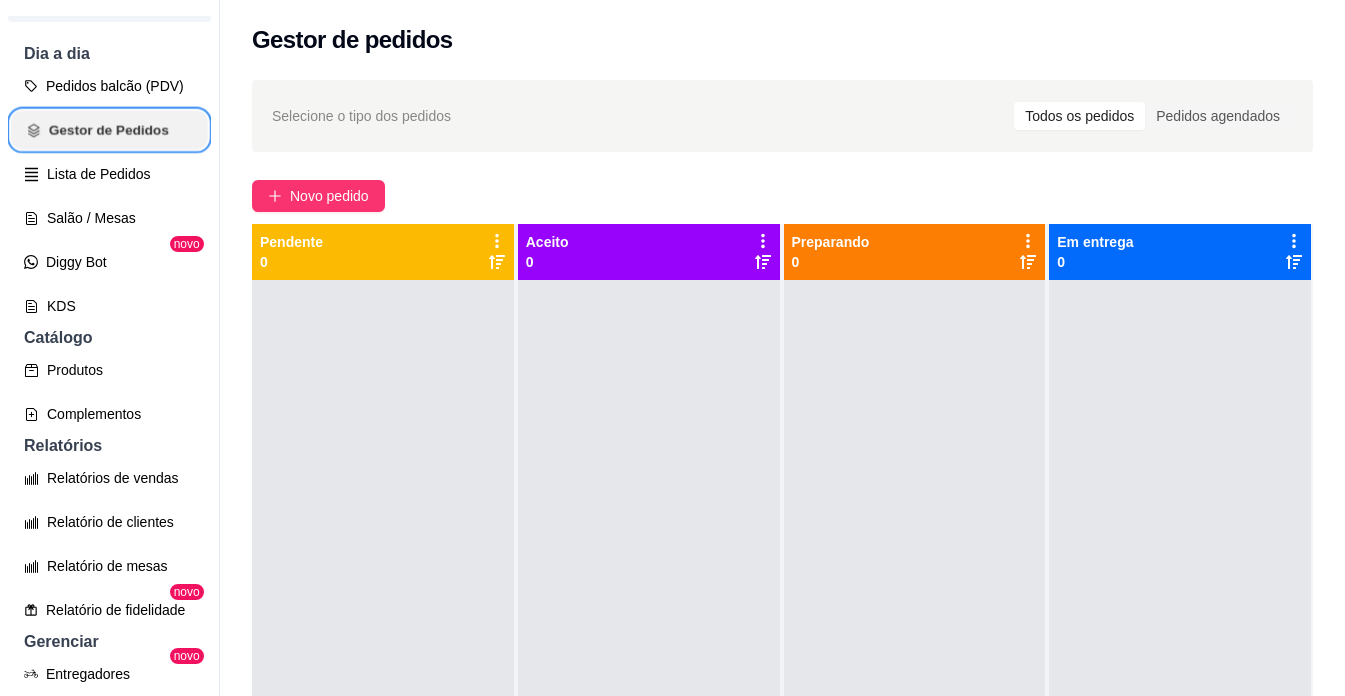 click on "Gestor de Pedidos" at bounding box center (109, 130) 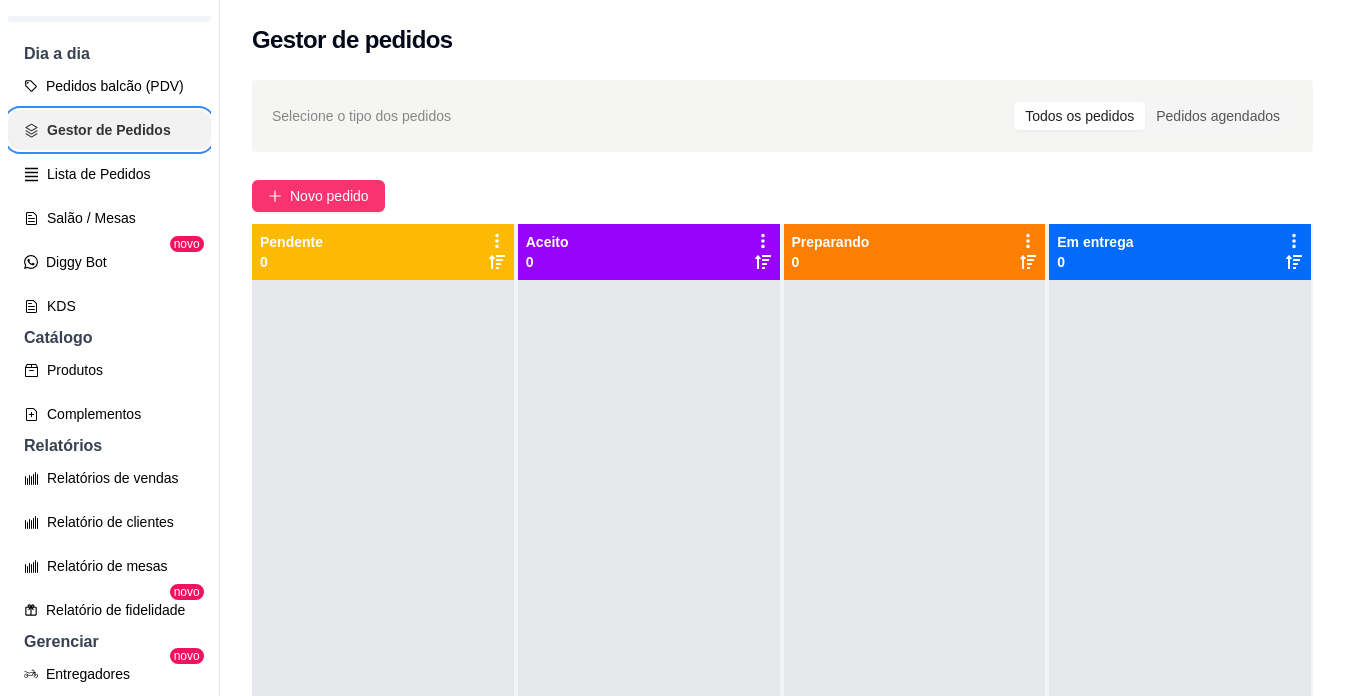 click on "Gestor de Pedidos" at bounding box center [109, 130] 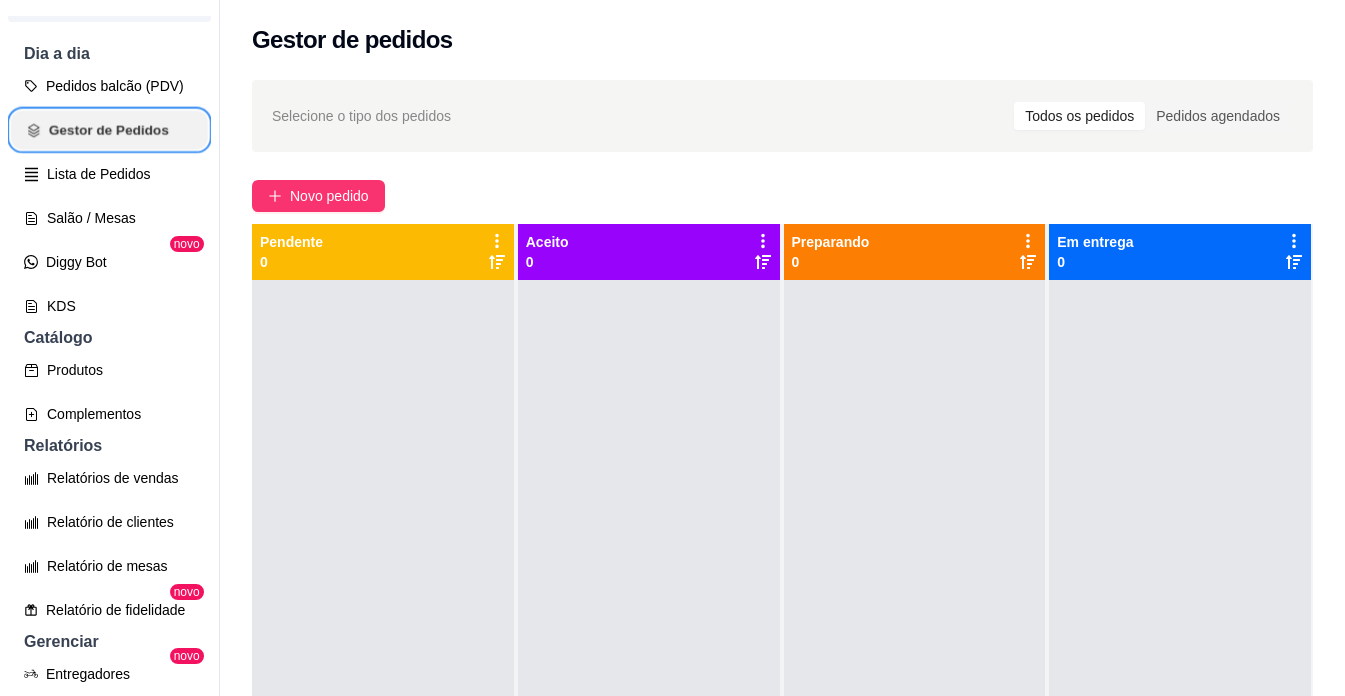 click on "Gestor de Pedidos" at bounding box center (109, 130) 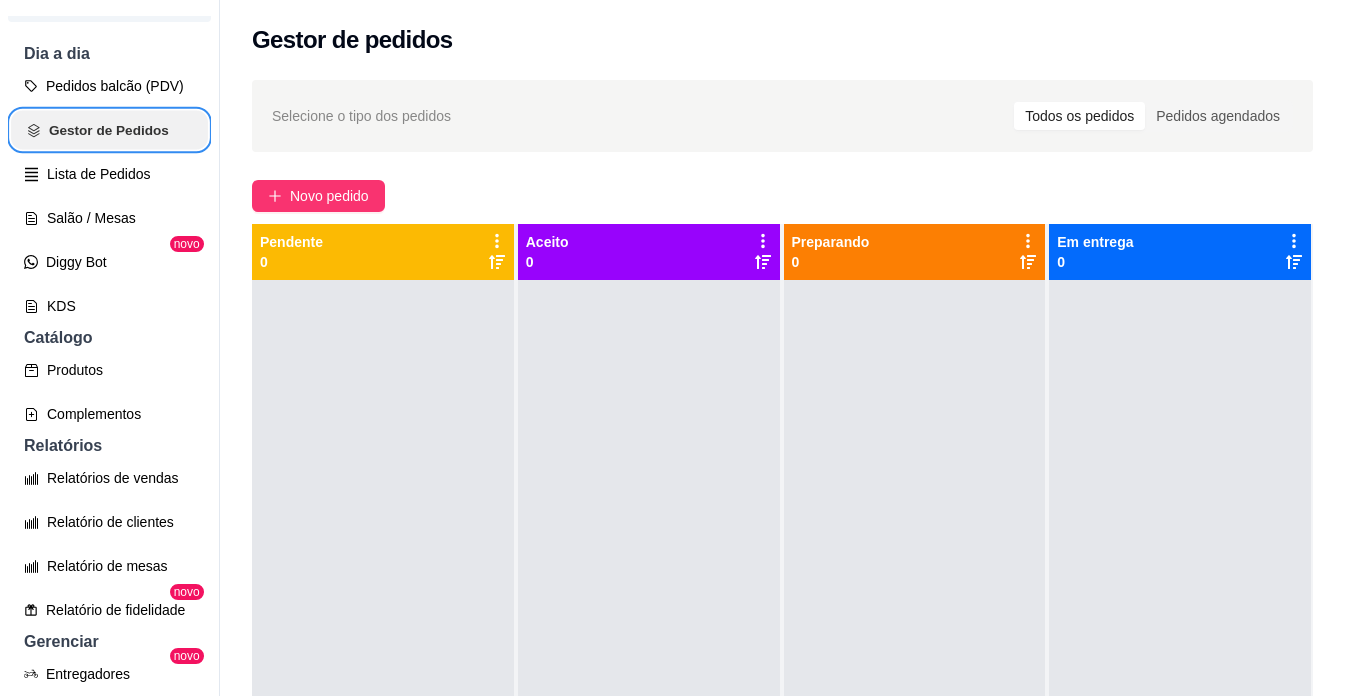 click on "Gestor de Pedidos" at bounding box center [109, 130] 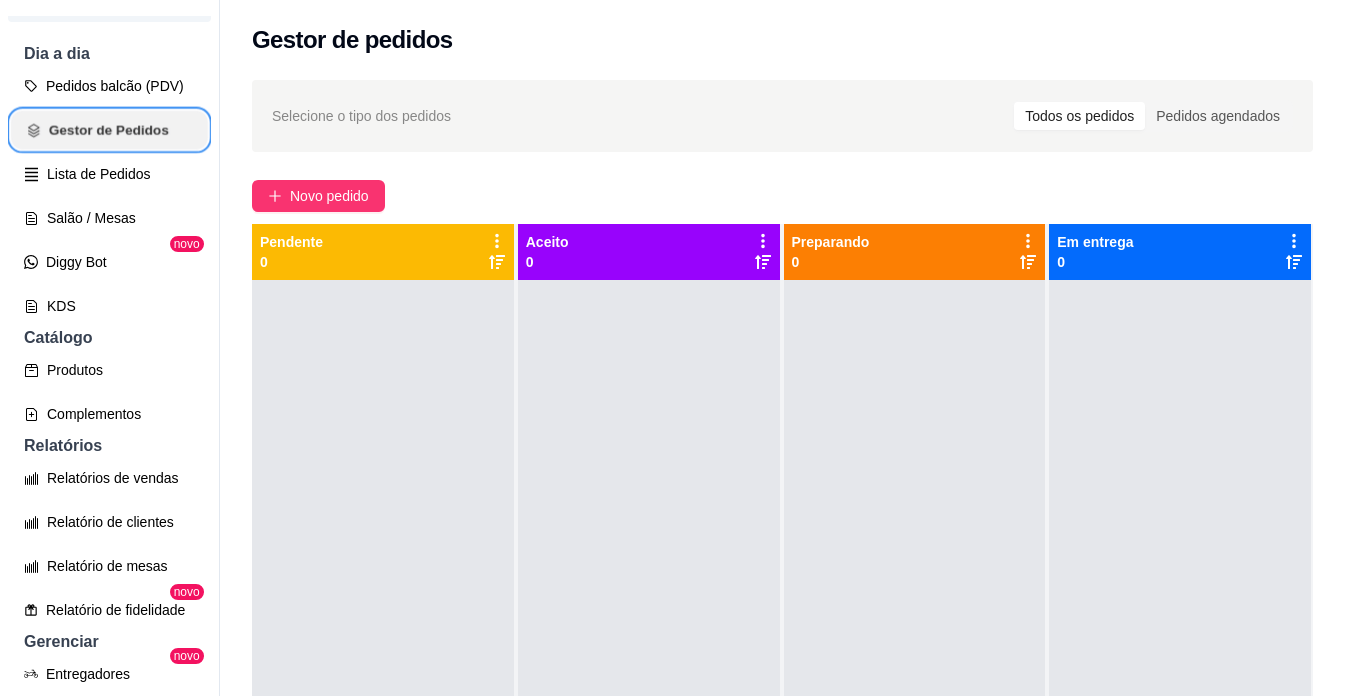 click on "Gestor de Pedidos" at bounding box center (109, 130) 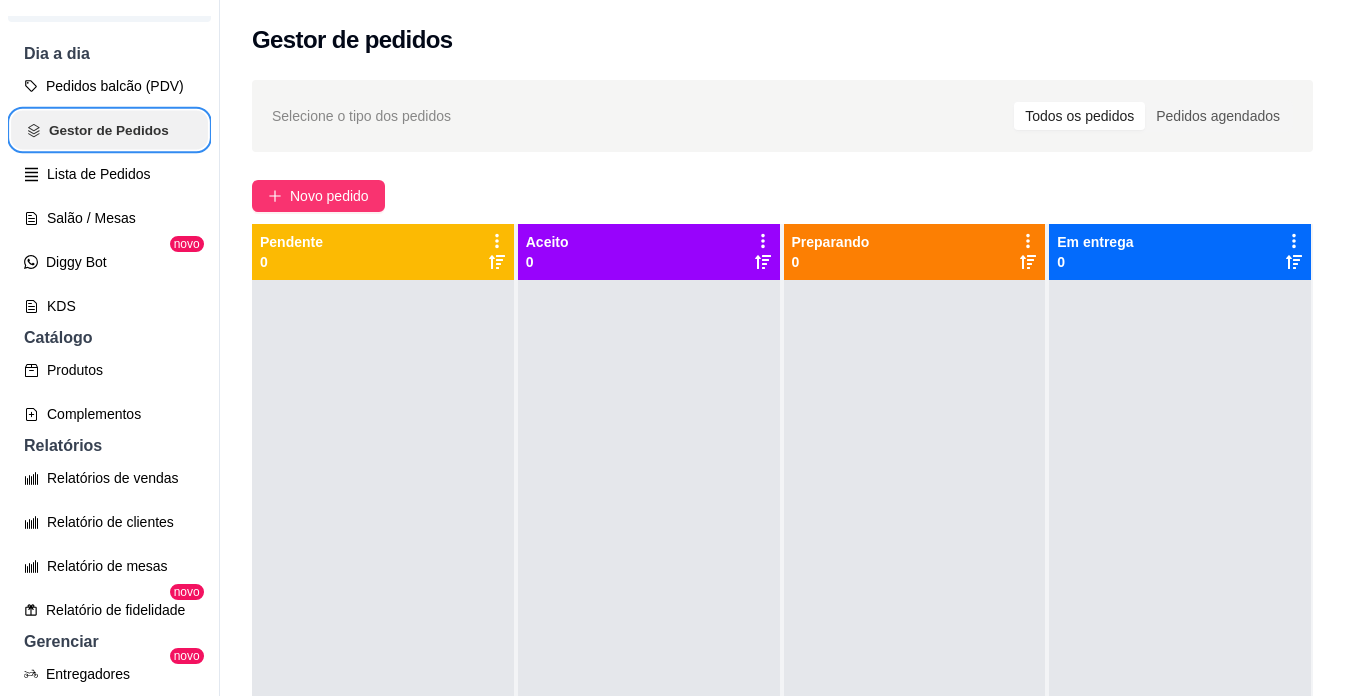 click on "Gestor de Pedidos" at bounding box center [109, 130] 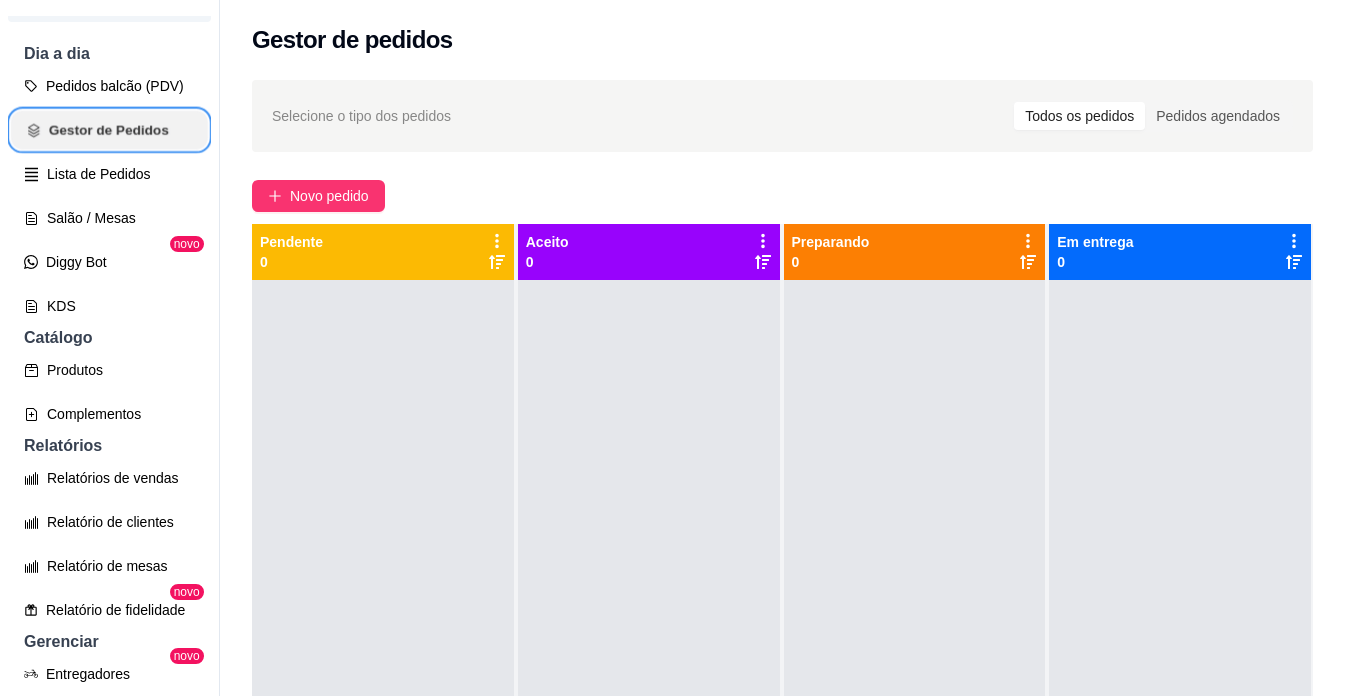 click on "Gestor de Pedidos" at bounding box center [109, 130] 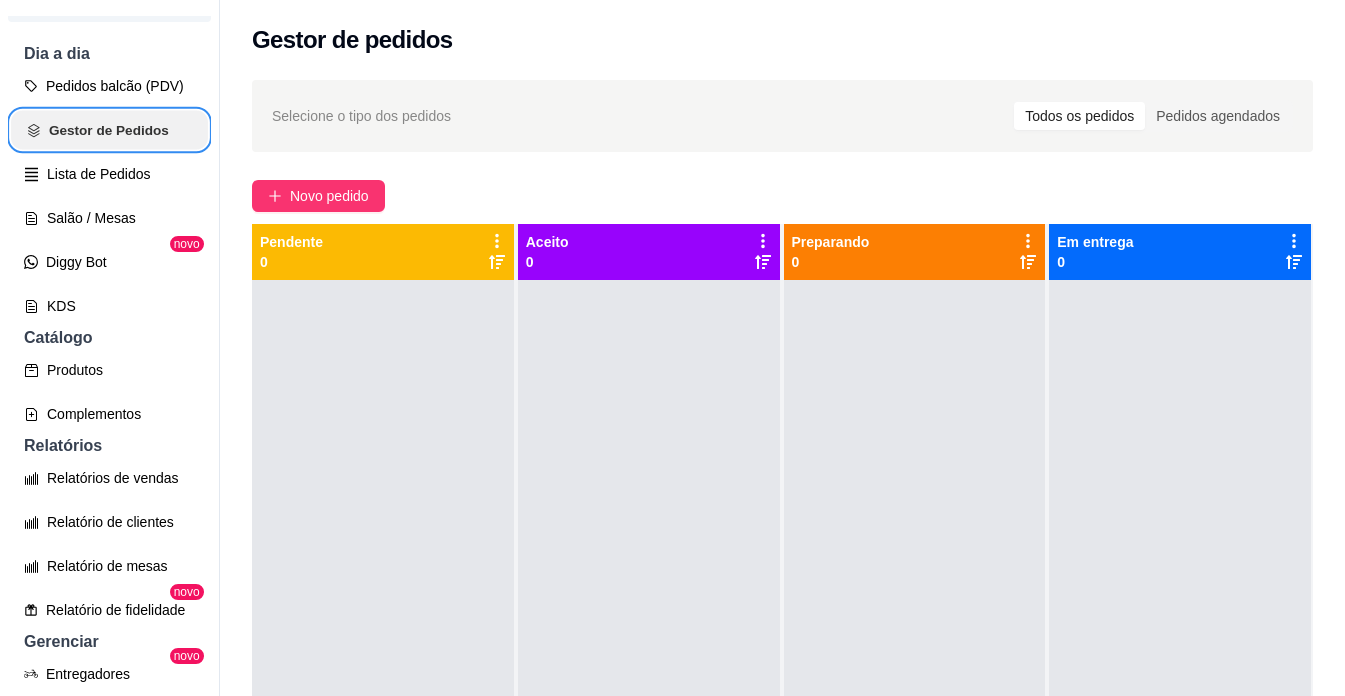 click on "Gestor de Pedidos" at bounding box center [109, 130] 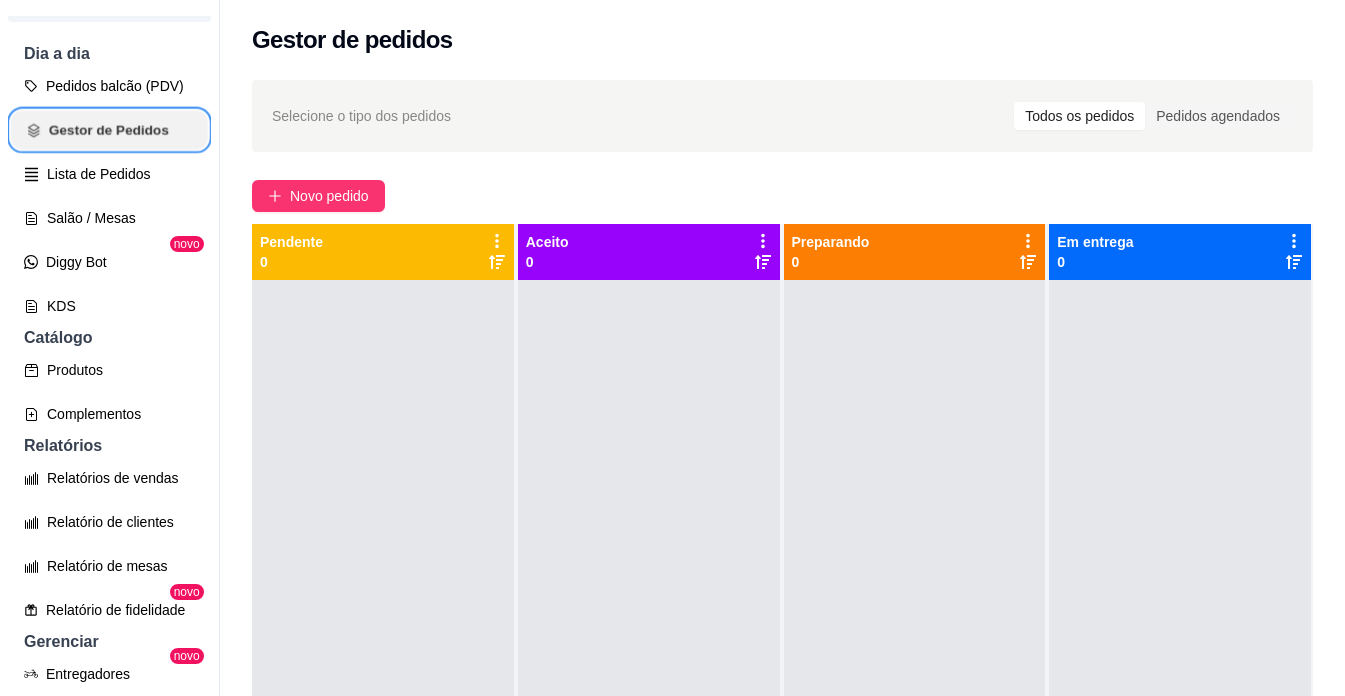 click on "Gestor de Pedidos" at bounding box center [109, 130] 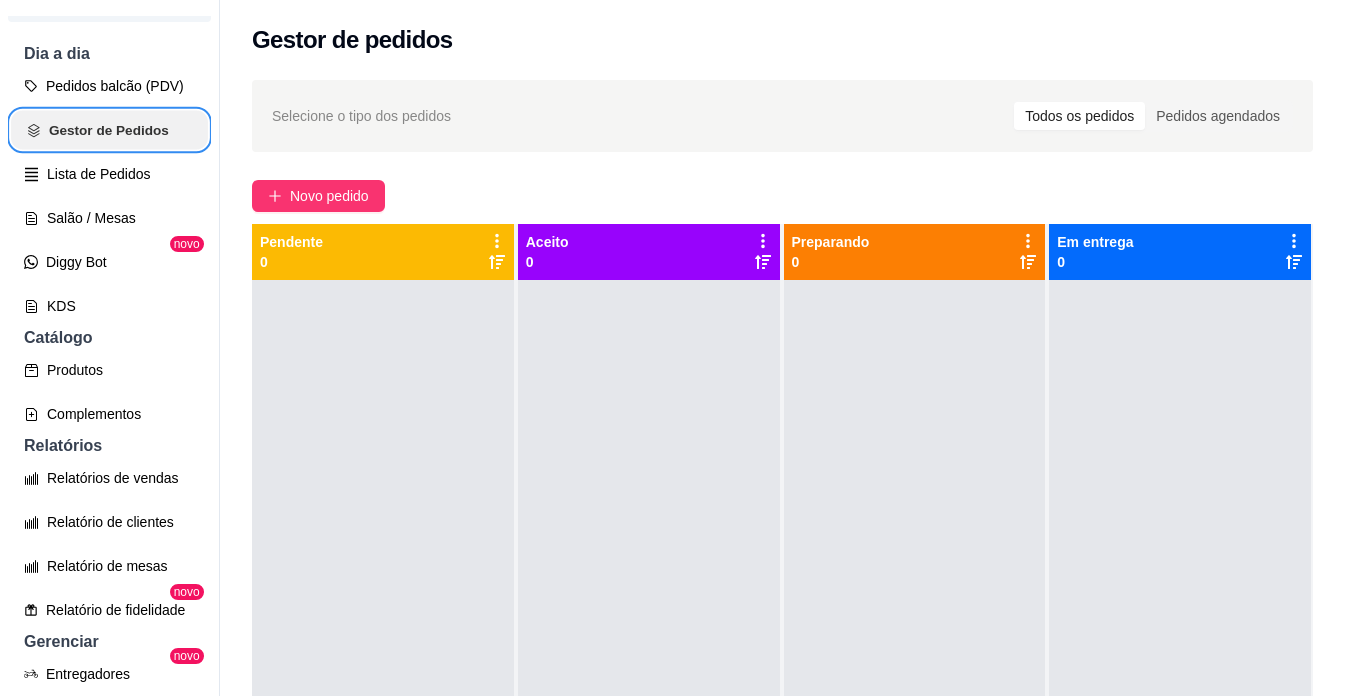 click on "Gestor de Pedidos" at bounding box center (109, 130) 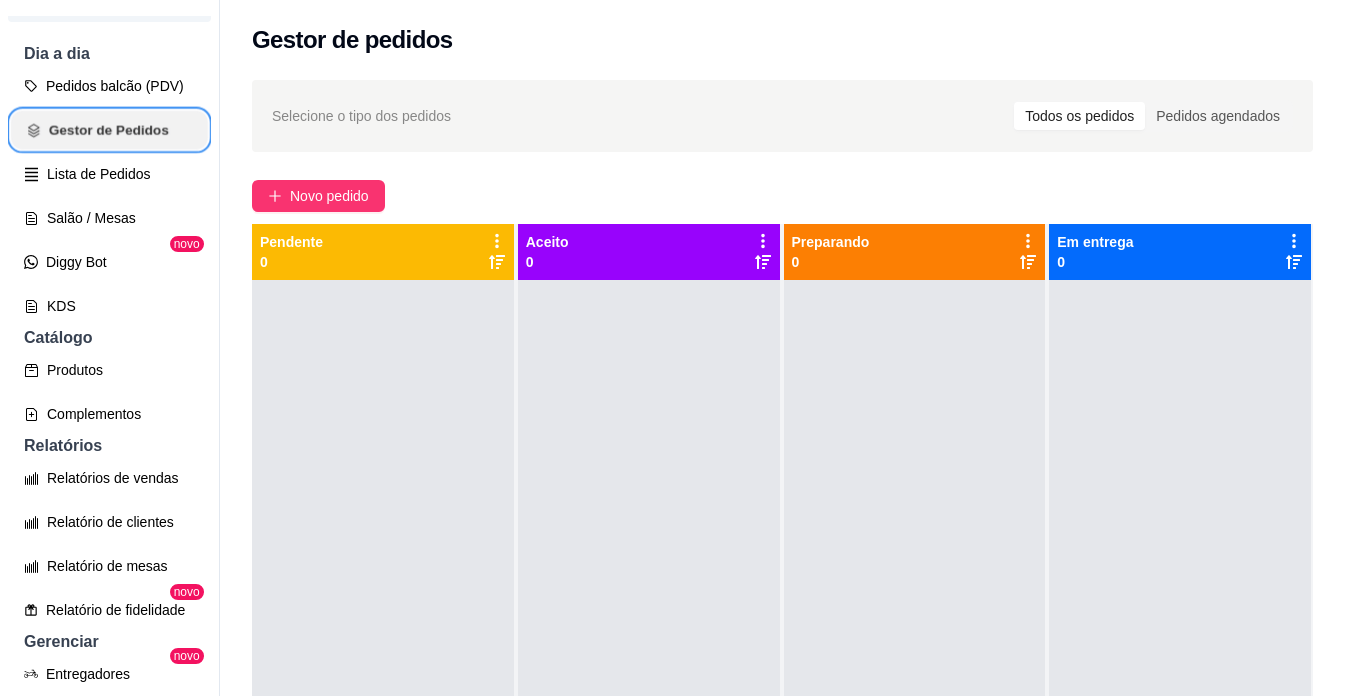 click on "Gestor de Pedidos" at bounding box center (109, 130) 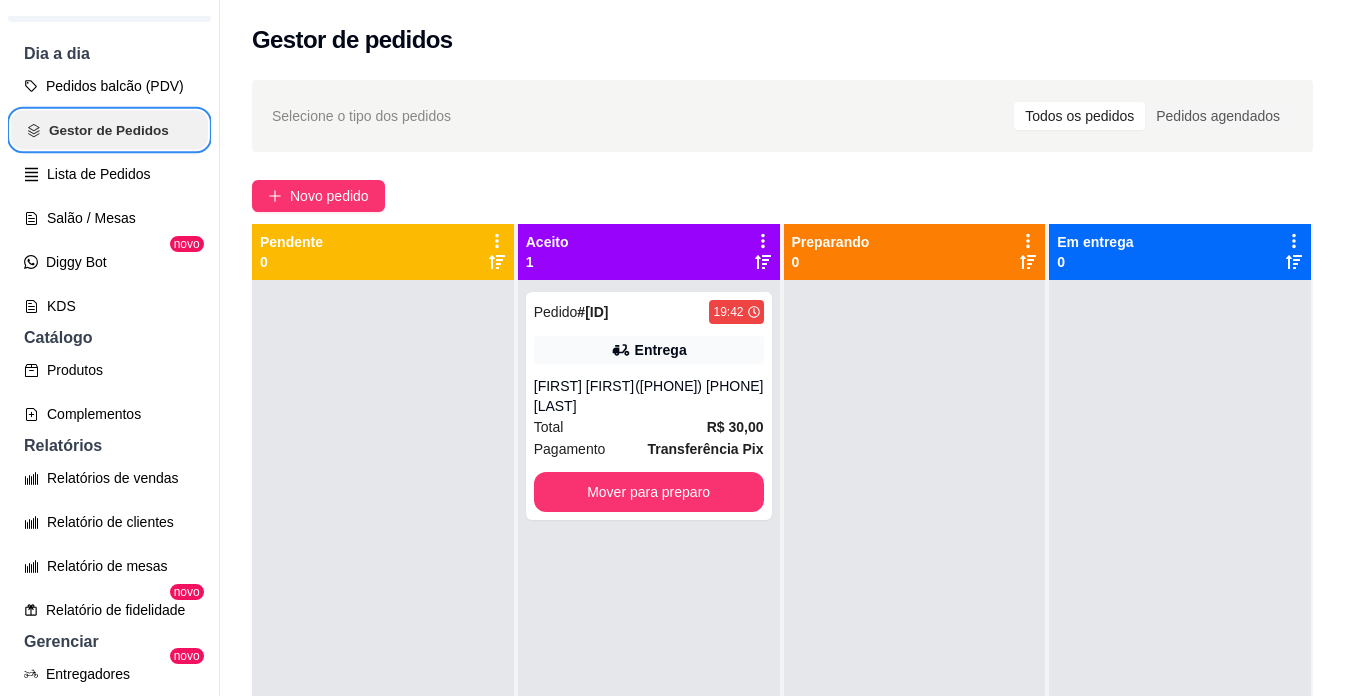 click on "Gestor de Pedidos" at bounding box center [109, 130] 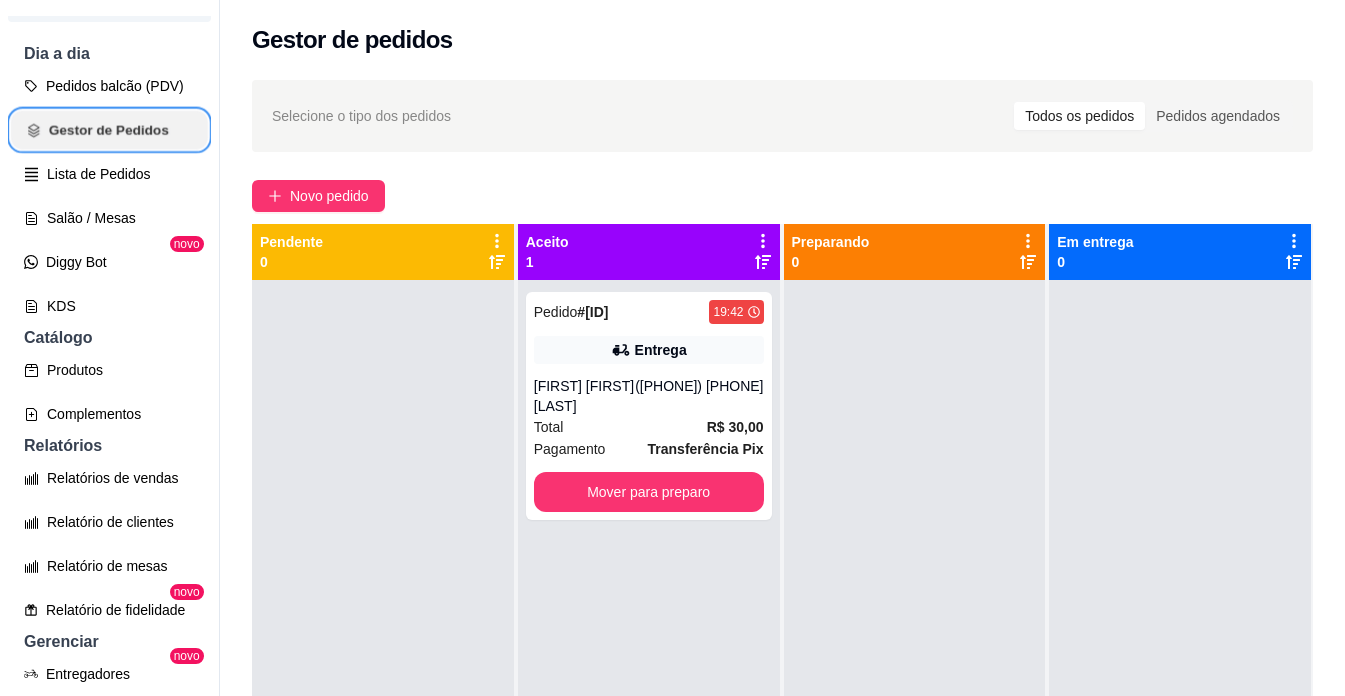 click on "Gestor de Pedidos" at bounding box center (109, 130) 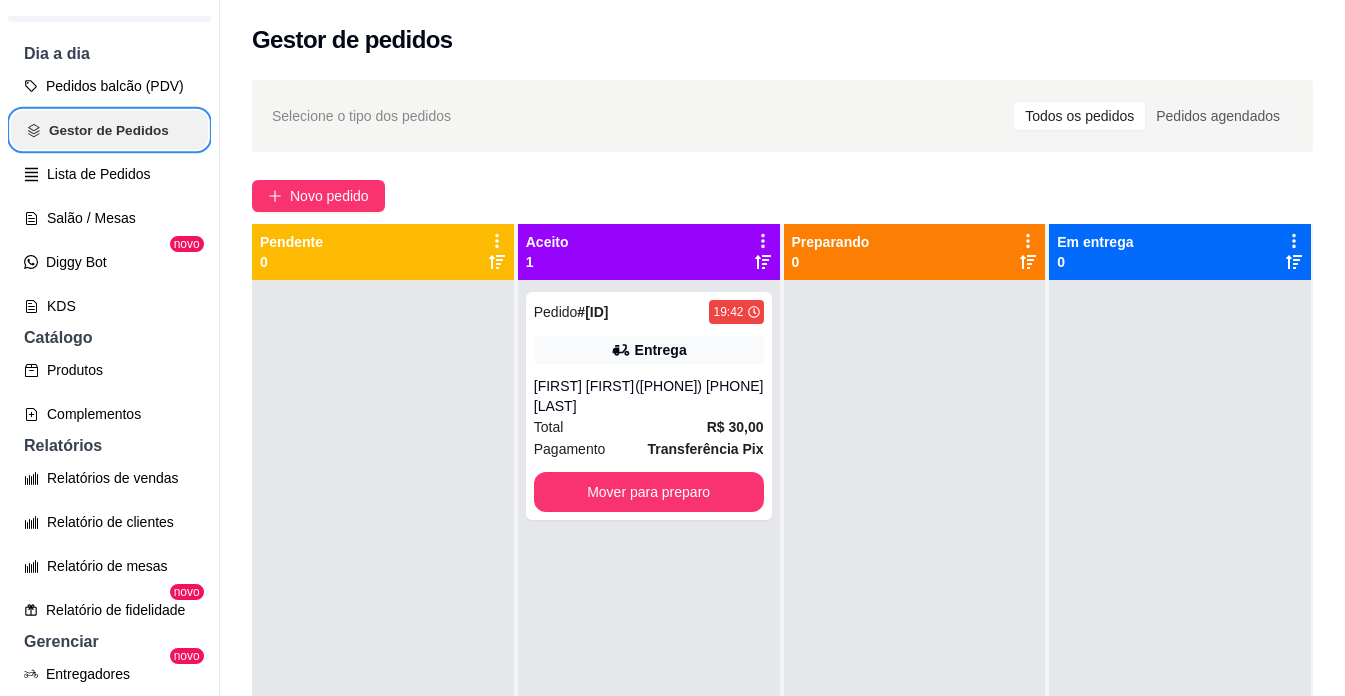 click on "Gestor de Pedidos" at bounding box center [109, 130] 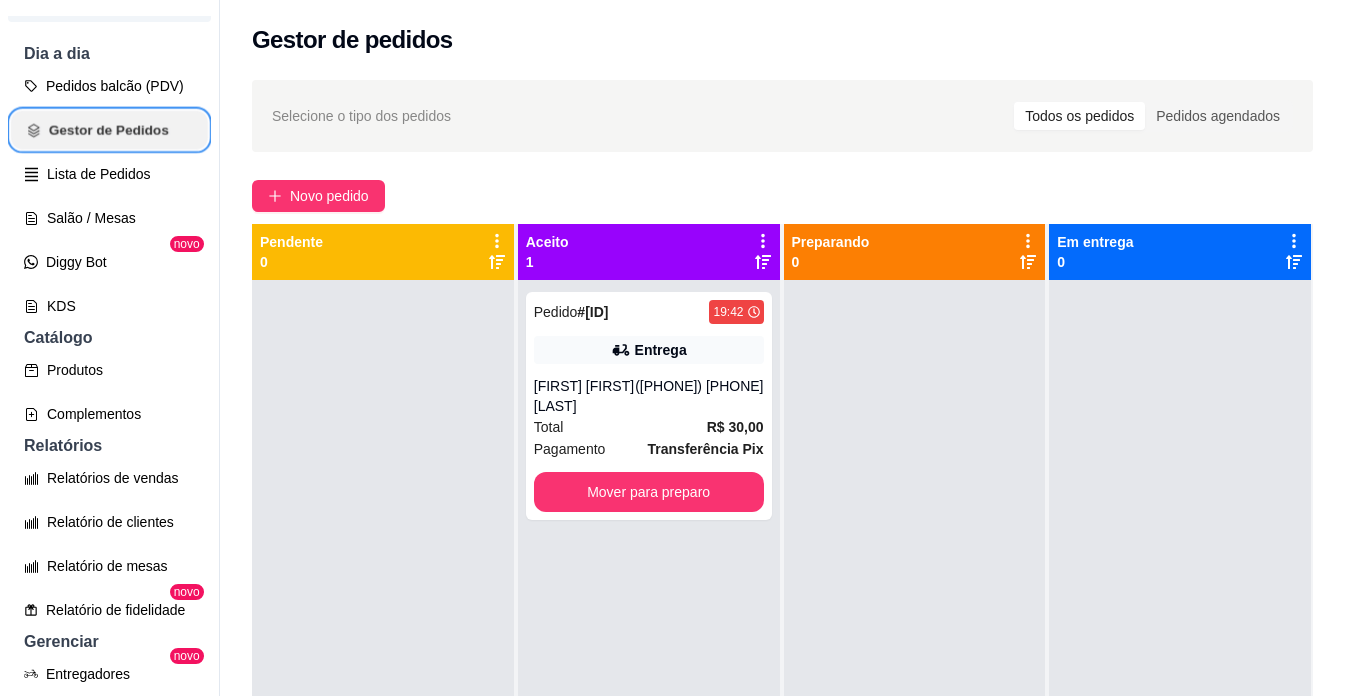 click on "Gestor de Pedidos" at bounding box center [109, 130] 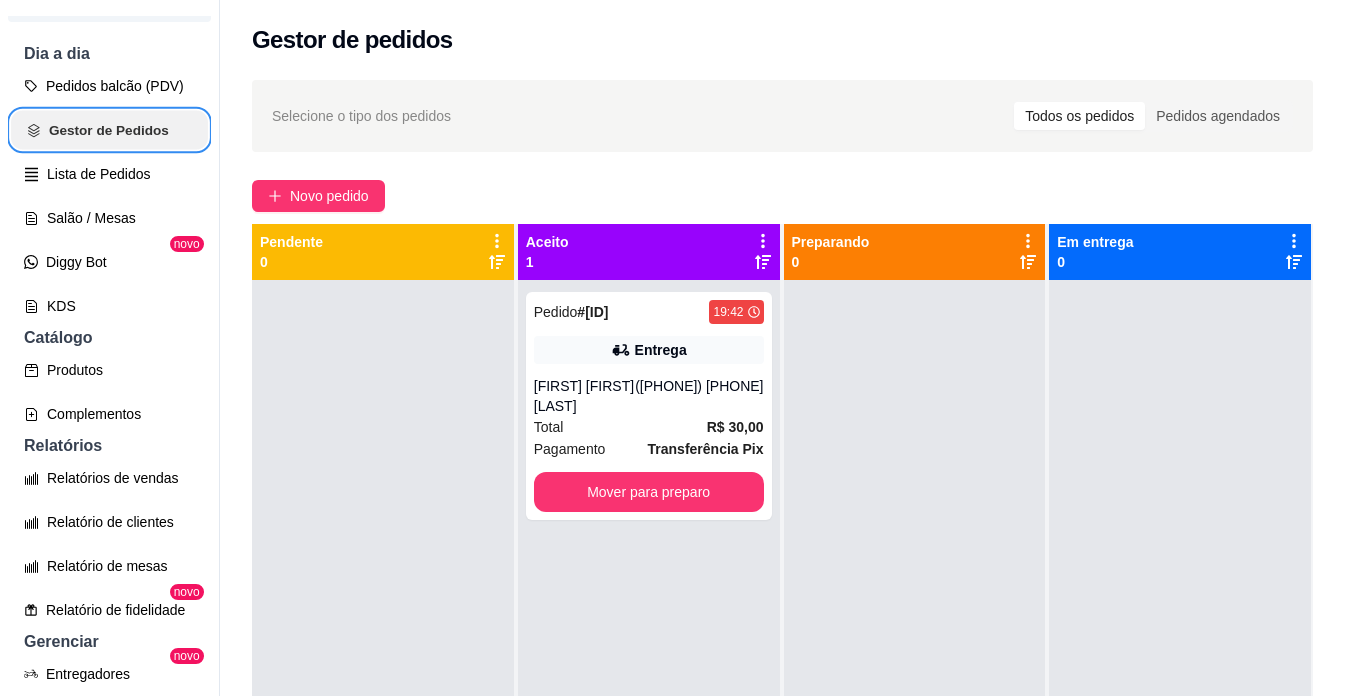 click on "Gestor de Pedidos" at bounding box center (109, 130) 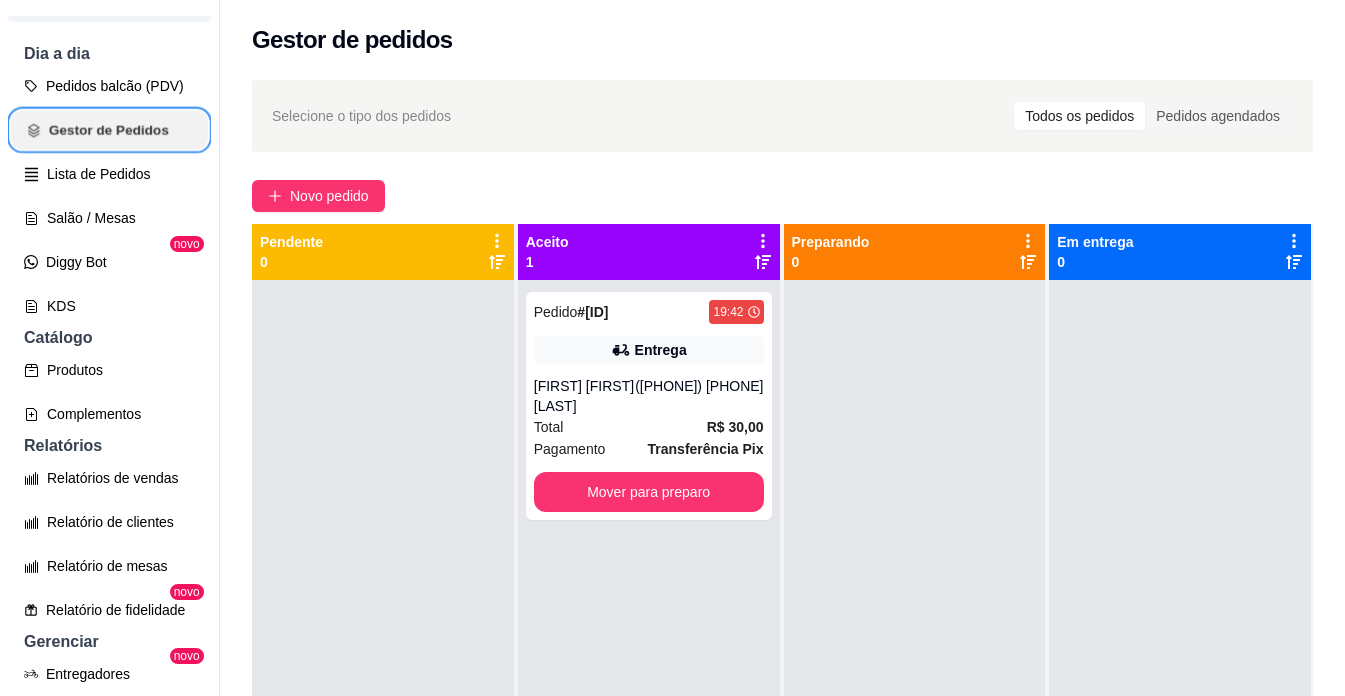 click on "Gestor de Pedidos" at bounding box center [109, 130] 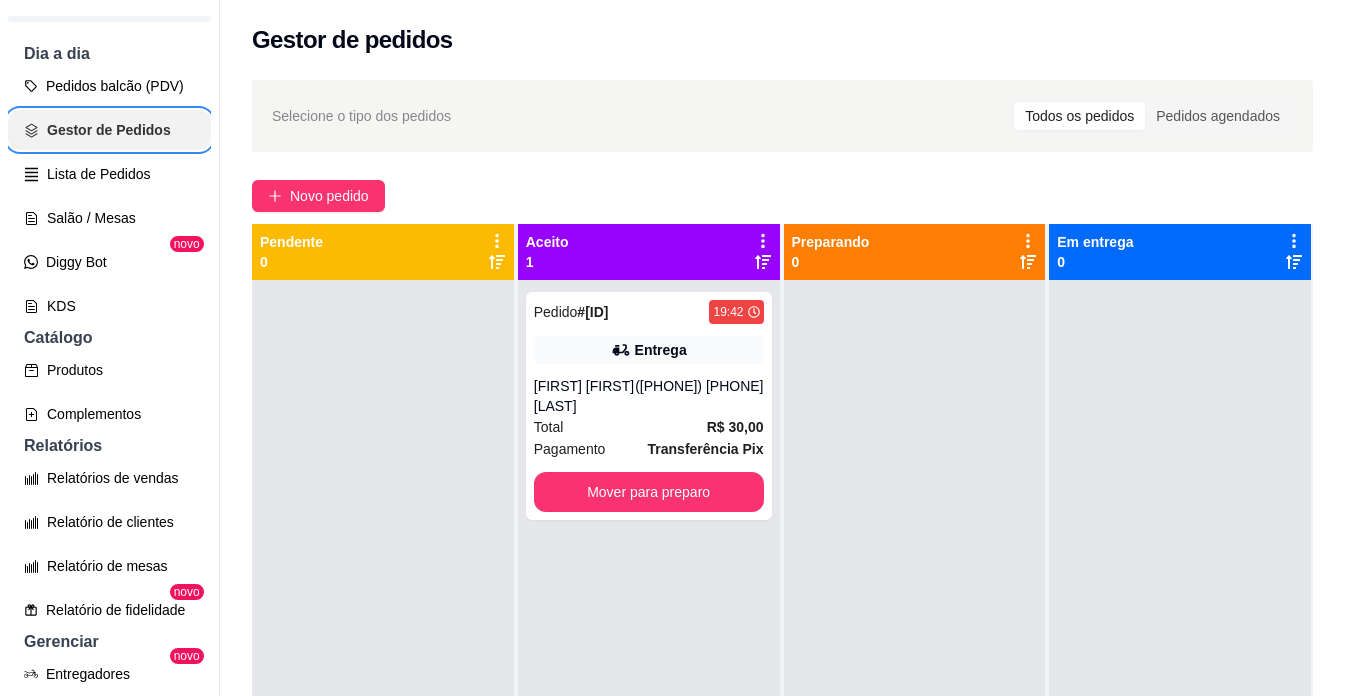 click on "Gestor de Pedidos" at bounding box center [109, 130] 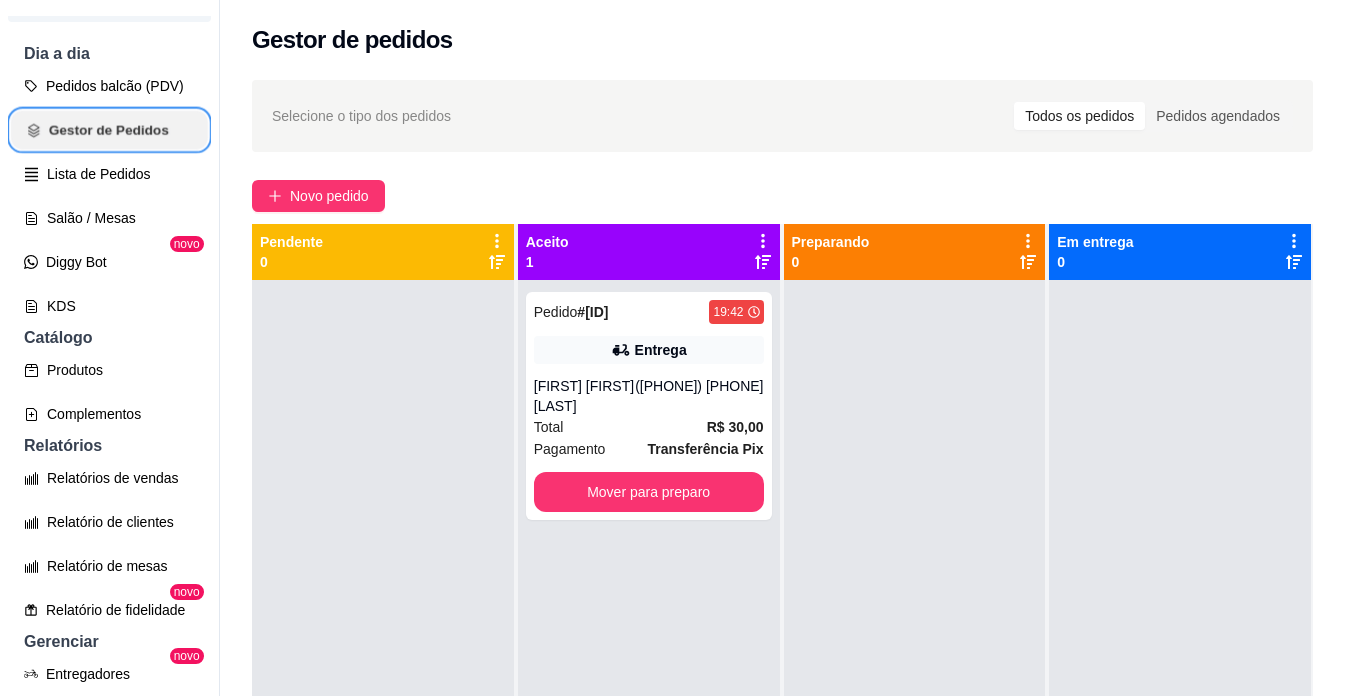 click on "Gestor de Pedidos" at bounding box center (109, 130) 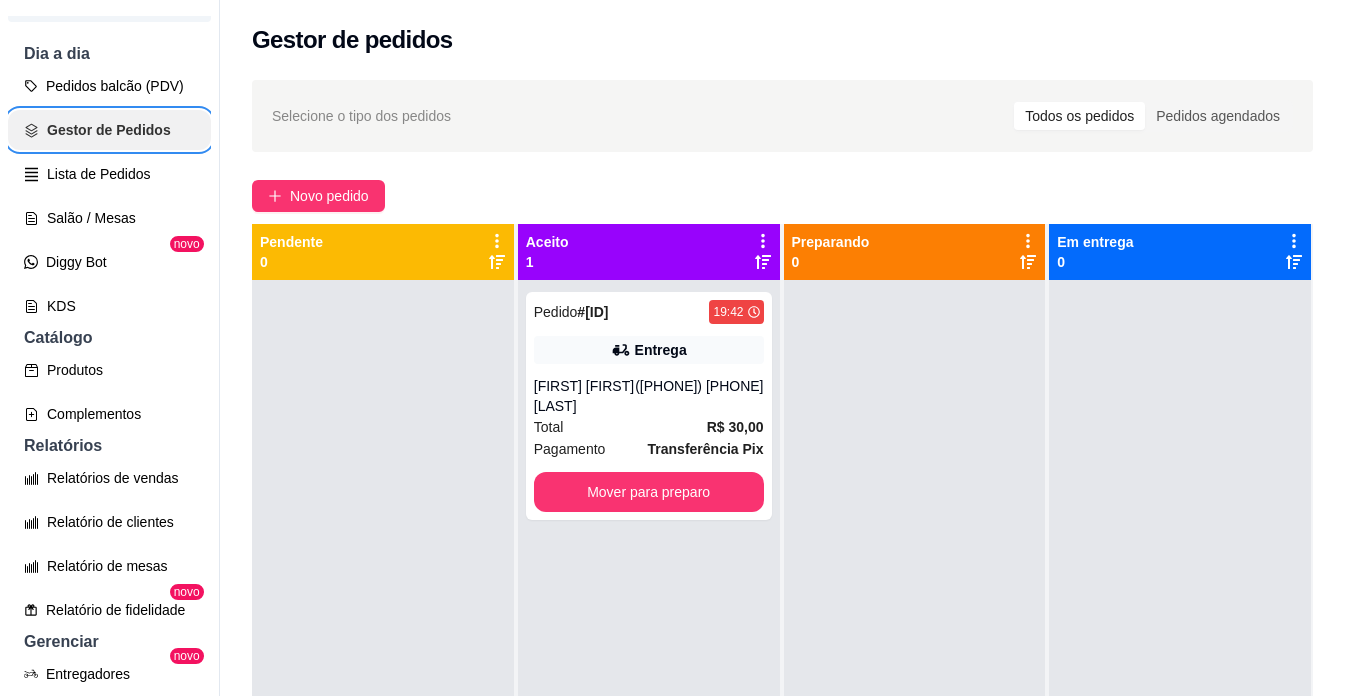 click on "Gestor de Pedidos" at bounding box center [109, 130] 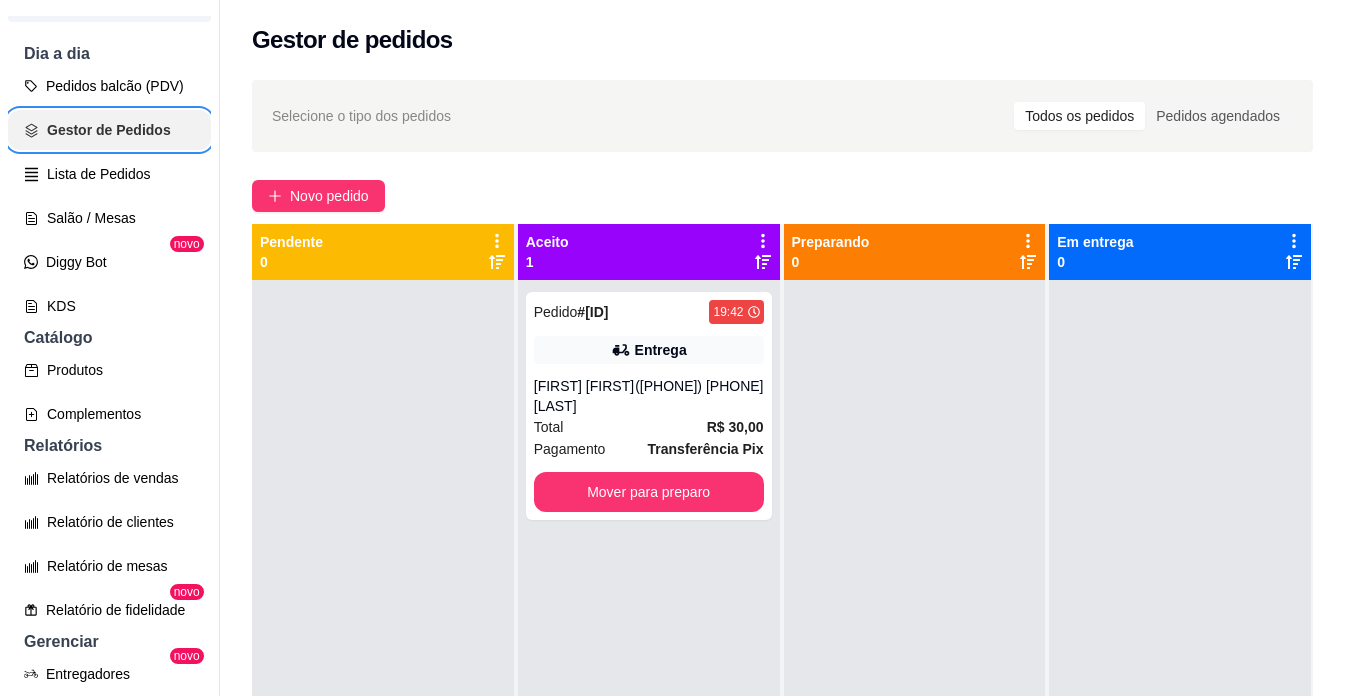 click on "Gestor de Pedidos" at bounding box center (109, 130) 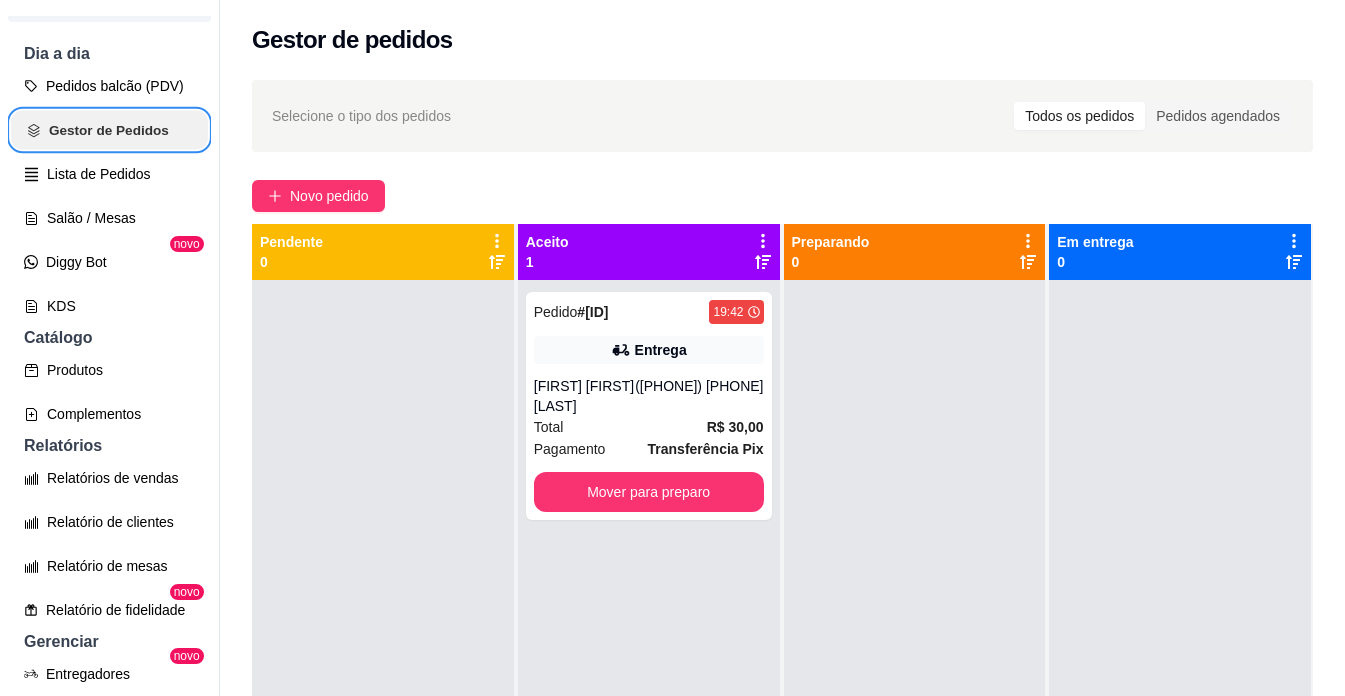 click on "Gestor de Pedidos" at bounding box center [109, 130] 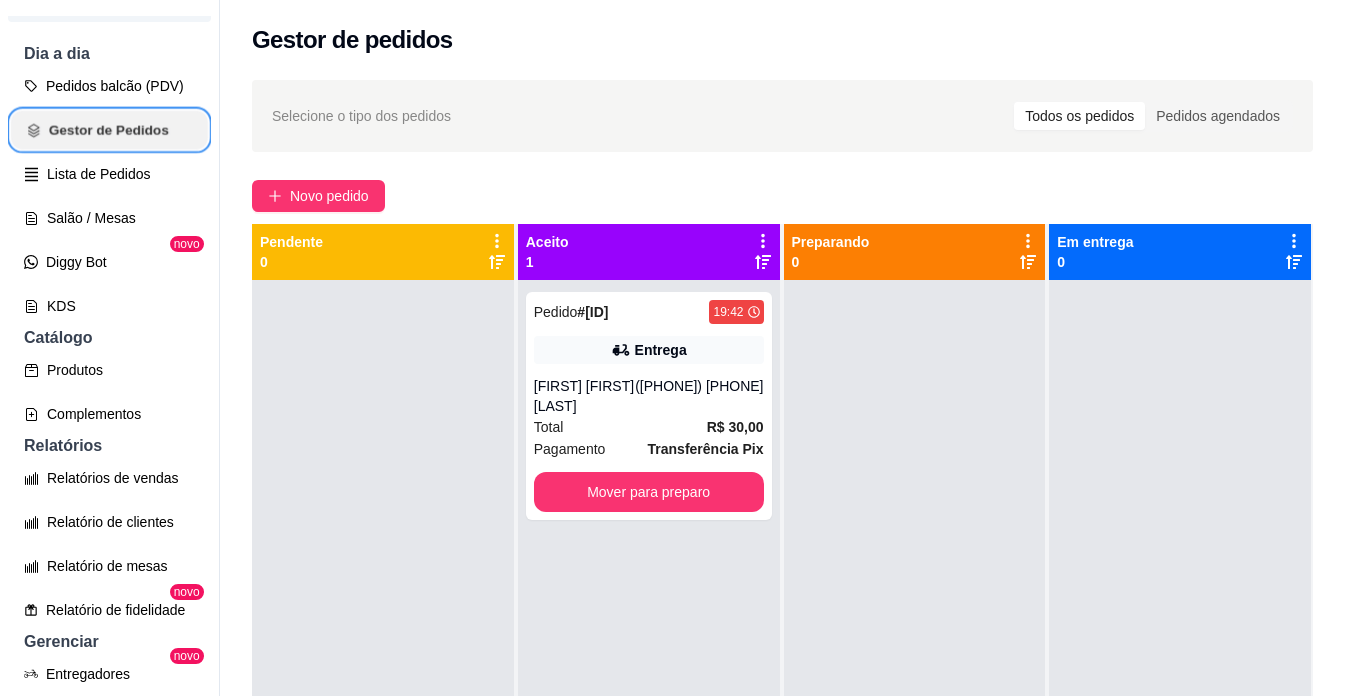 click on "Gestor de Pedidos" at bounding box center [109, 130] 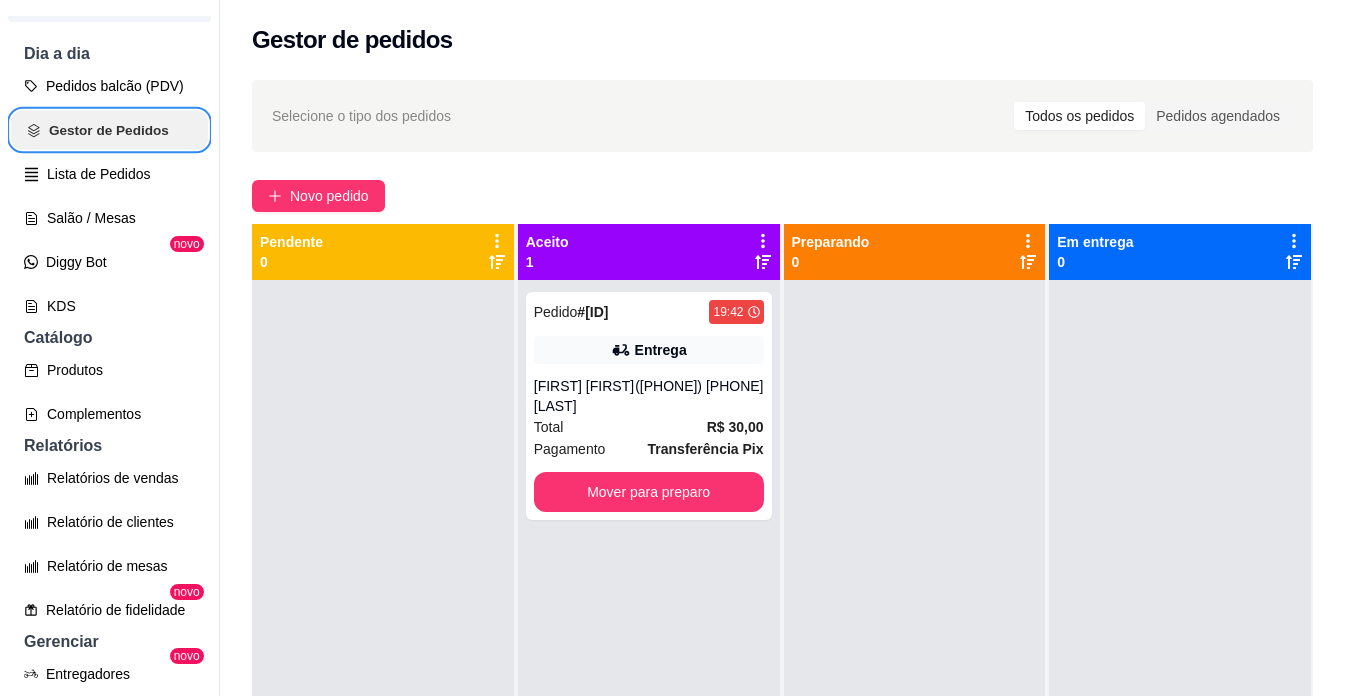 click on "Gestor de Pedidos" at bounding box center [109, 130] 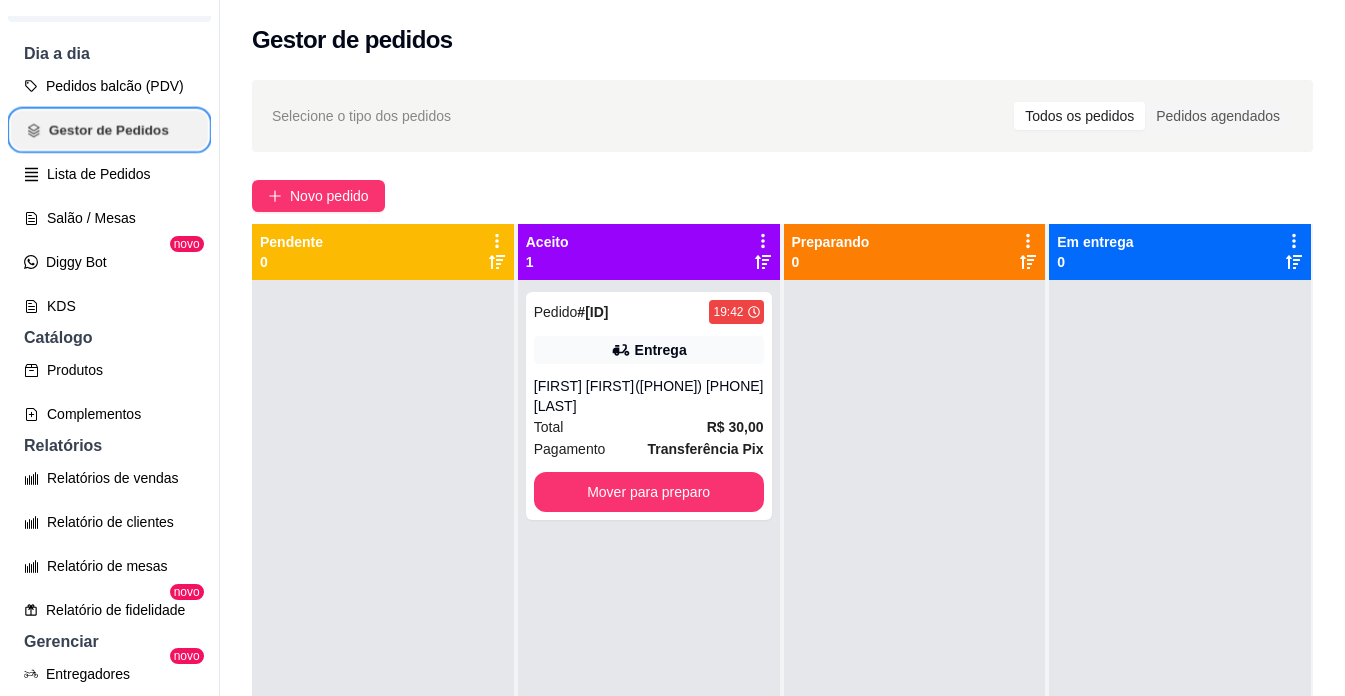 click on "Gestor de Pedidos" at bounding box center [109, 130] 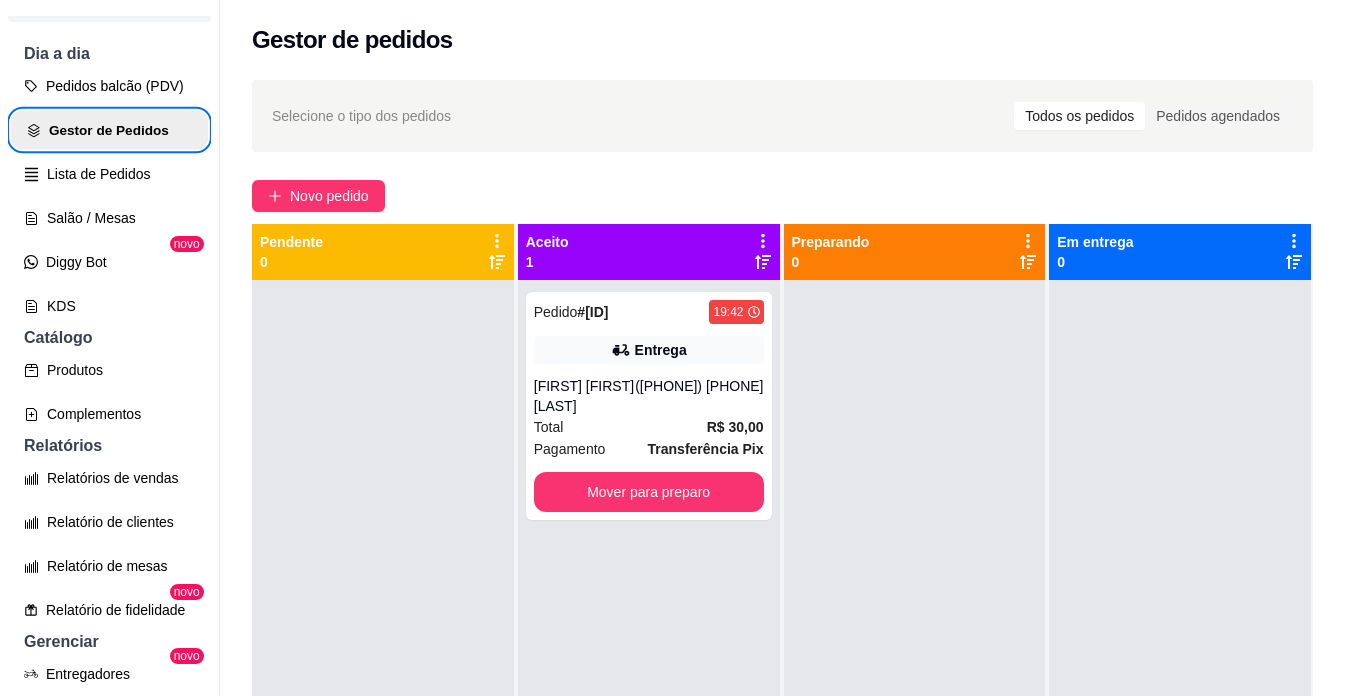 click on "Gestor de Pedidos" at bounding box center (109, 130) 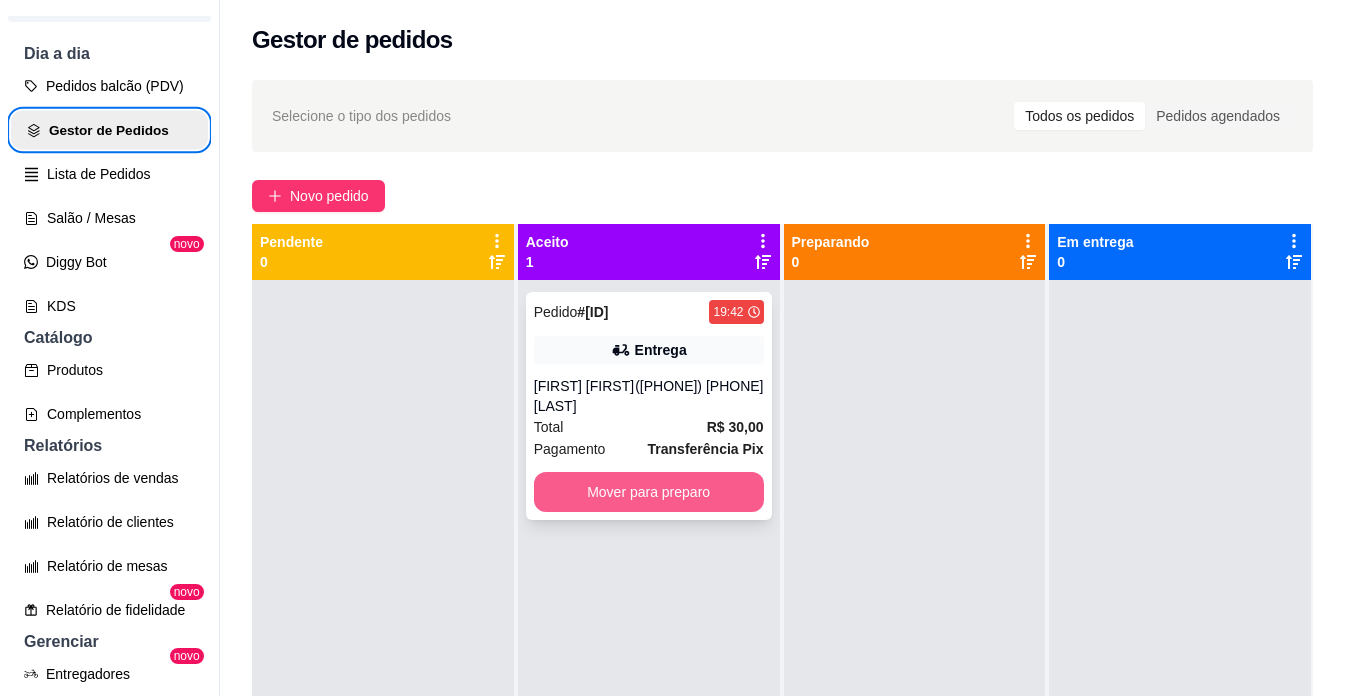 type 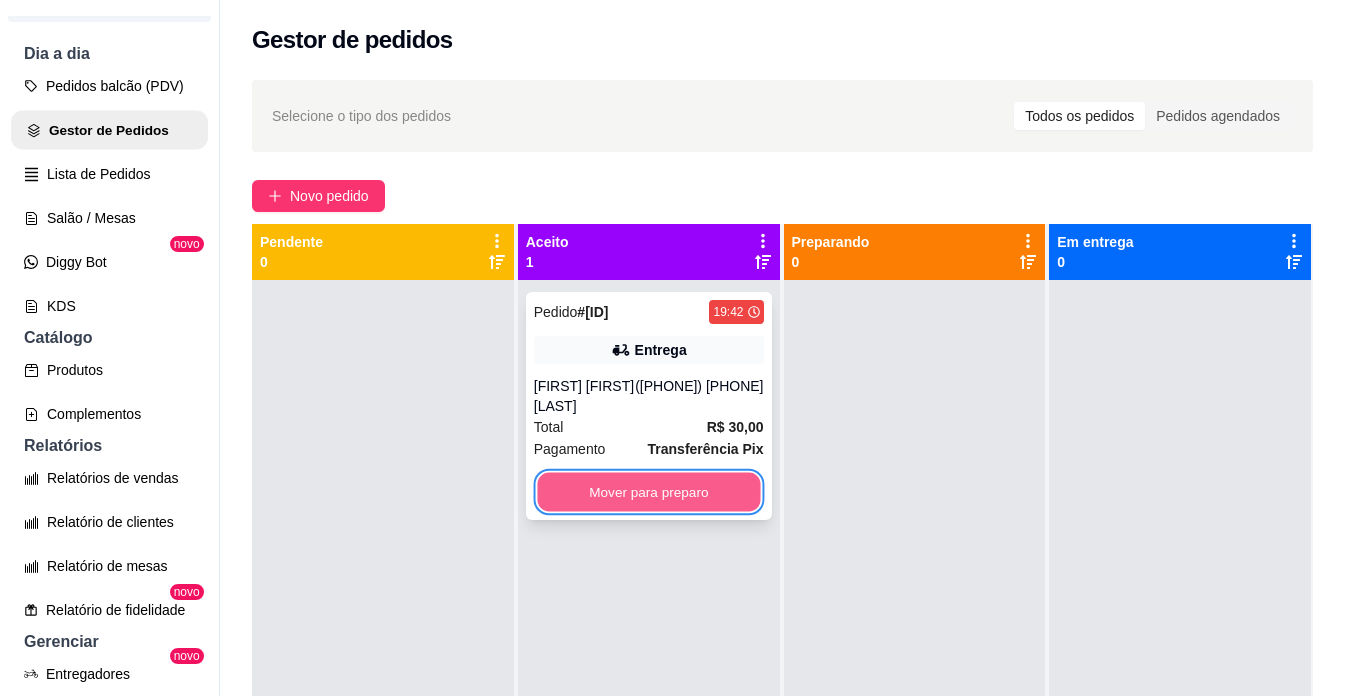 click on "Mover para preparo" at bounding box center [648, 492] 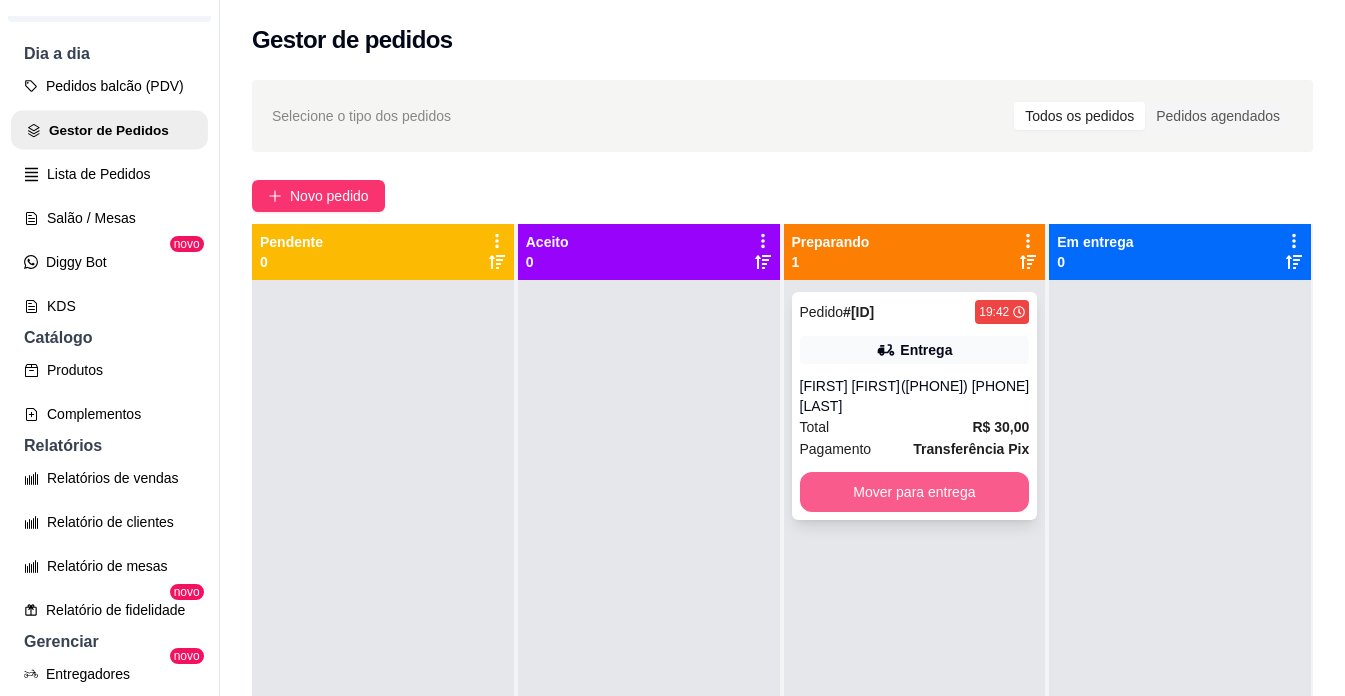 type 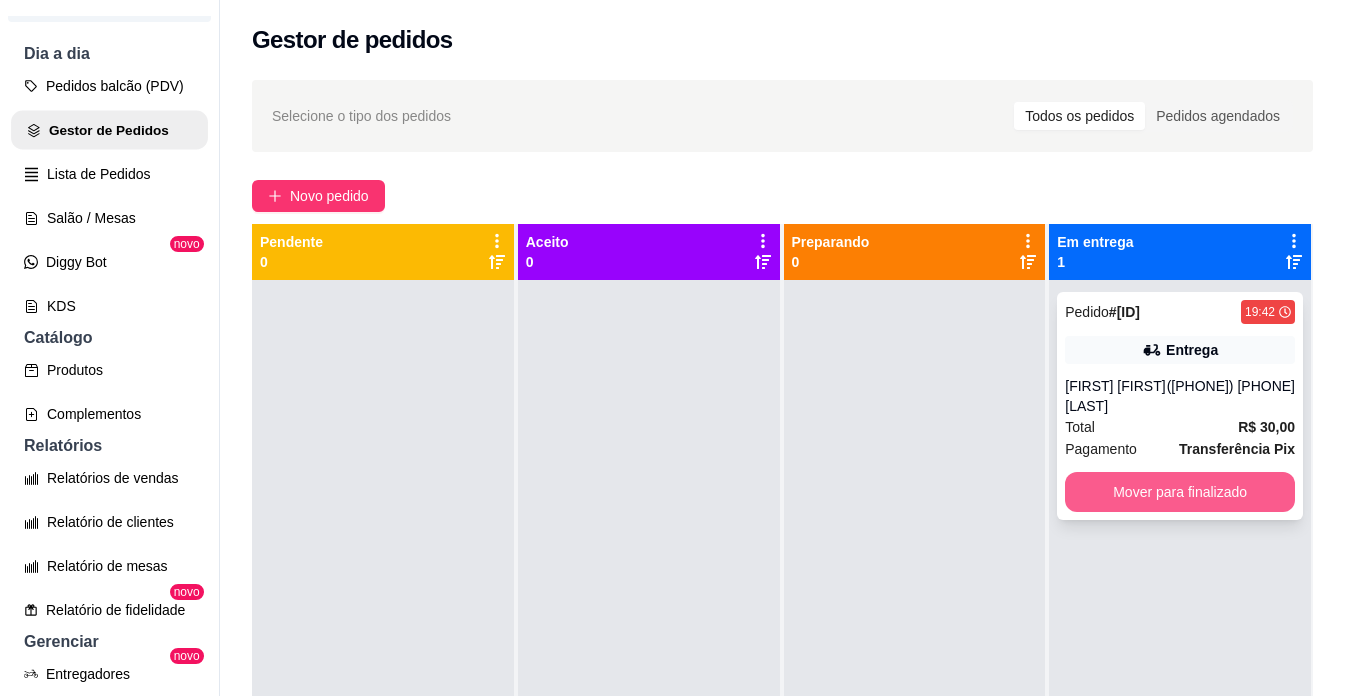 type 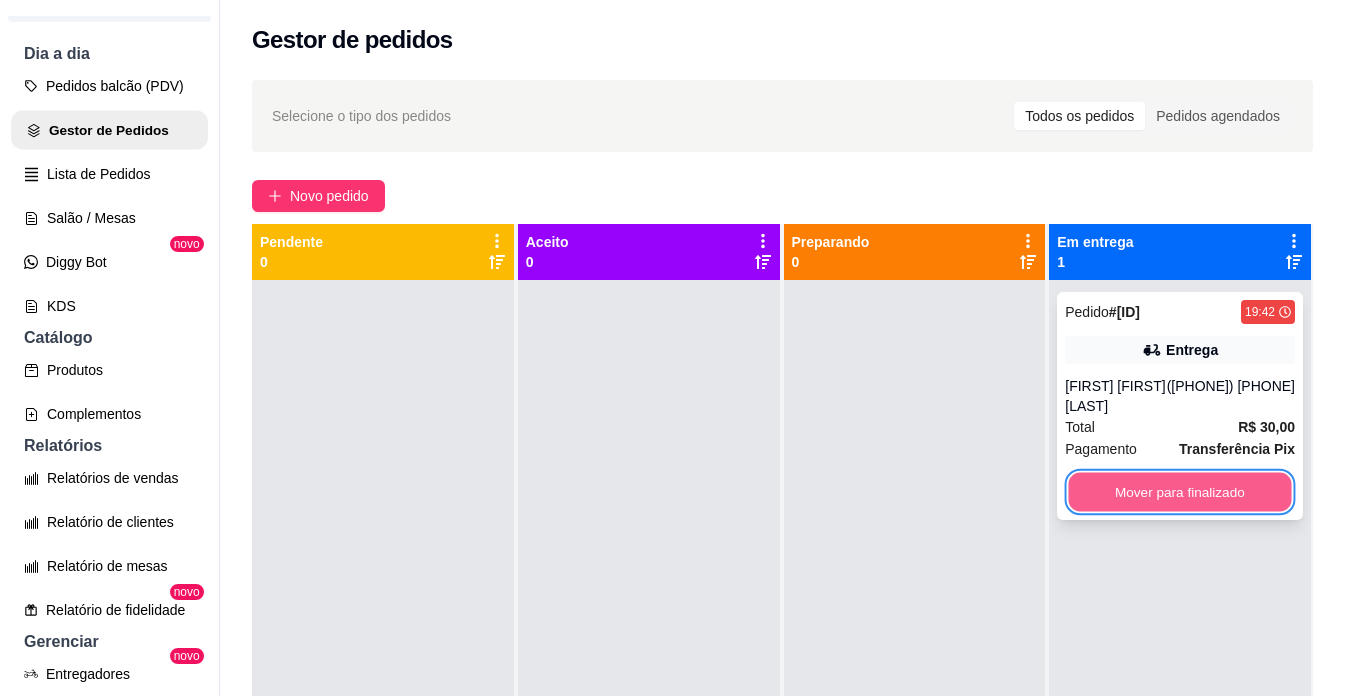 click on "Mover para finalizado" at bounding box center (1180, 492) 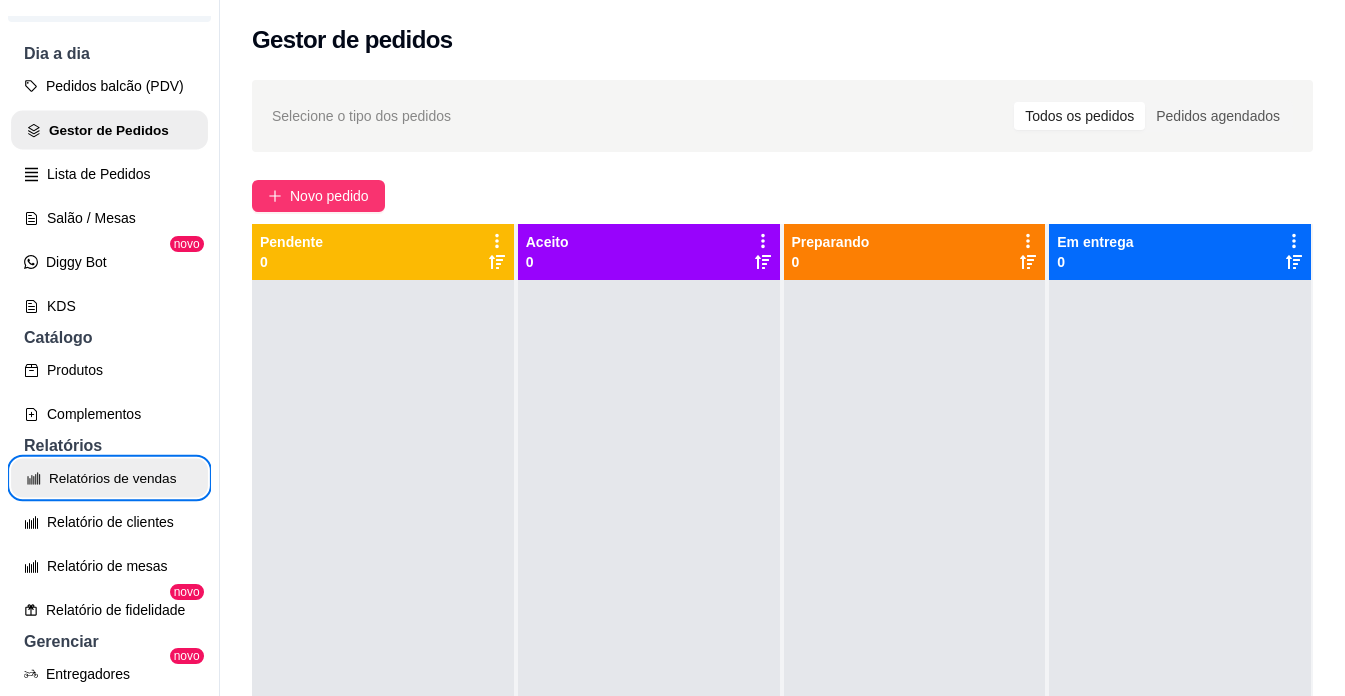 click on "Relatórios de vendas" at bounding box center (109, 478) 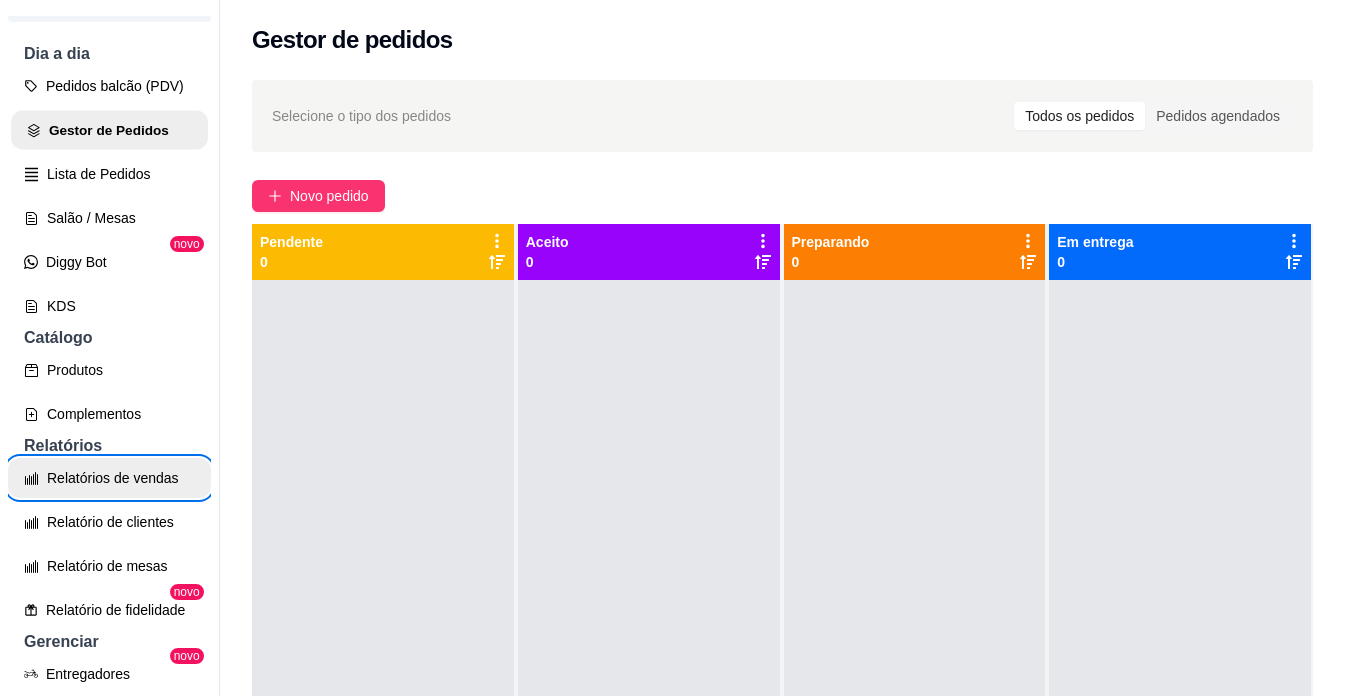 select on "ALL" 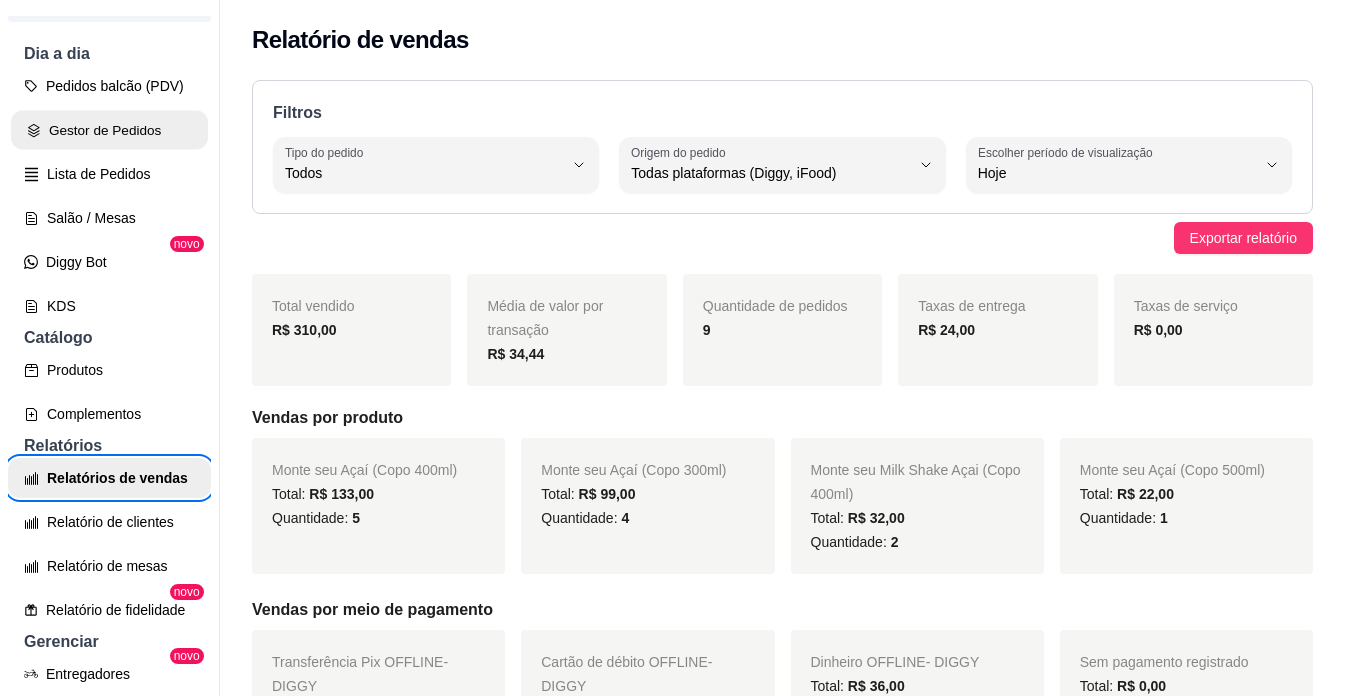 click on "Gestor de Pedidos" at bounding box center [109, 130] 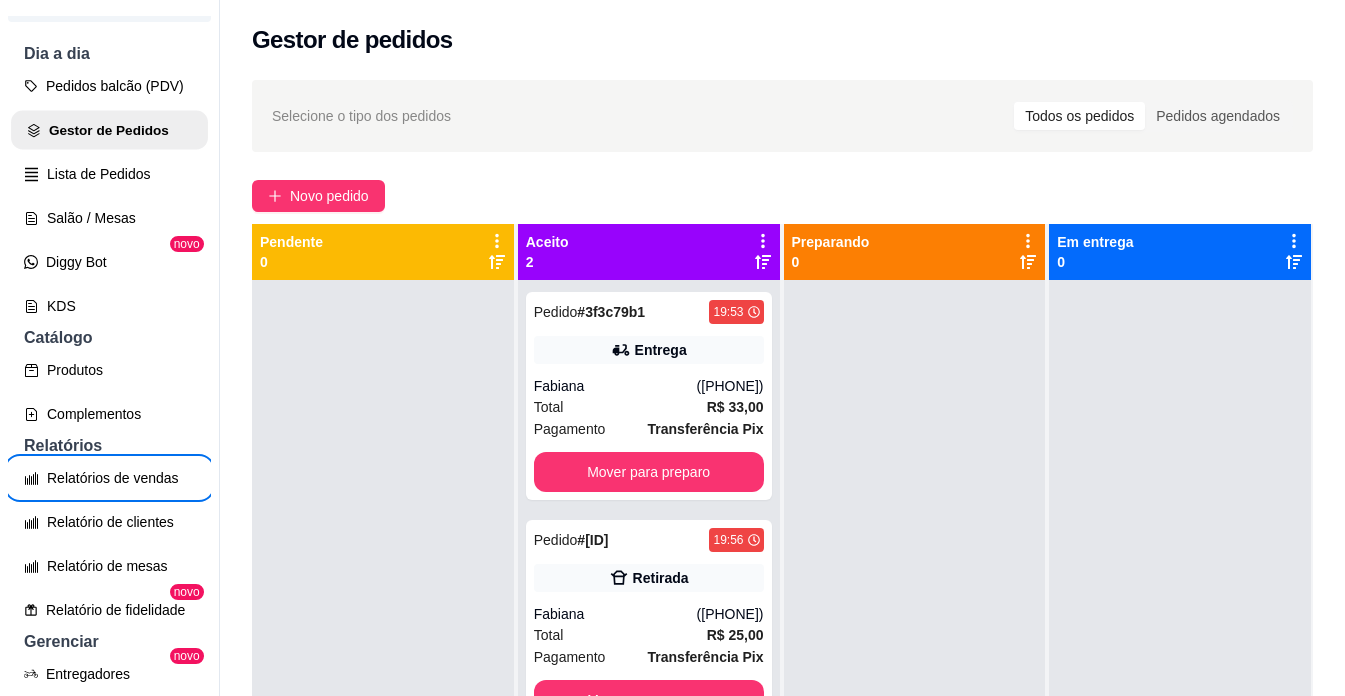 click on "Relatórios de vendas" at bounding box center (109, 478) 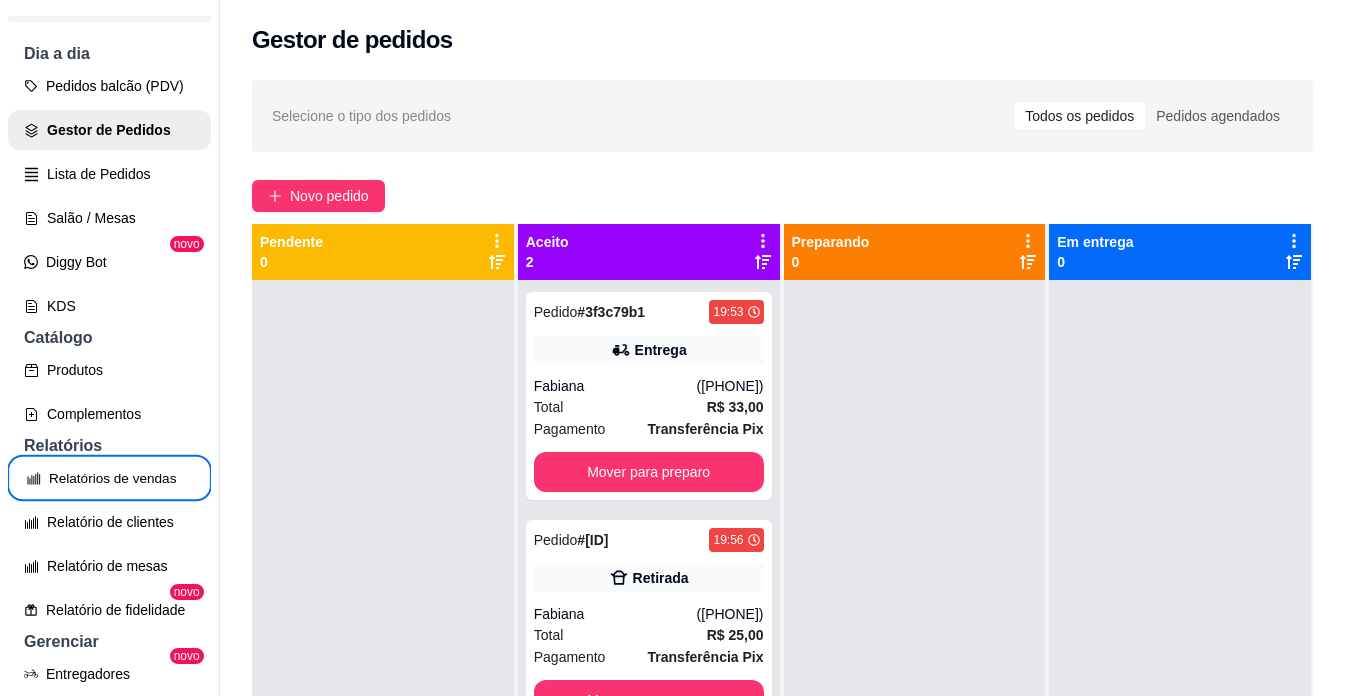 click on "Relatórios de vendas" at bounding box center (109, 478) 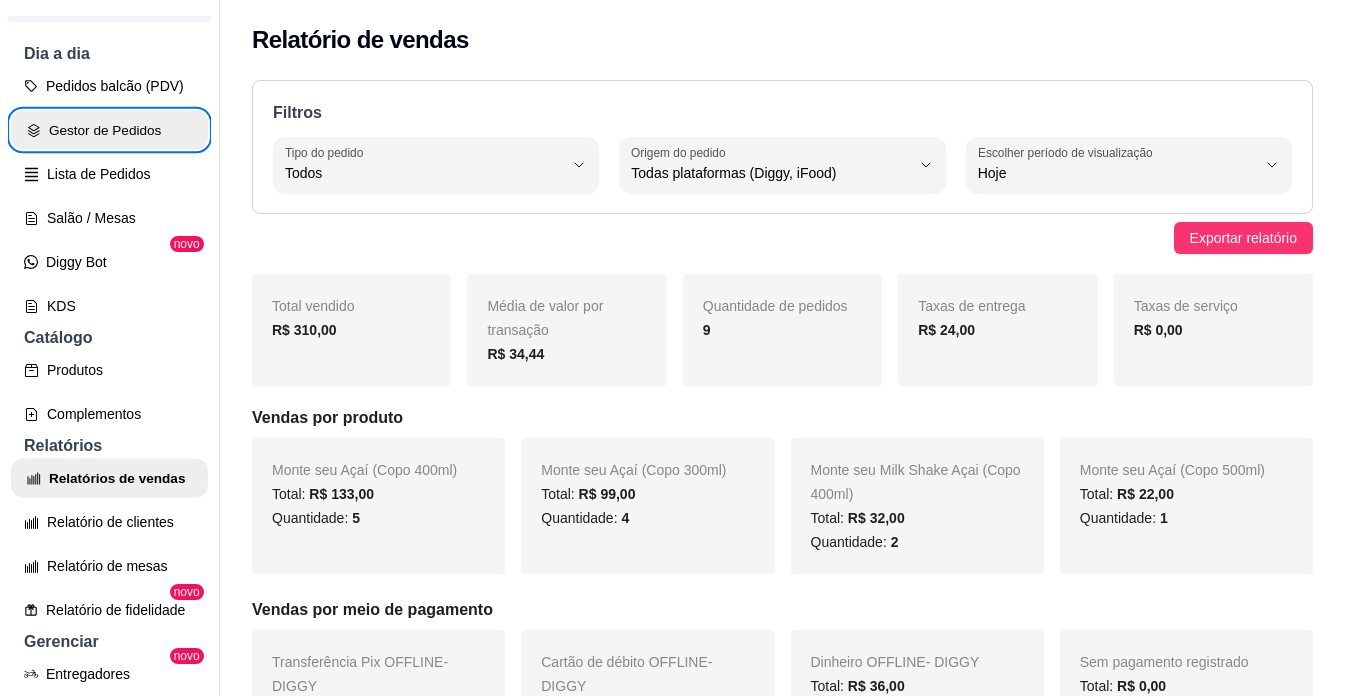 click on "Gestor de Pedidos" at bounding box center (109, 130) 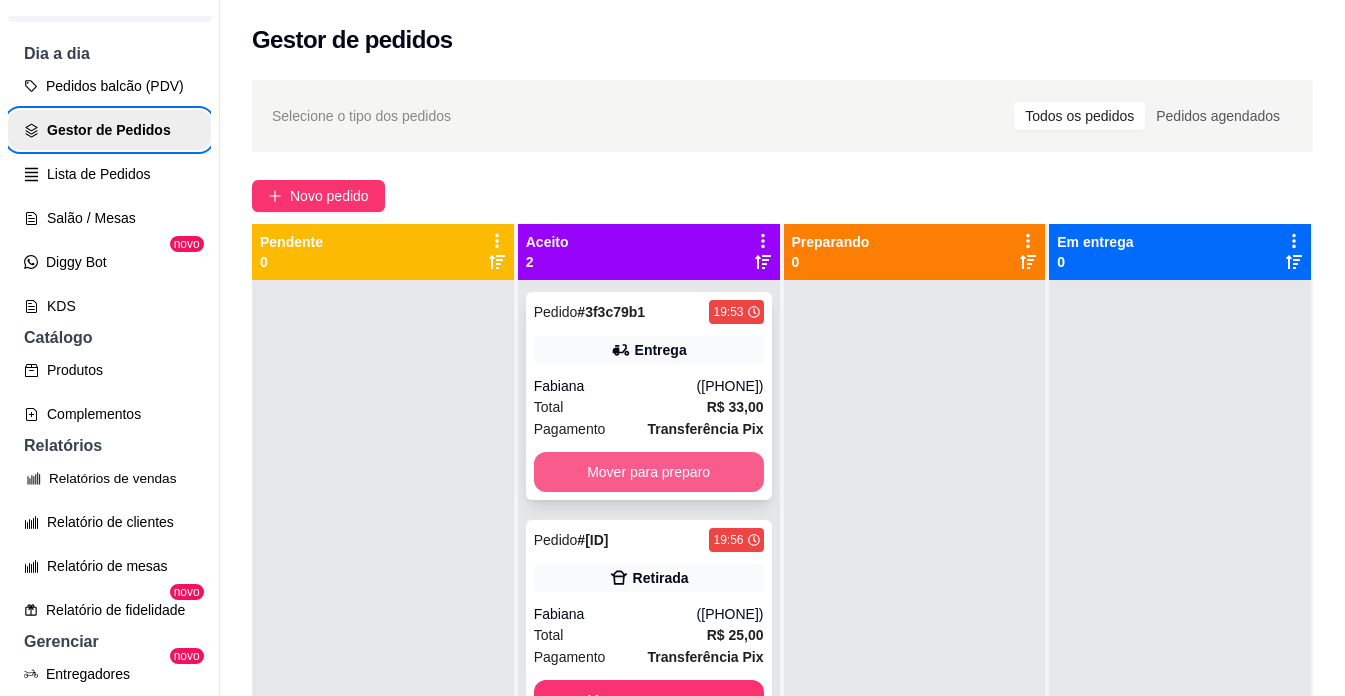 type 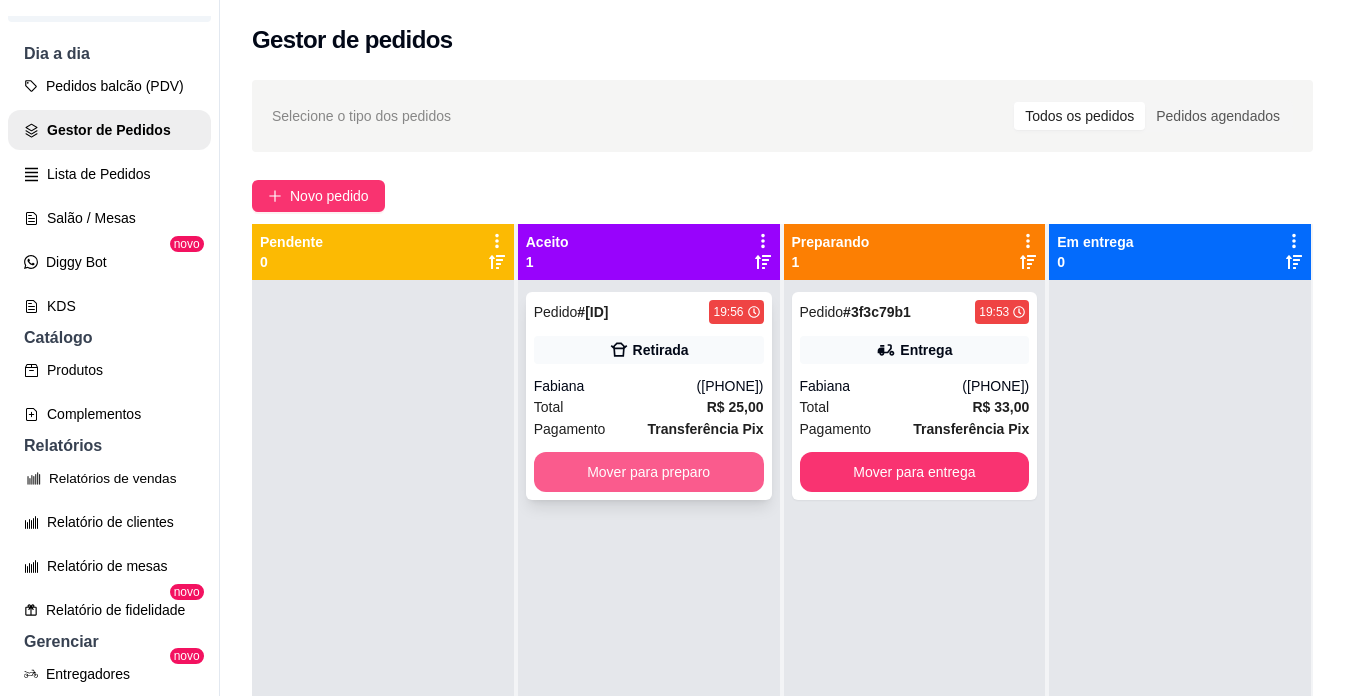 type 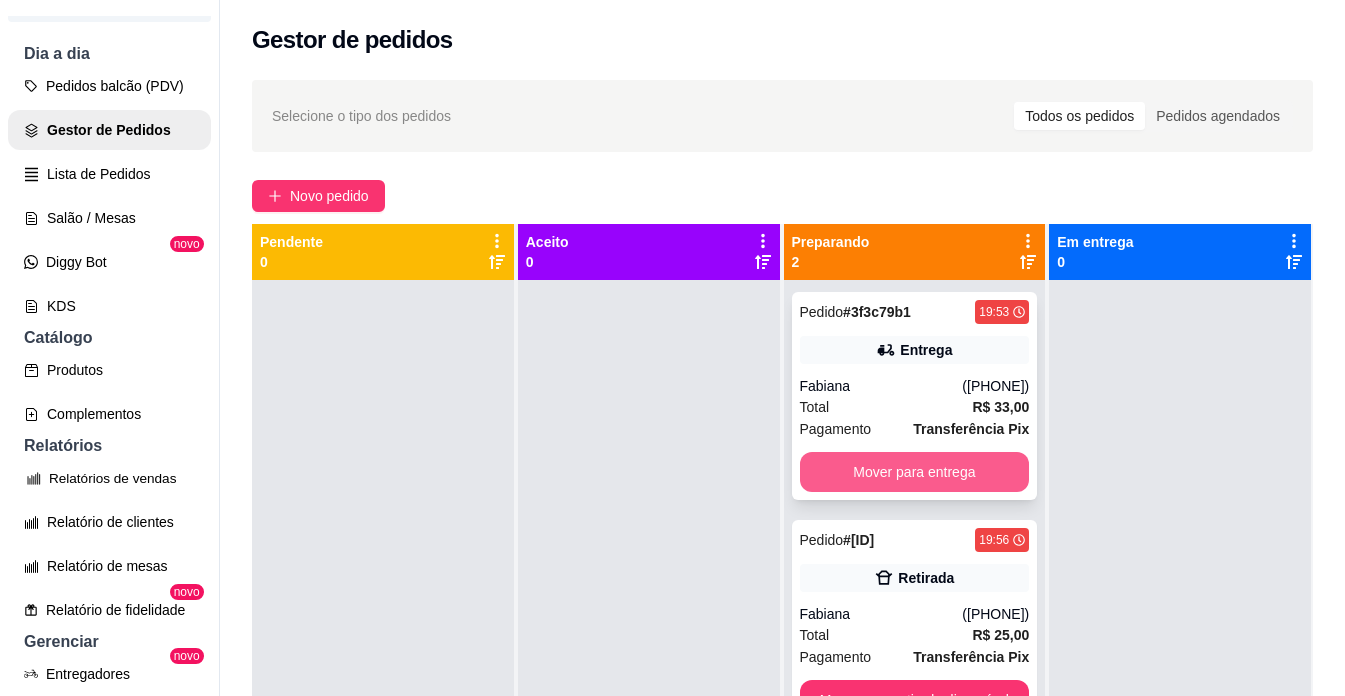 type 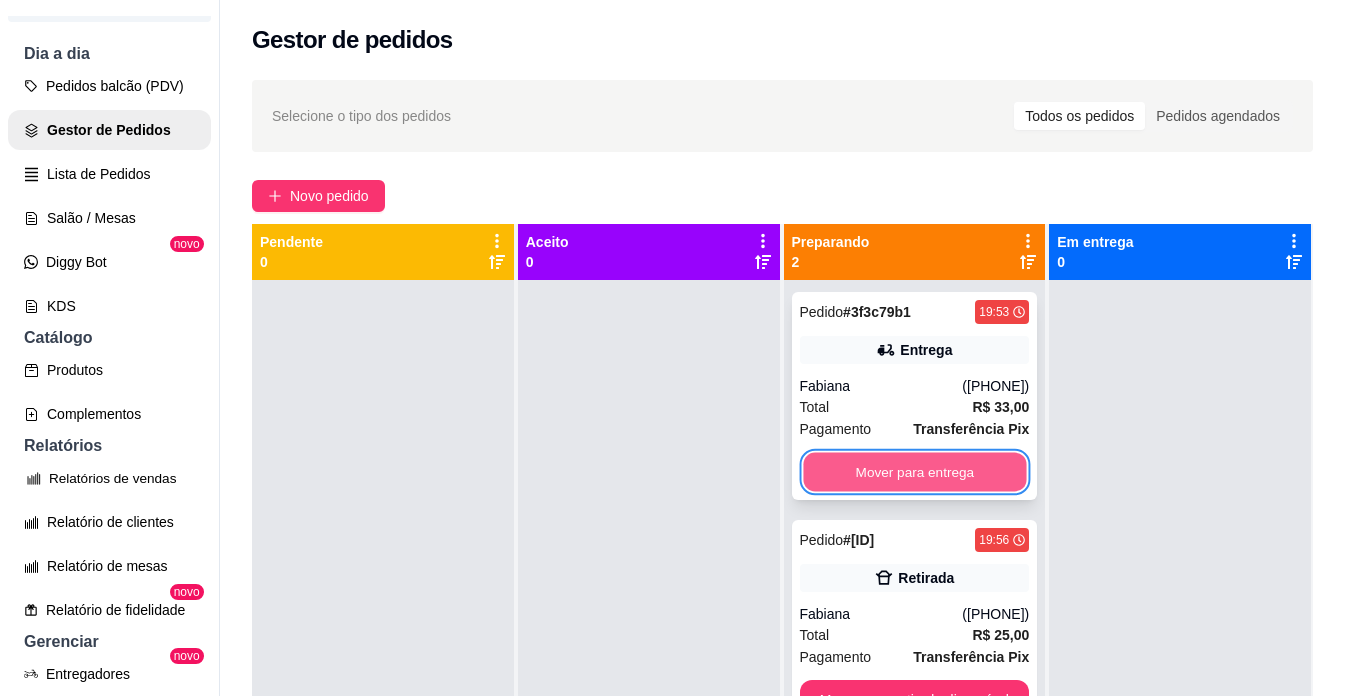 click on "Mover para entrega" at bounding box center (914, 472) 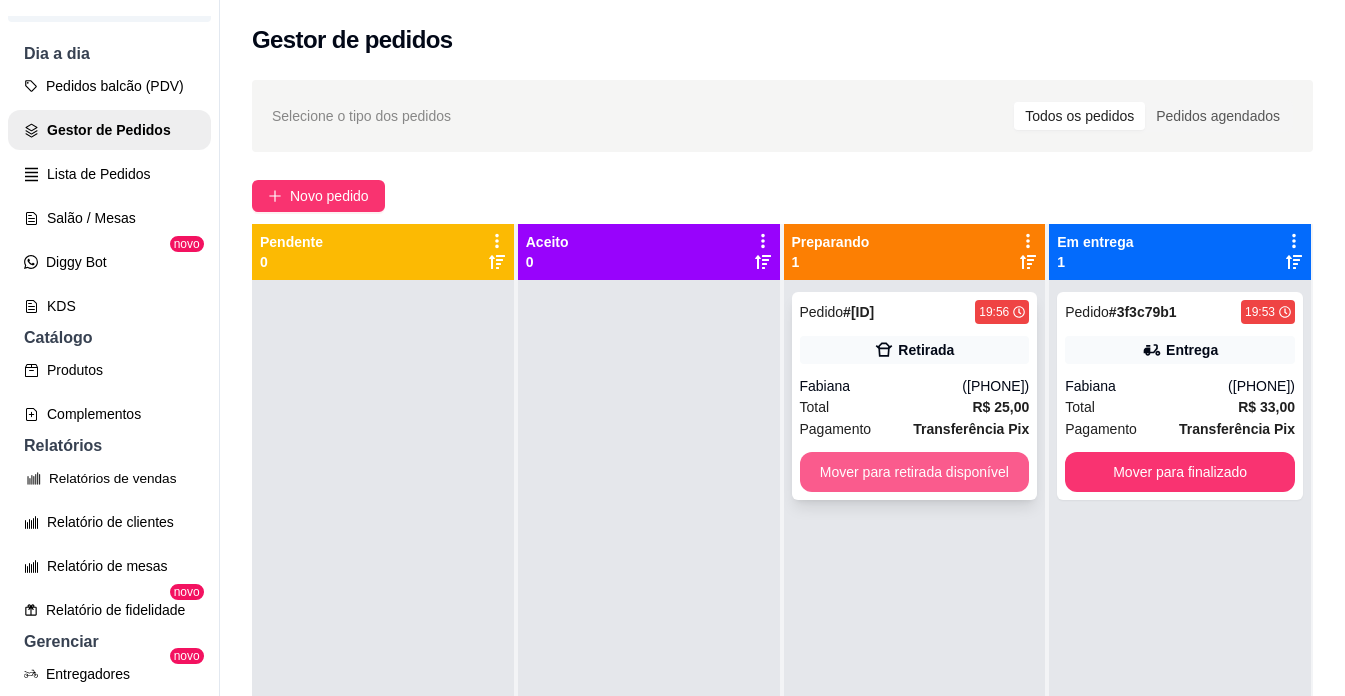 type 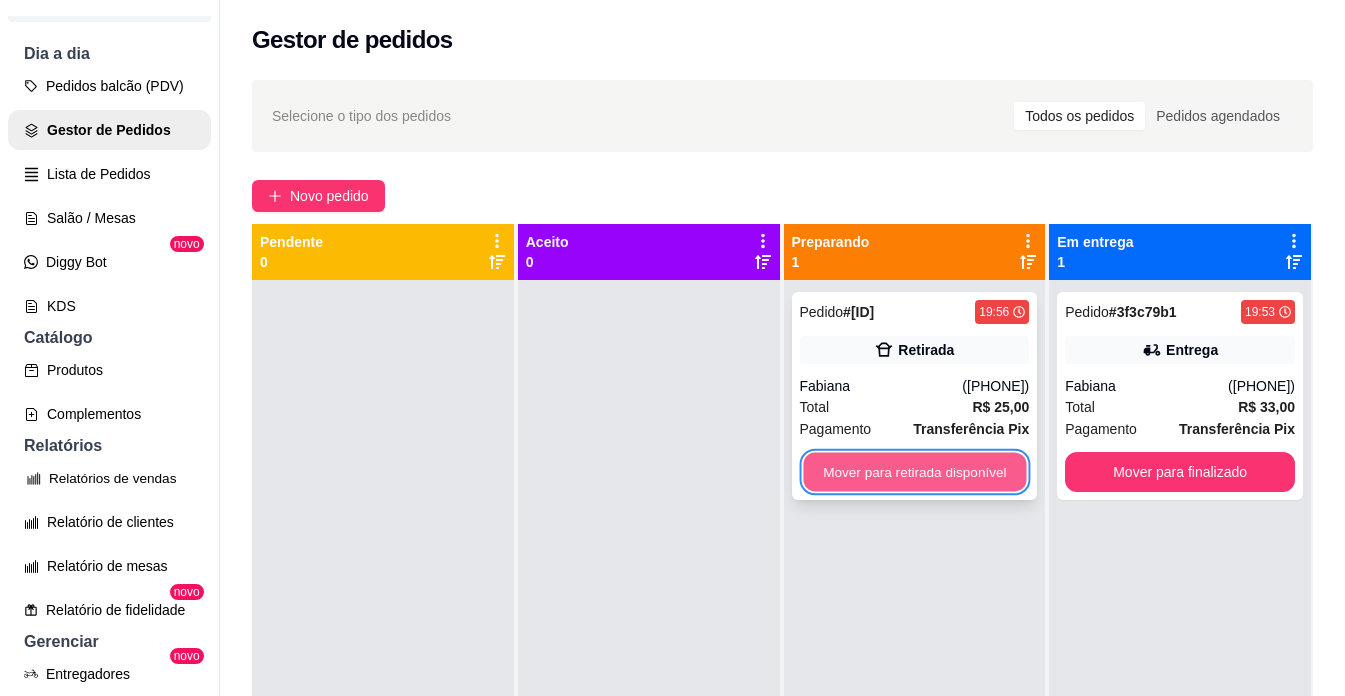 click on "Mover para retirada disponível" at bounding box center [914, 472] 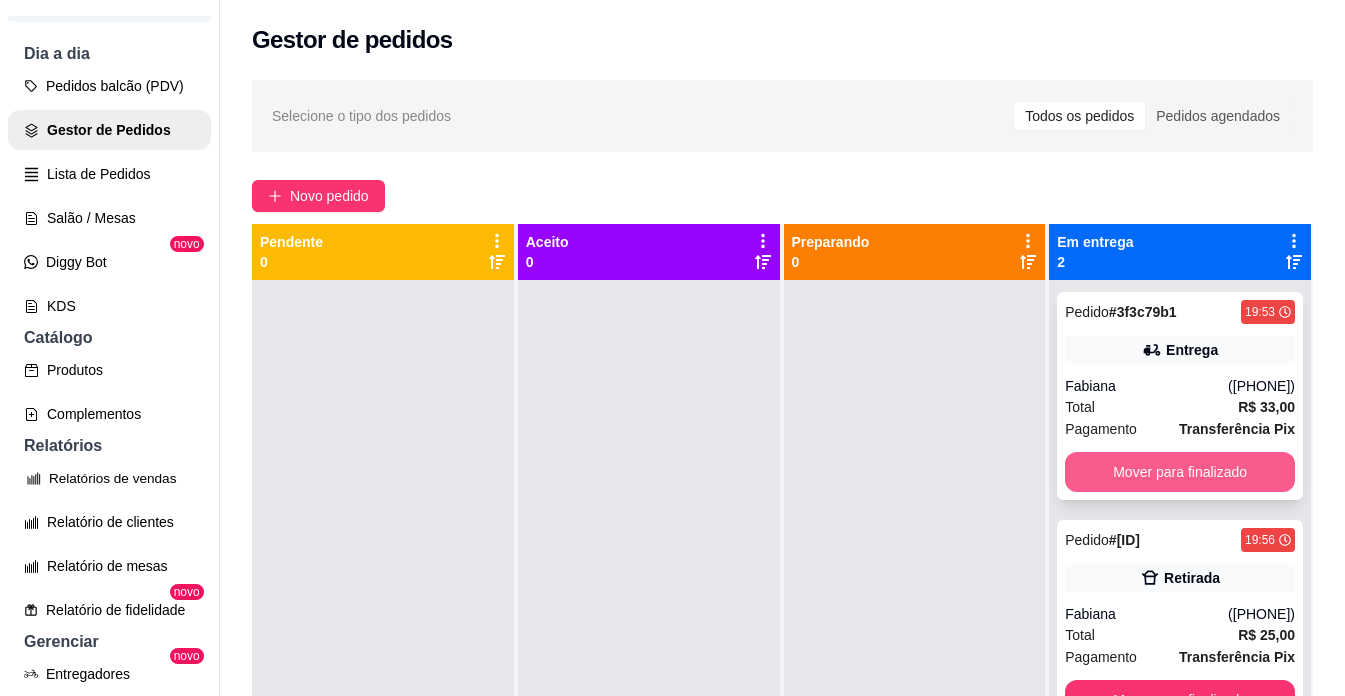type 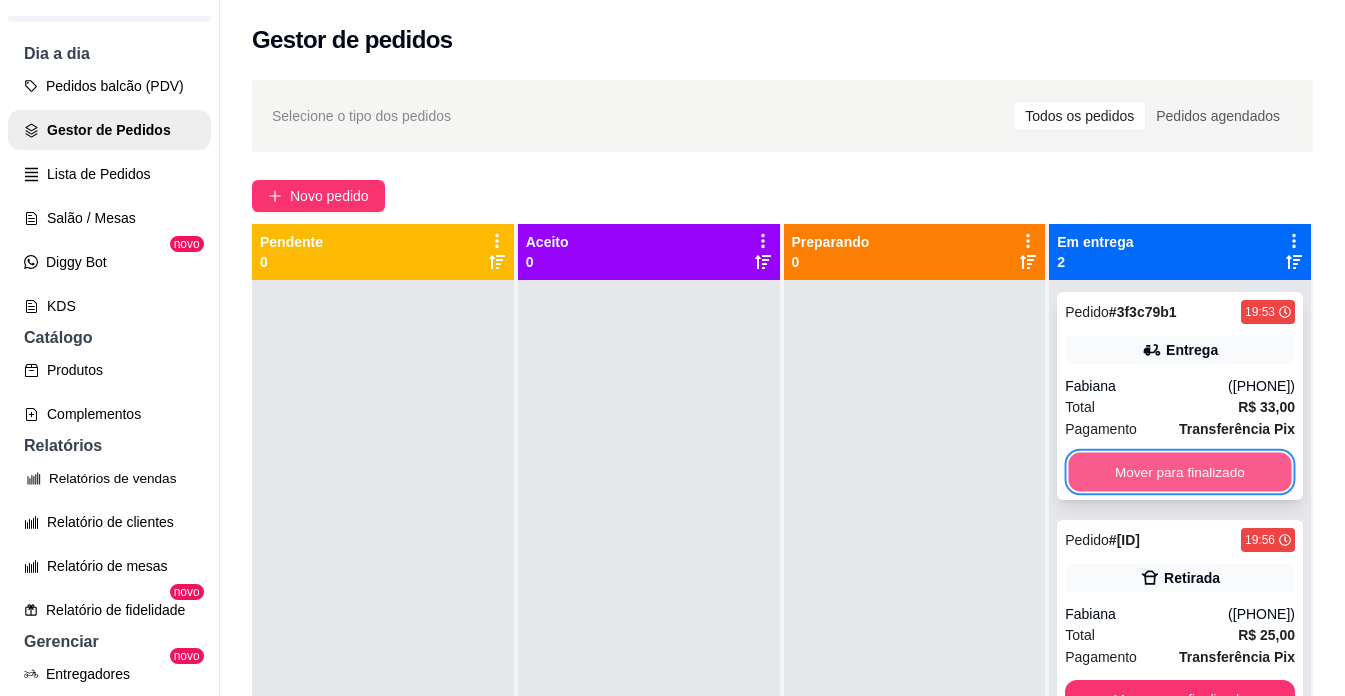 click on "Mover para finalizado" at bounding box center [1180, 472] 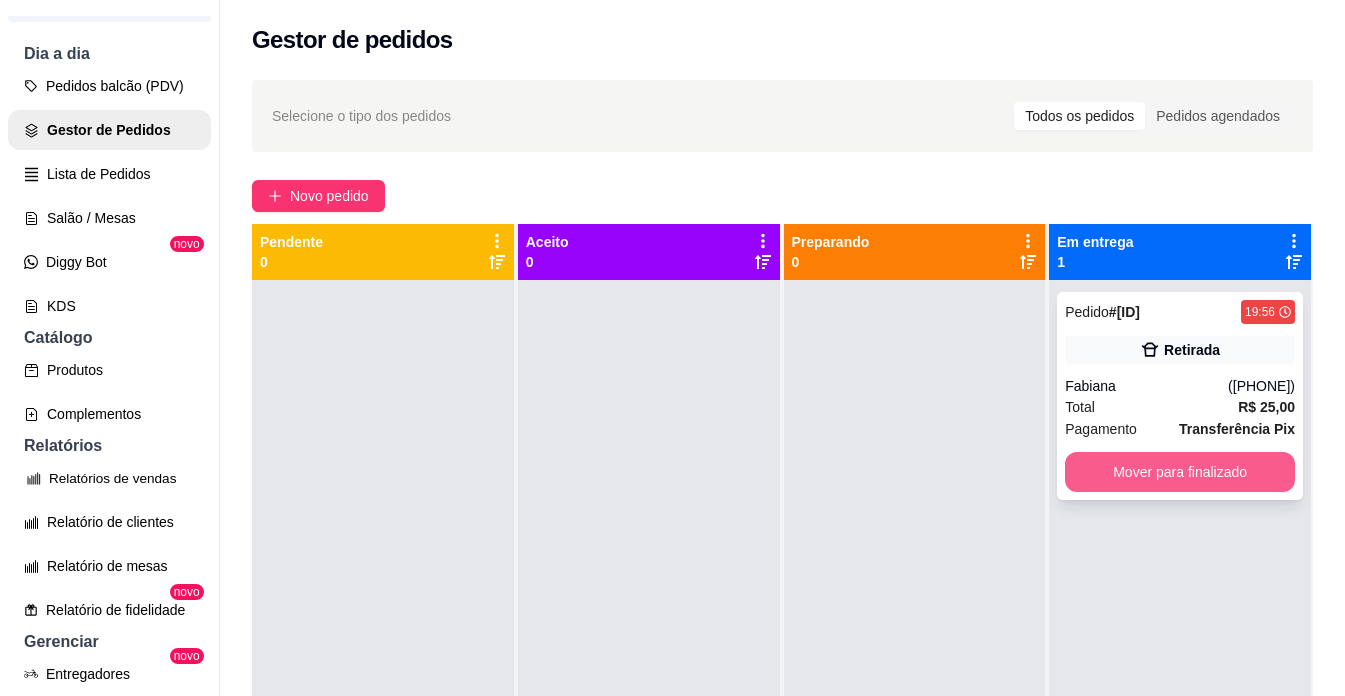 type 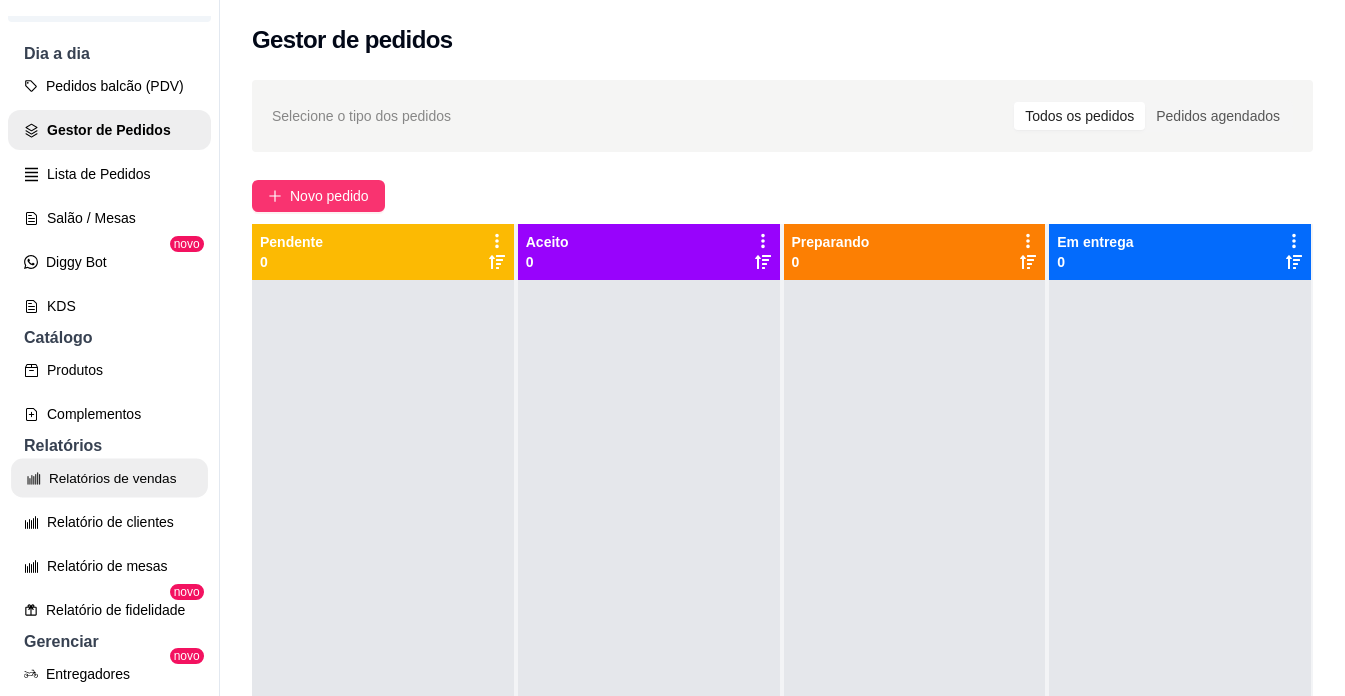 click on "Relatórios de vendas" at bounding box center (109, 478) 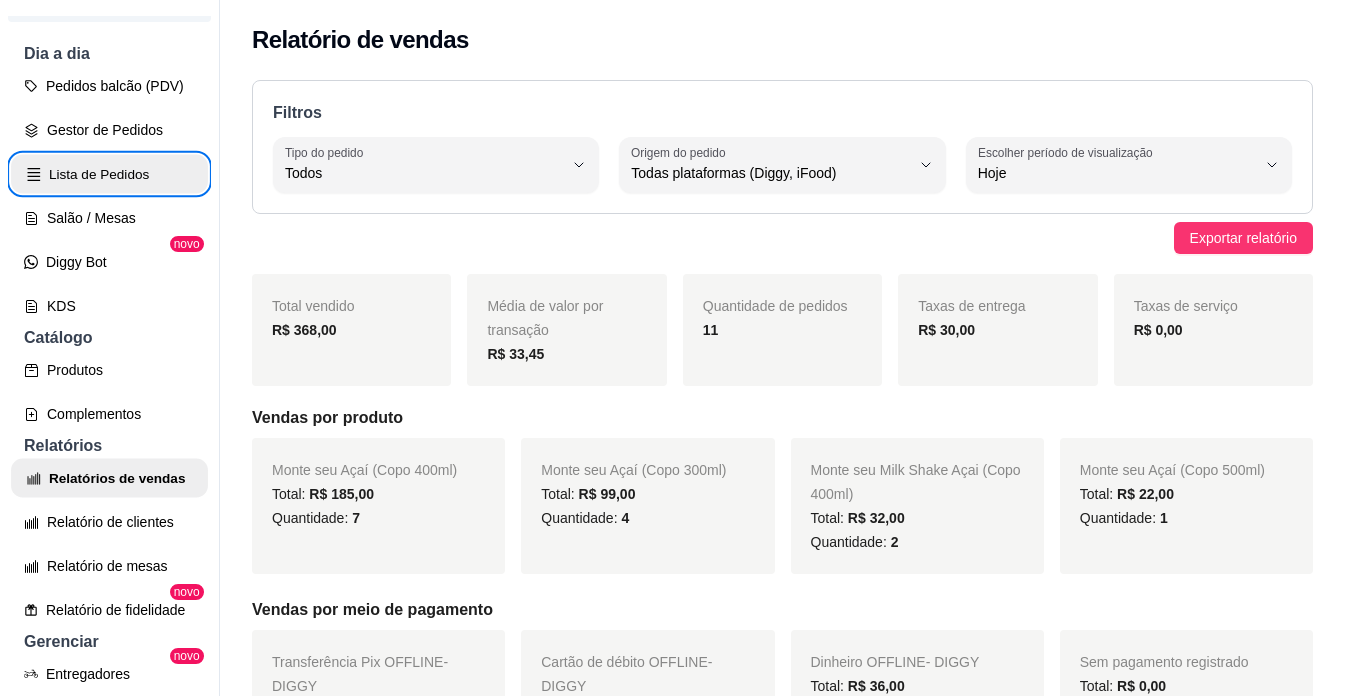 click on "Lista de Pedidos" at bounding box center (109, 174) 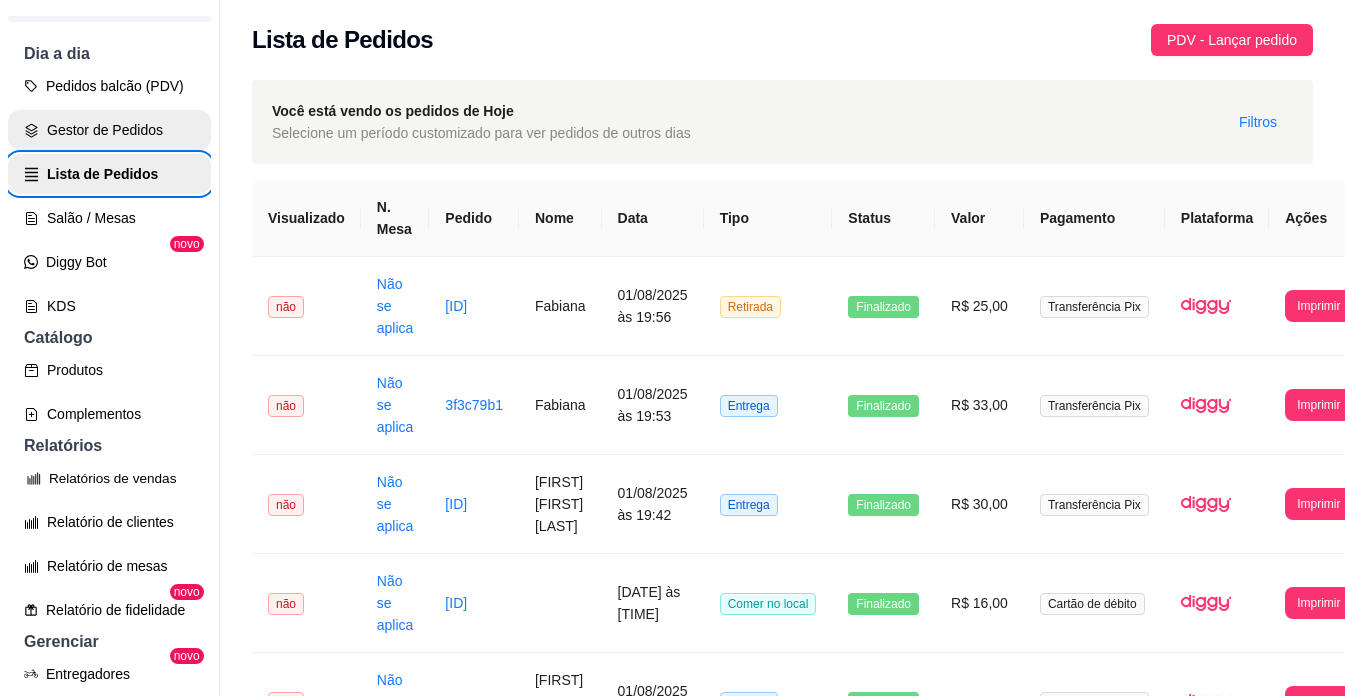 click on "Gestor de Pedidos" at bounding box center [109, 130] 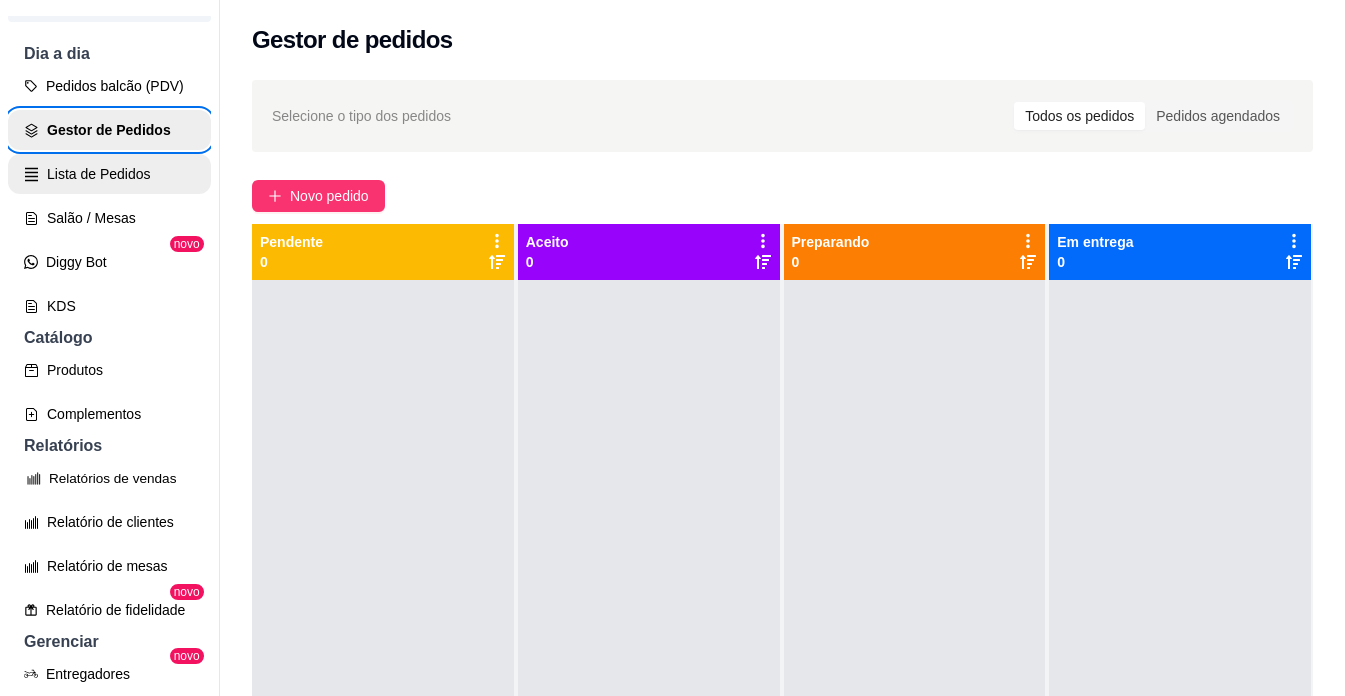 click on "Lista de Pedidos" at bounding box center [109, 174] 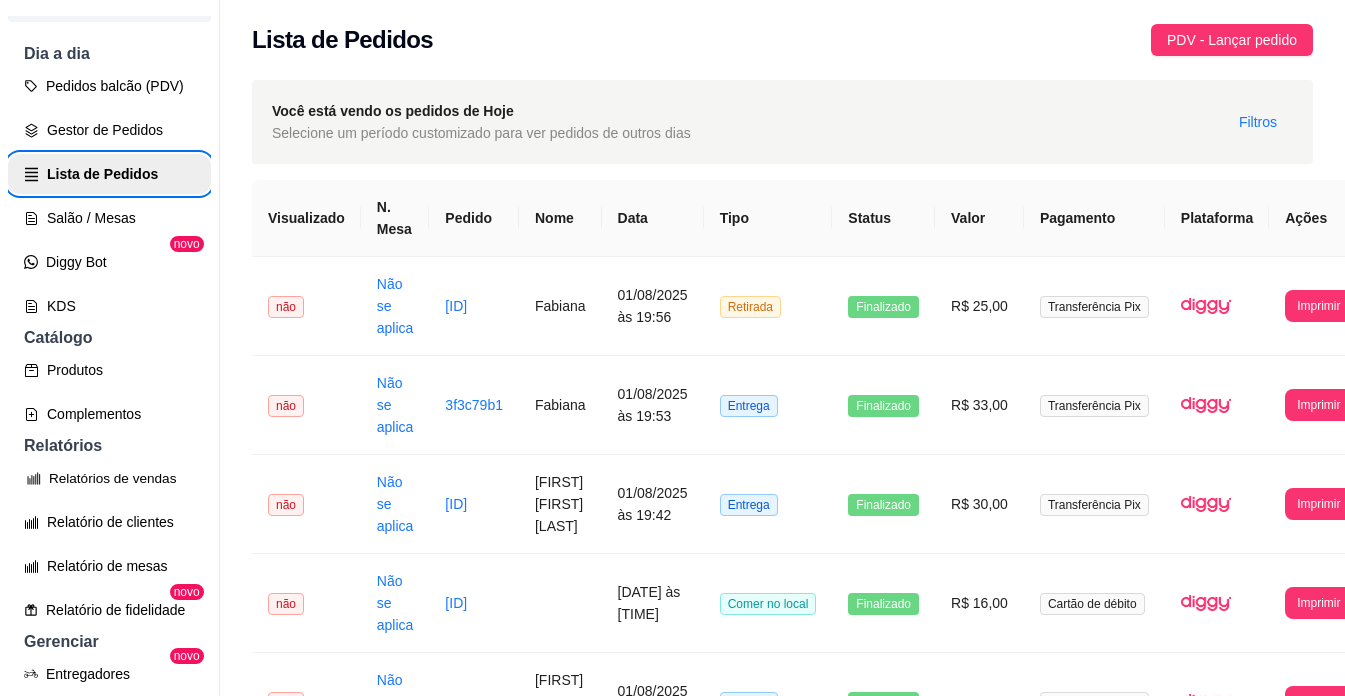 scroll, scrollTop: 100, scrollLeft: 0, axis: vertical 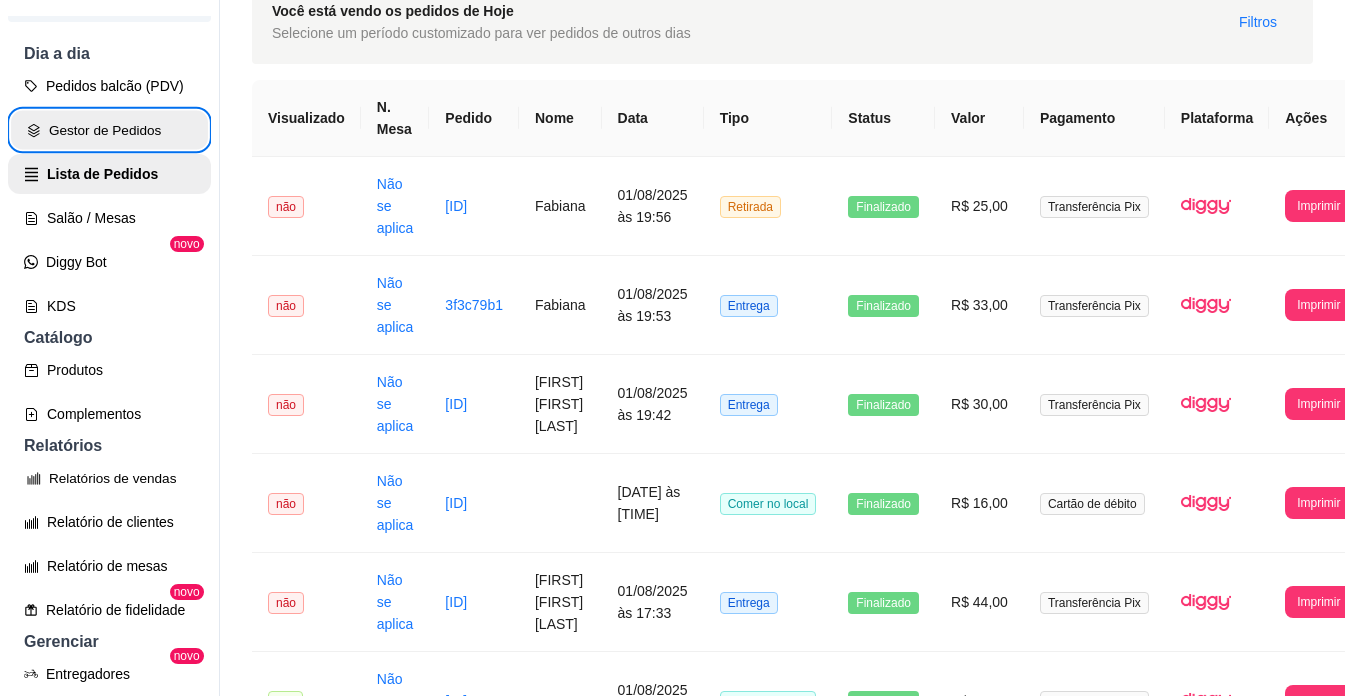 click on "Gestor de Pedidos" at bounding box center (109, 130) 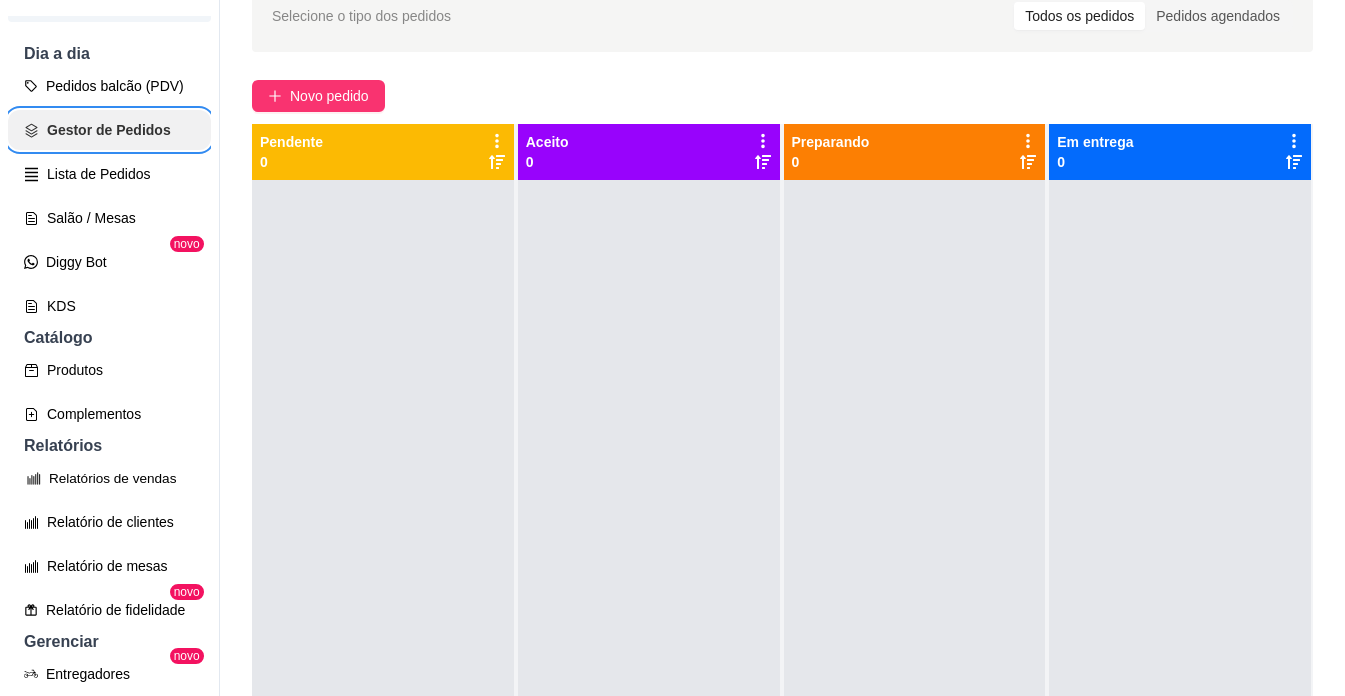 scroll, scrollTop: 0, scrollLeft: 0, axis: both 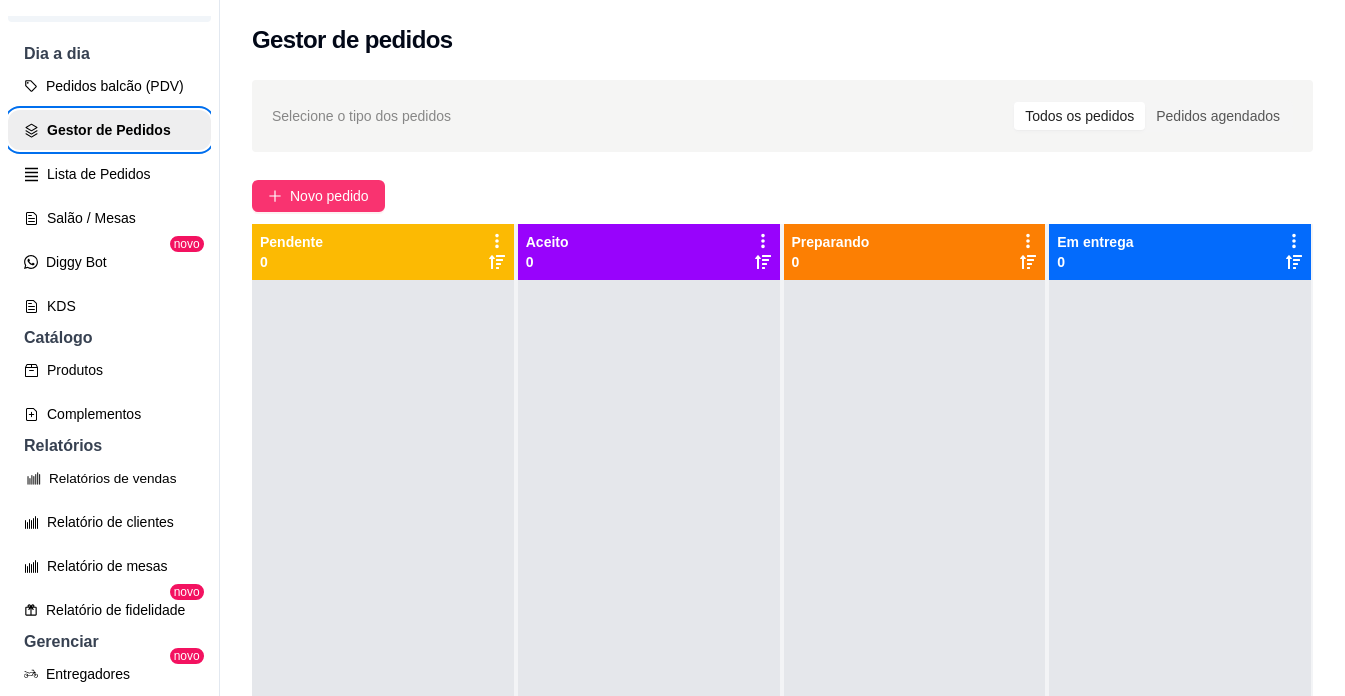 click at bounding box center (915, 628) 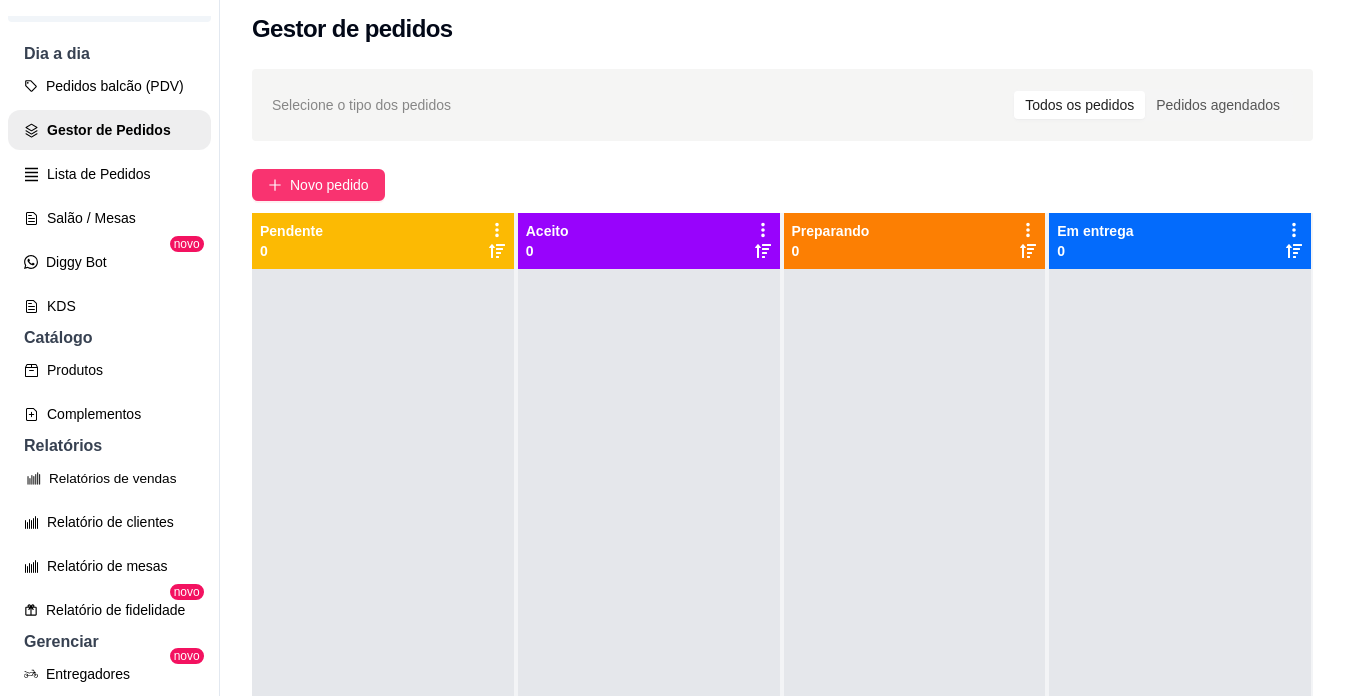 scroll, scrollTop: 0, scrollLeft: 0, axis: both 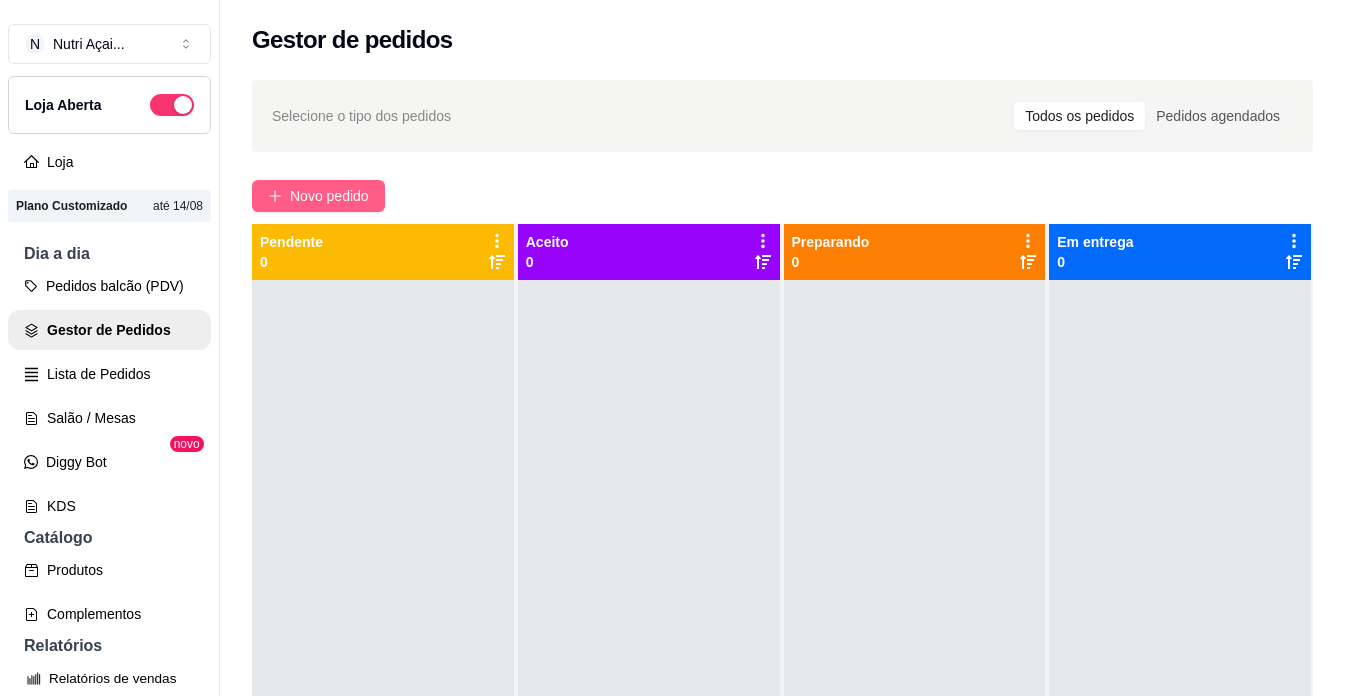 type 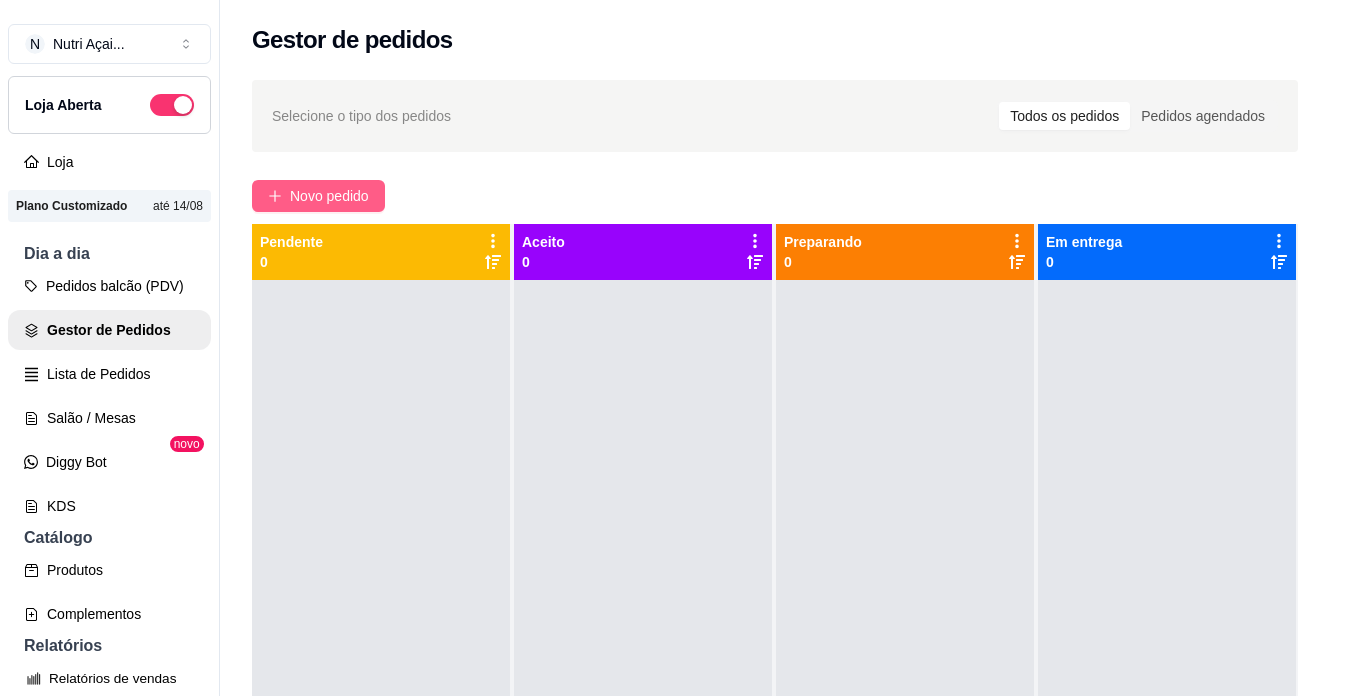 click on "Novo pedido" at bounding box center [318, 196] 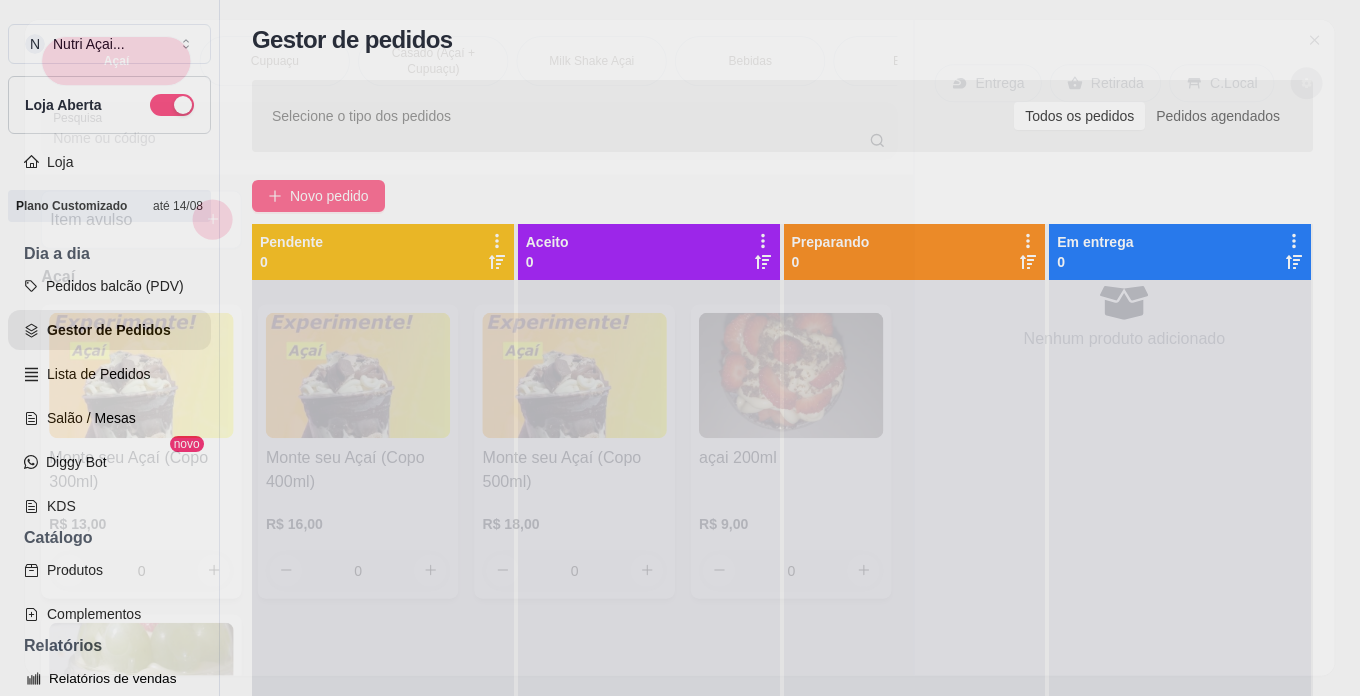 click on "Novo pedido" at bounding box center [318, 196] 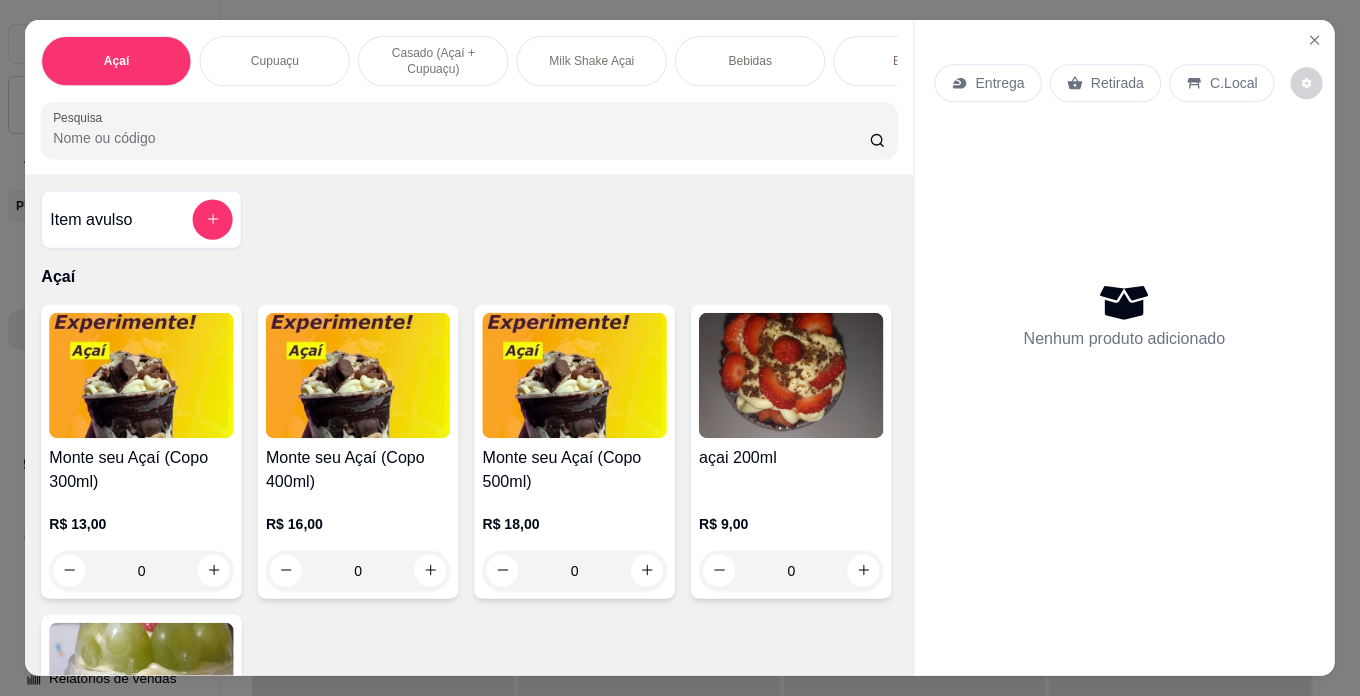 click on "Novo pedido" at bounding box center (318, 196) 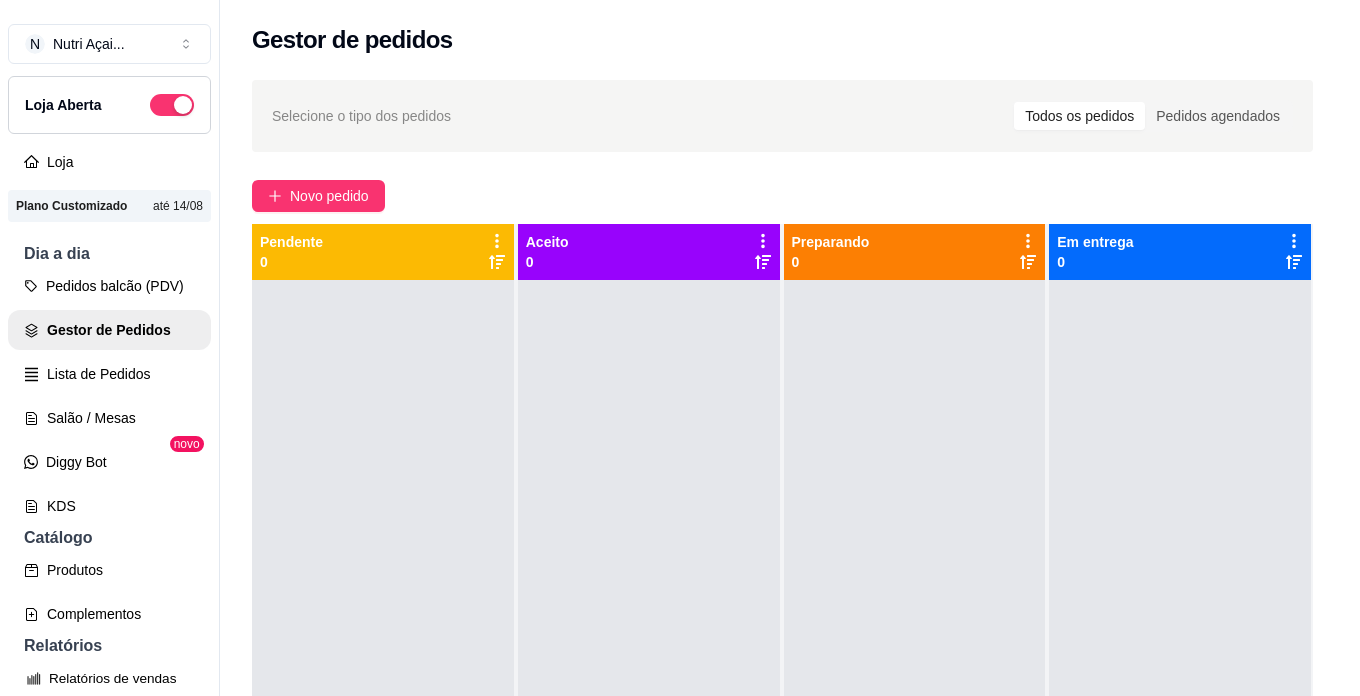 click on "Novo pedido" at bounding box center (318, 196) 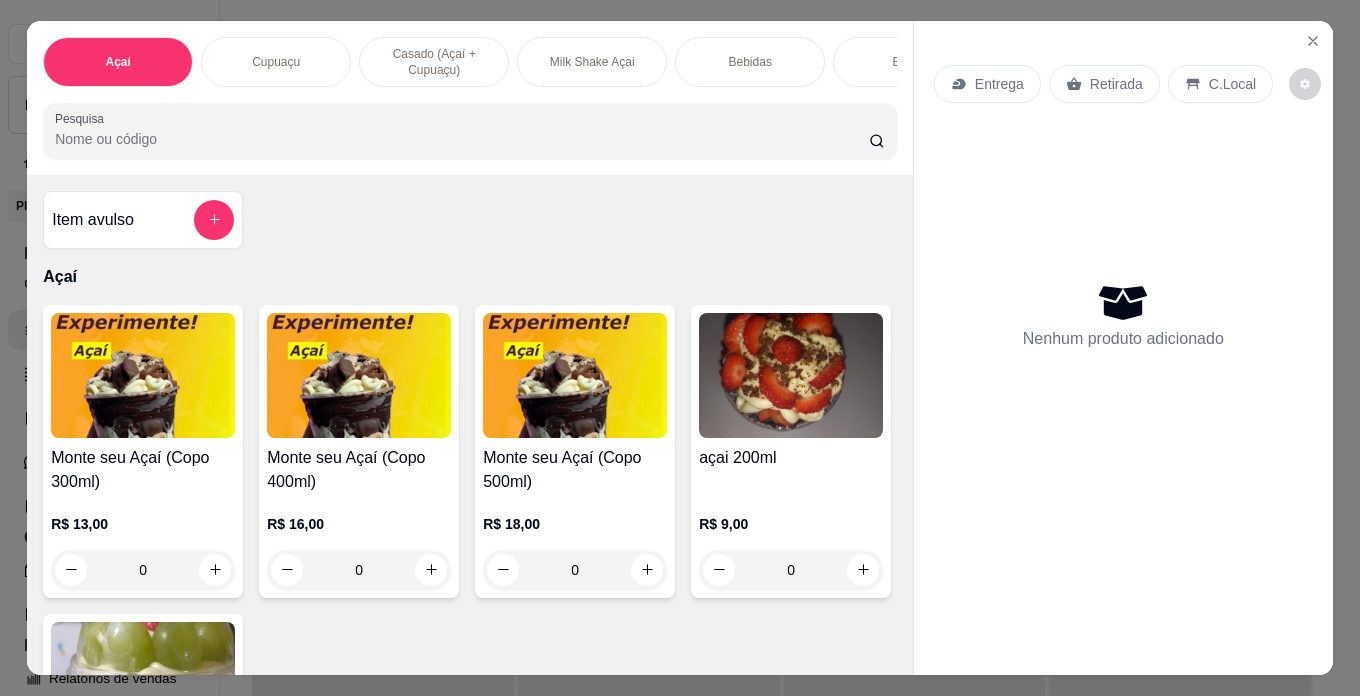 click on "Novo pedido" at bounding box center (318, 196) 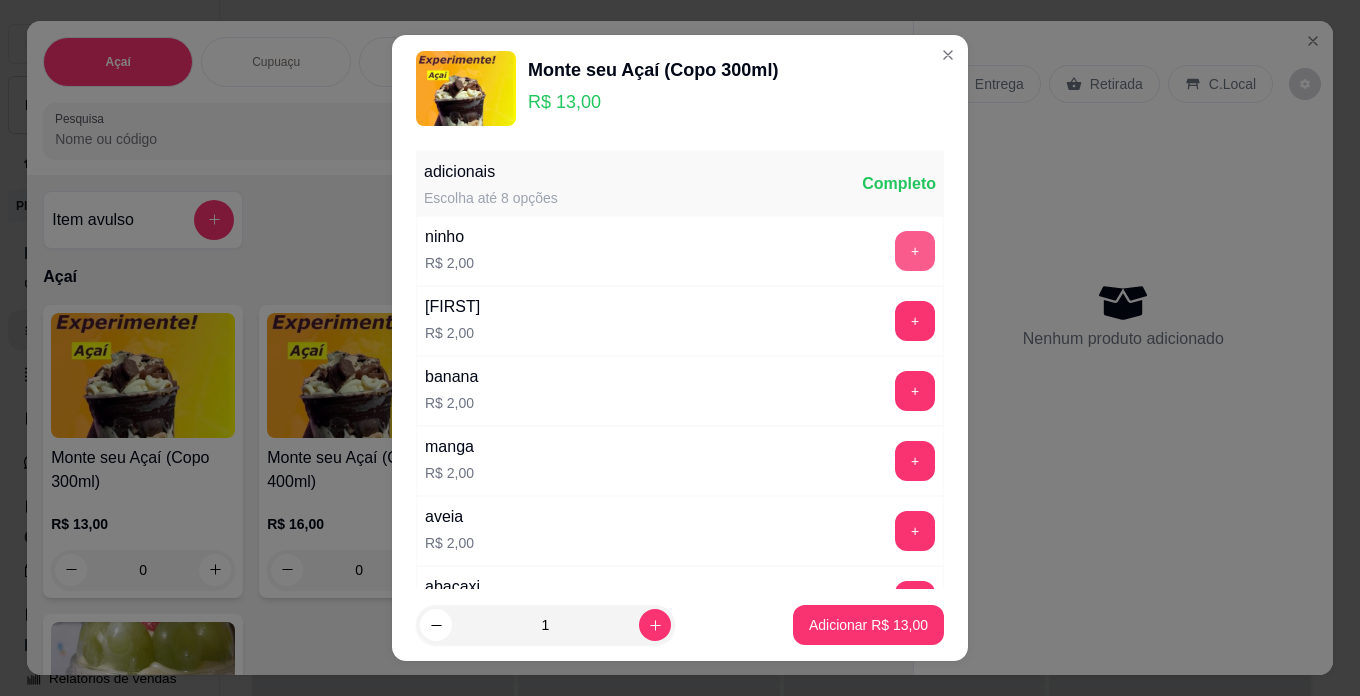 type 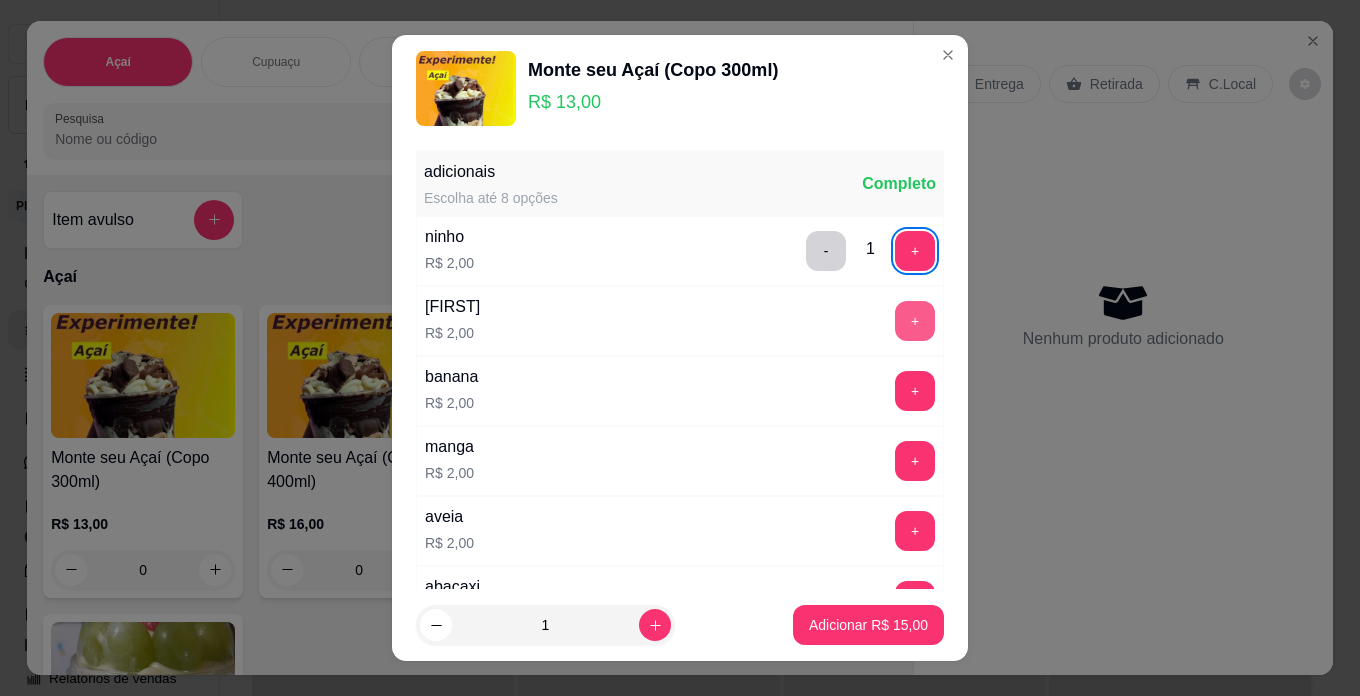 type 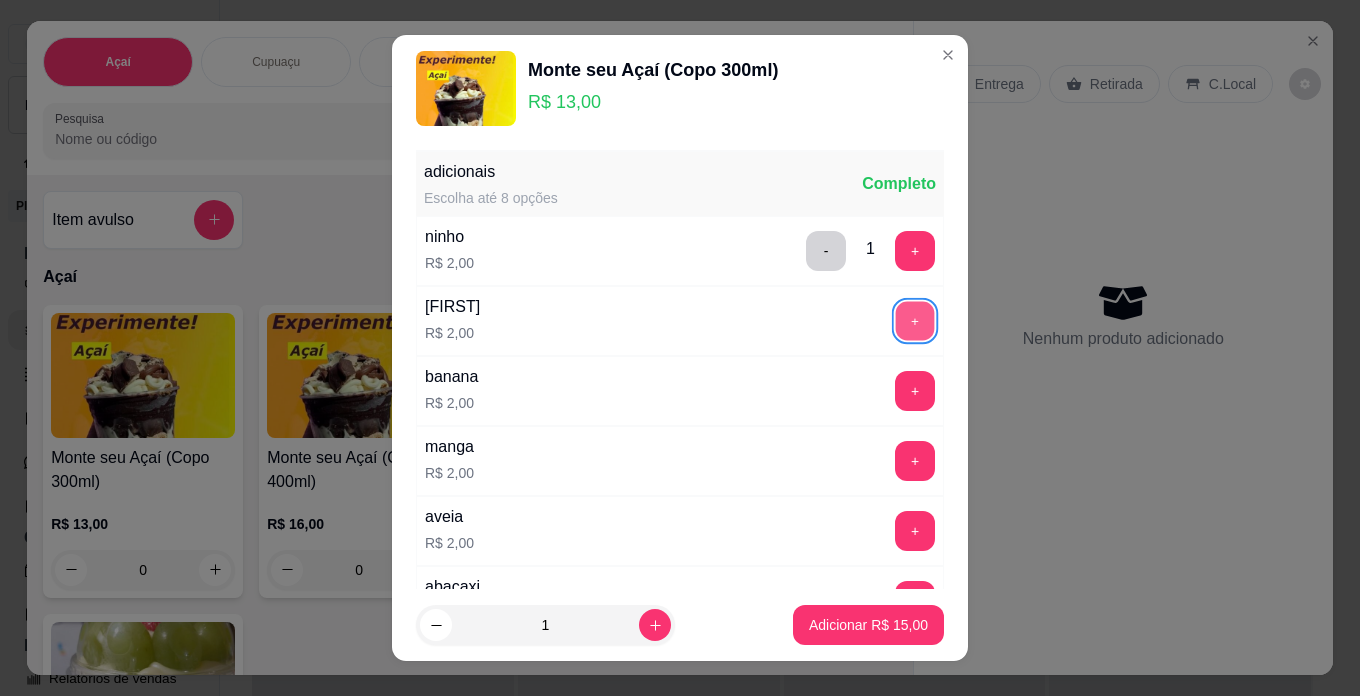 click on "+" at bounding box center (915, 320) 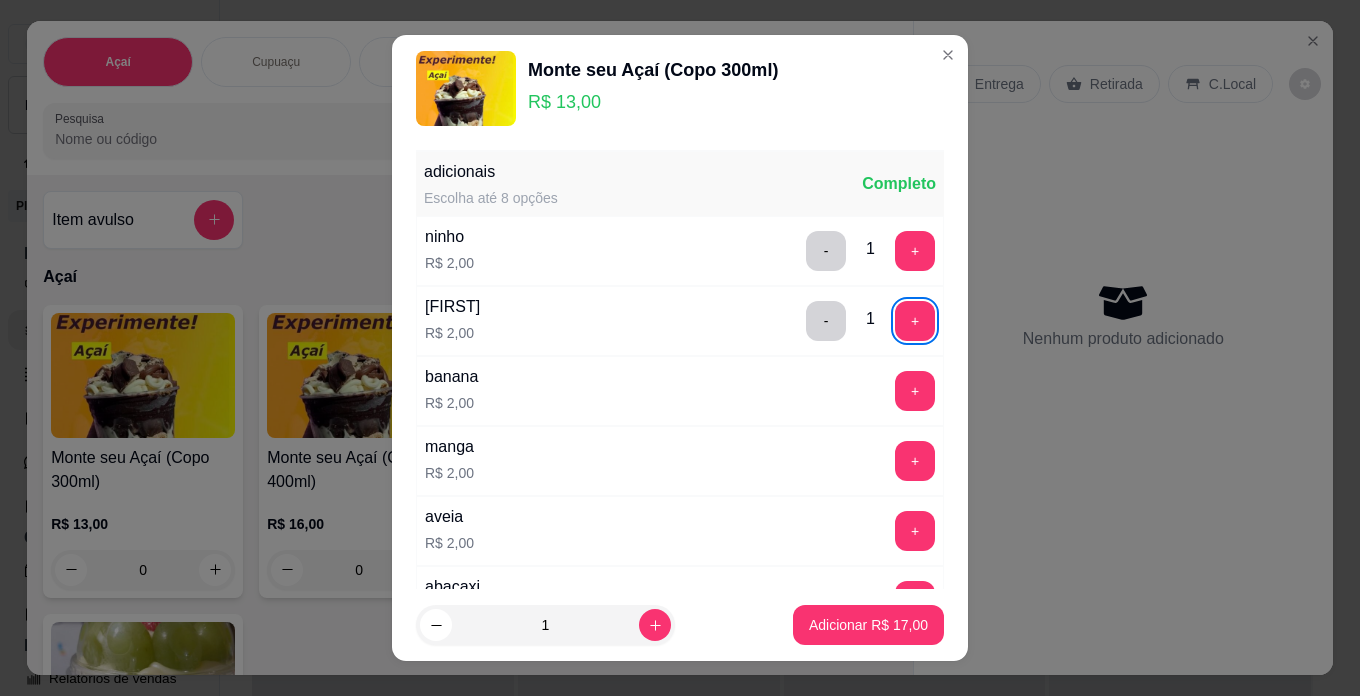 scroll, scrollTop: 29, scrollLeft: 0, axis: vertical 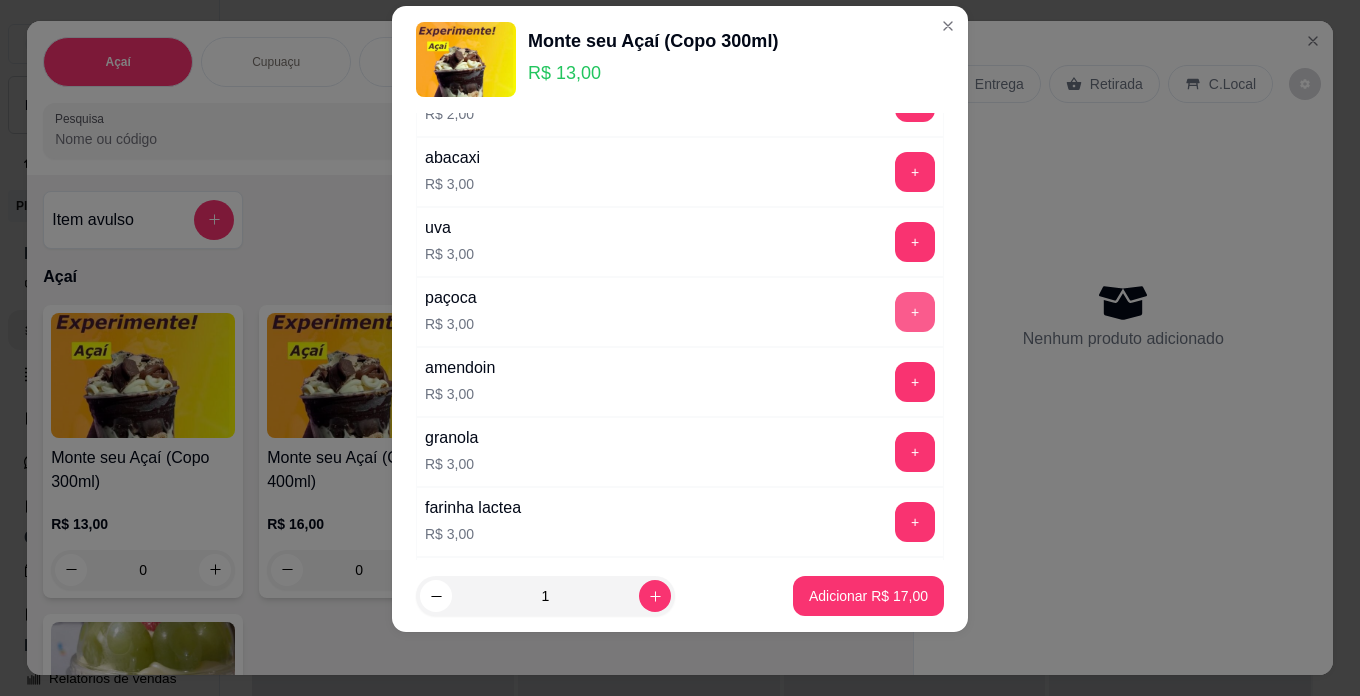 type 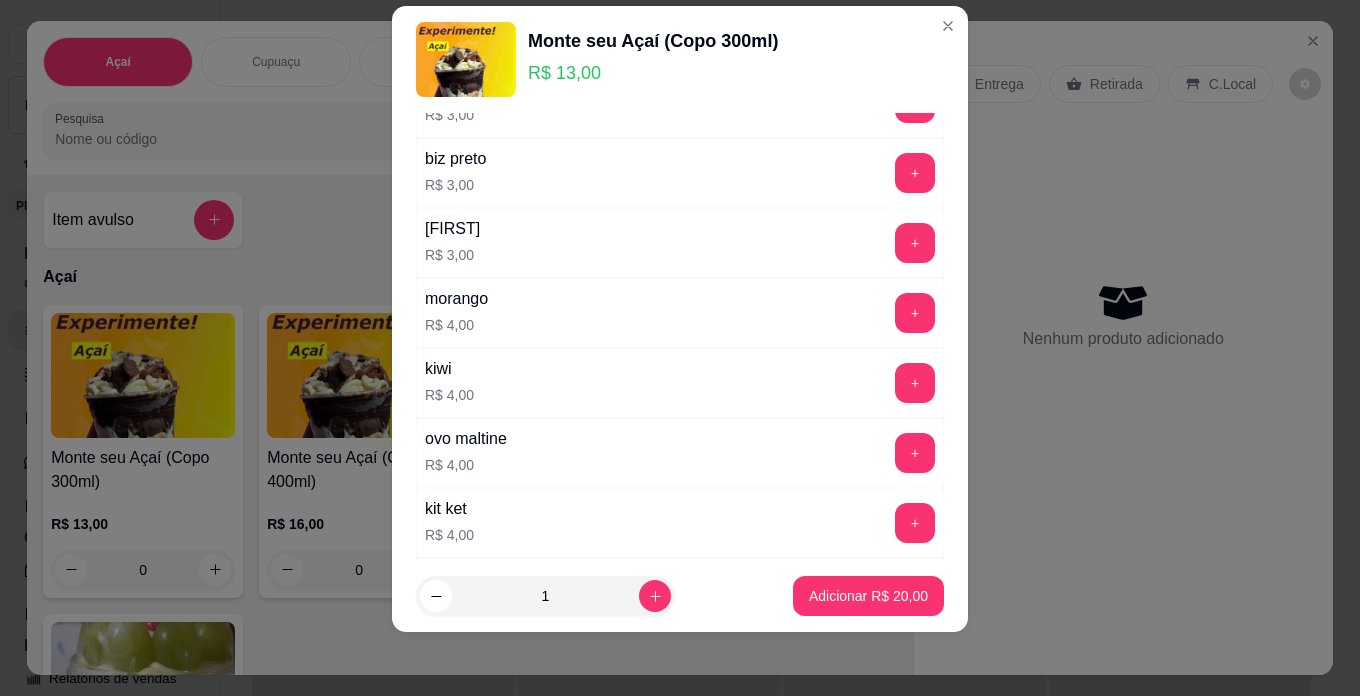 scroll, scrollTop: 900, scrollLeft: 0, axis: vertical 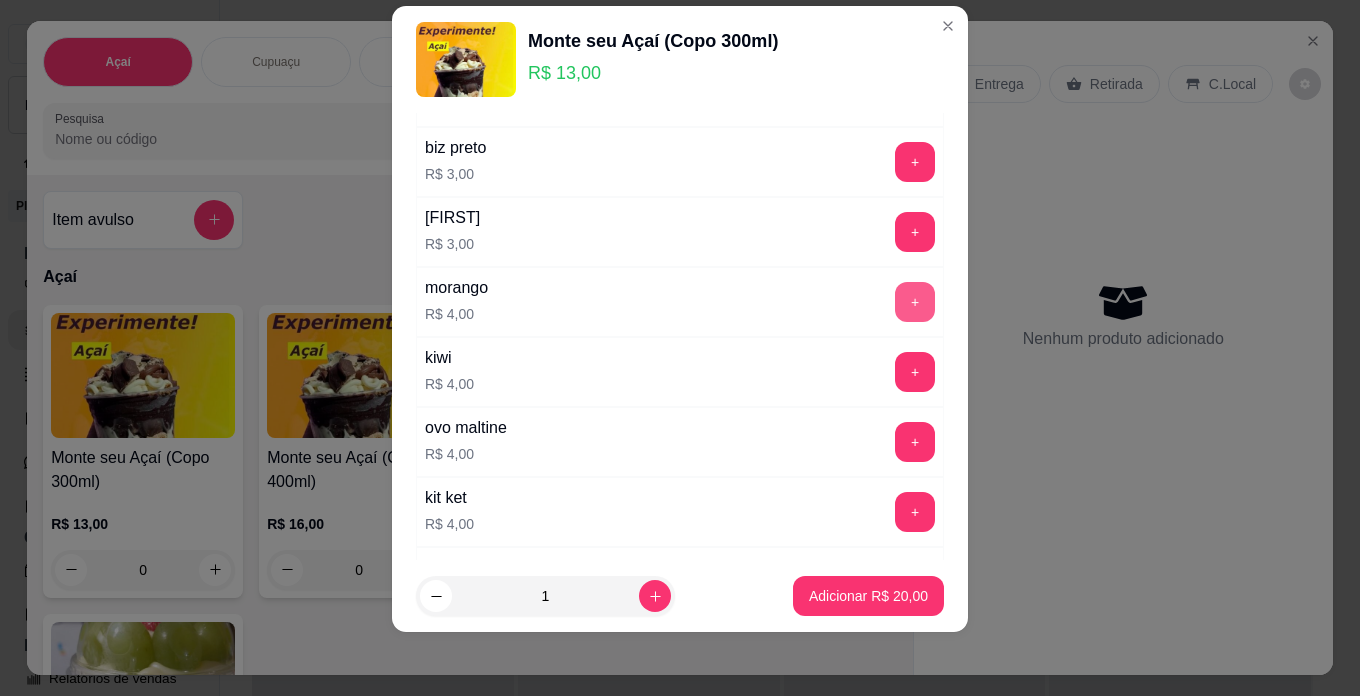 type 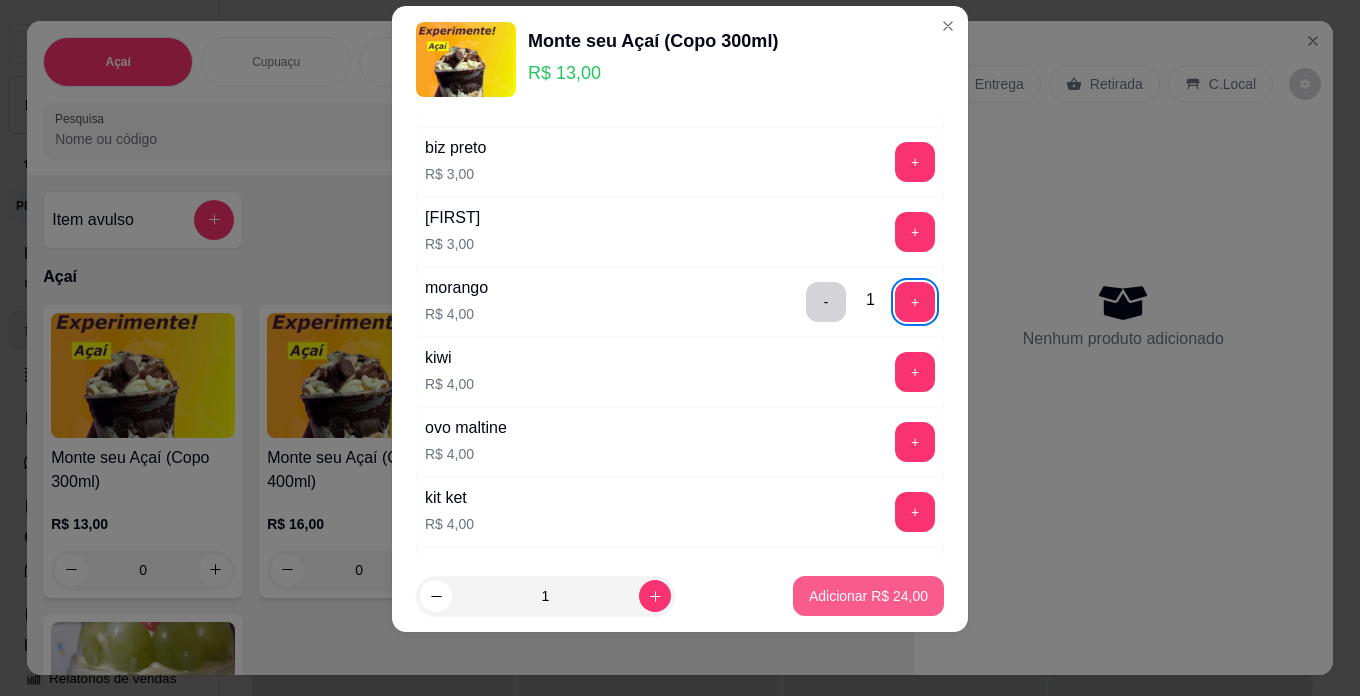 type 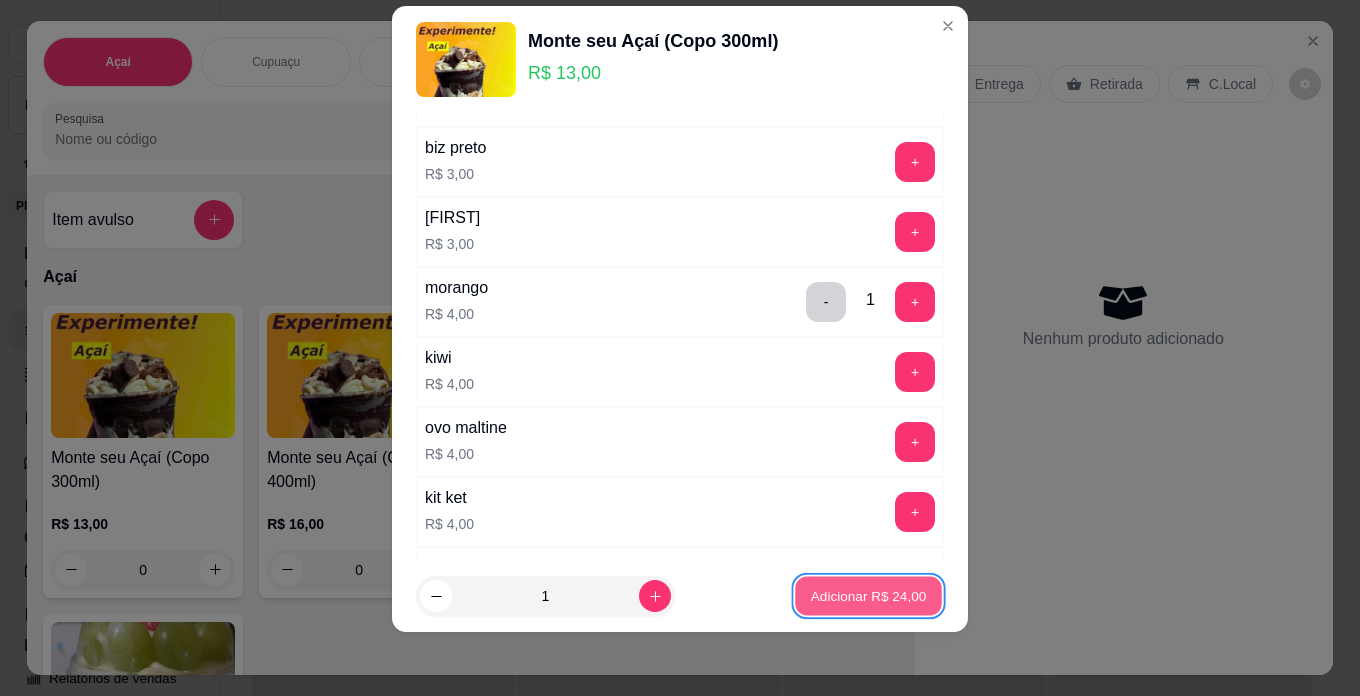 click on "Adicionar   R$ 24,00" at bounding box center (869, 596) 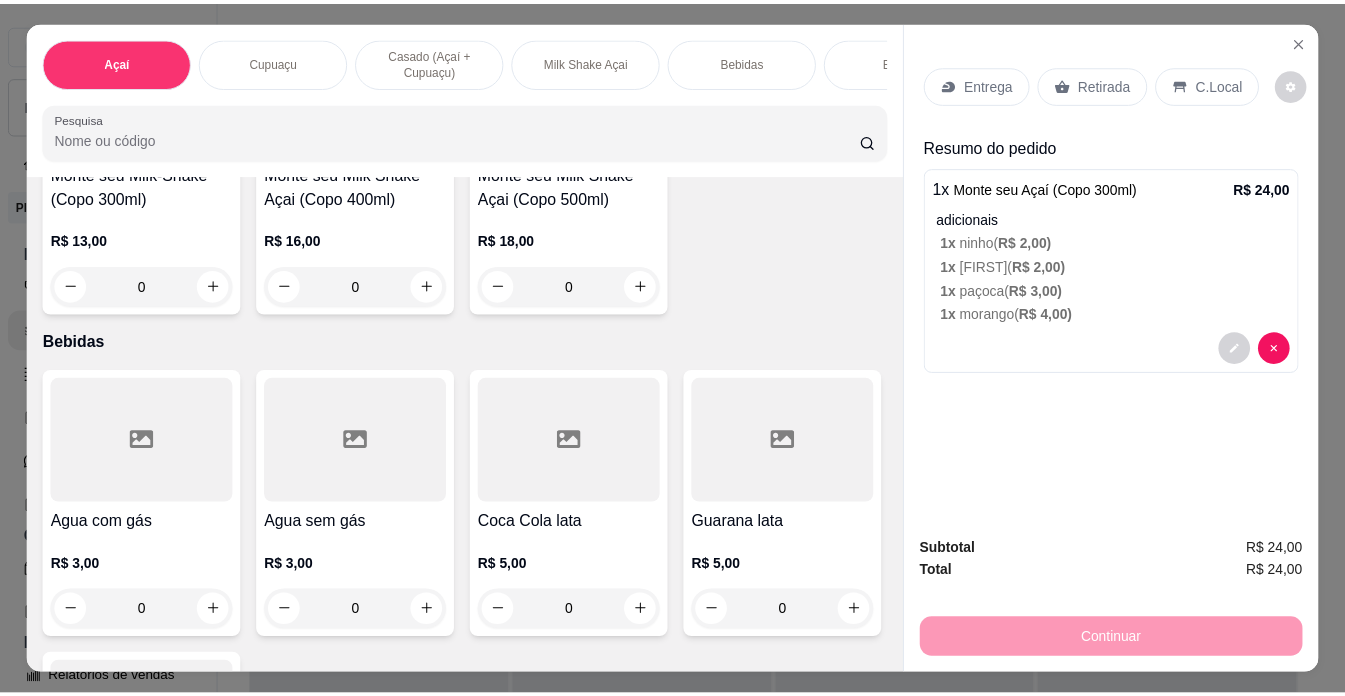 scroll, scrollTop: 1900, scrollLeft: 0, axis: vertical 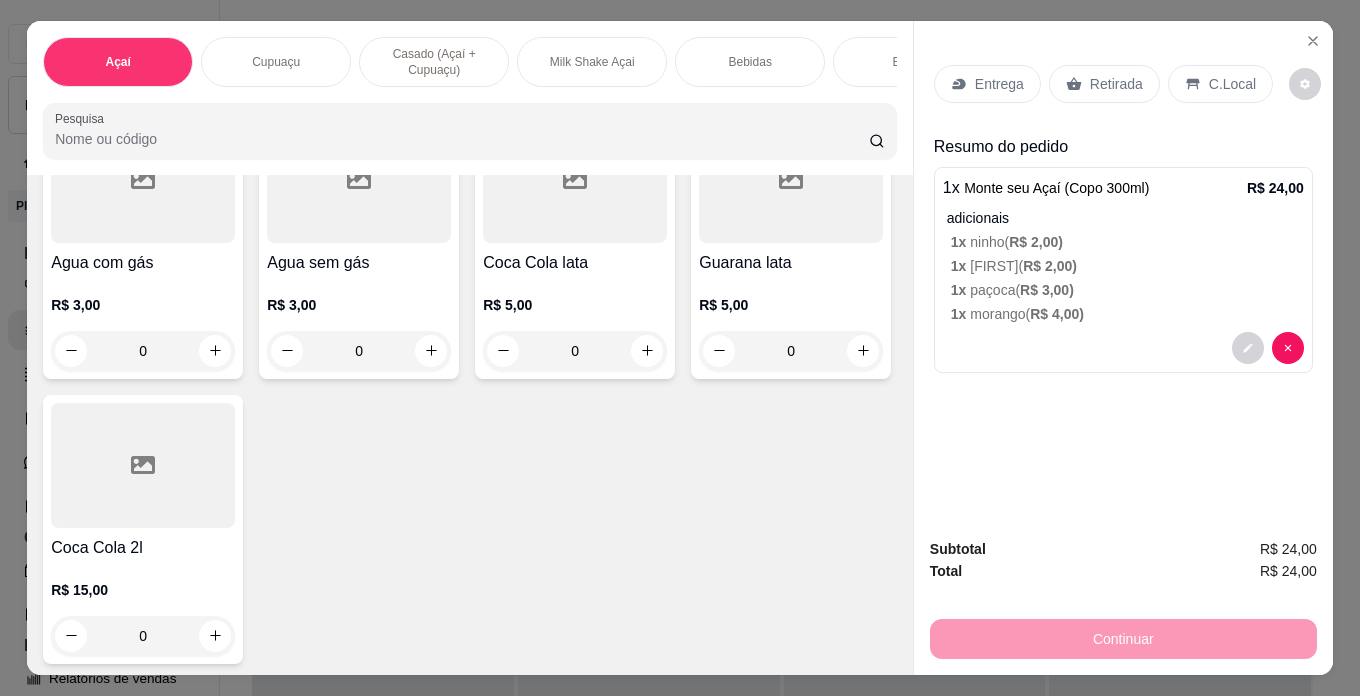 click at bounding box center [359, -169] 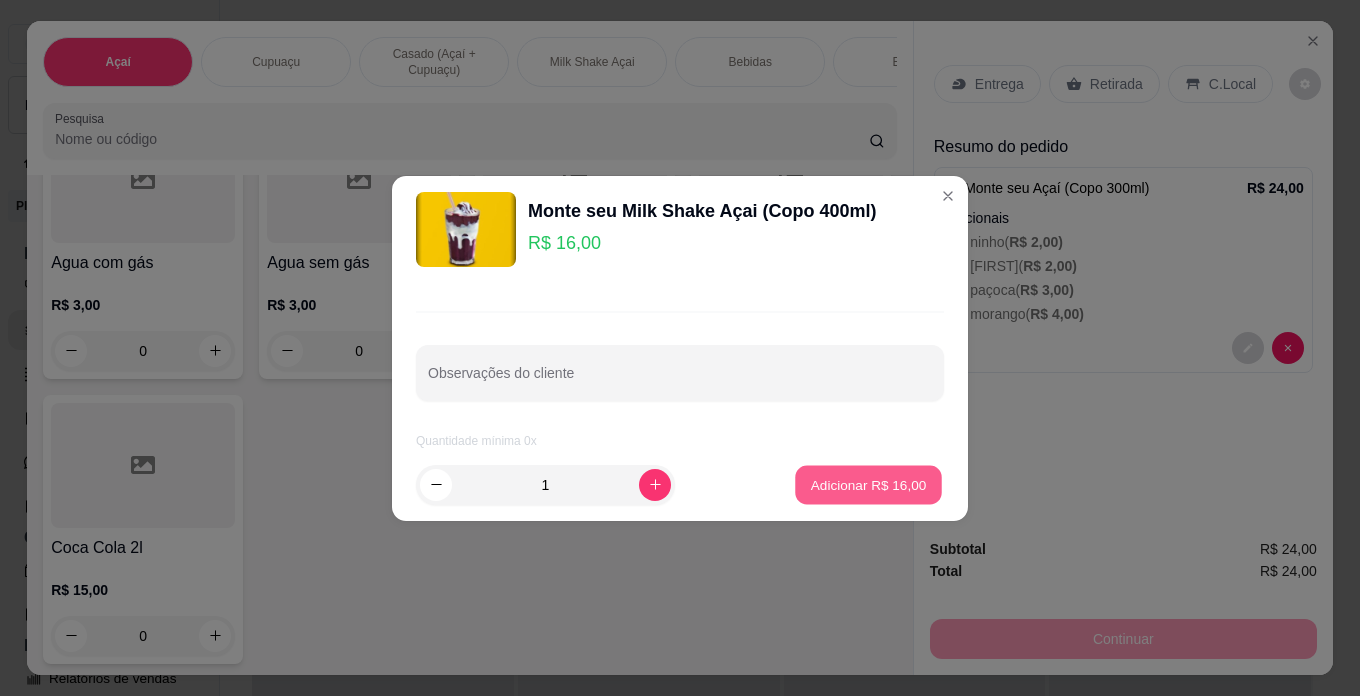type 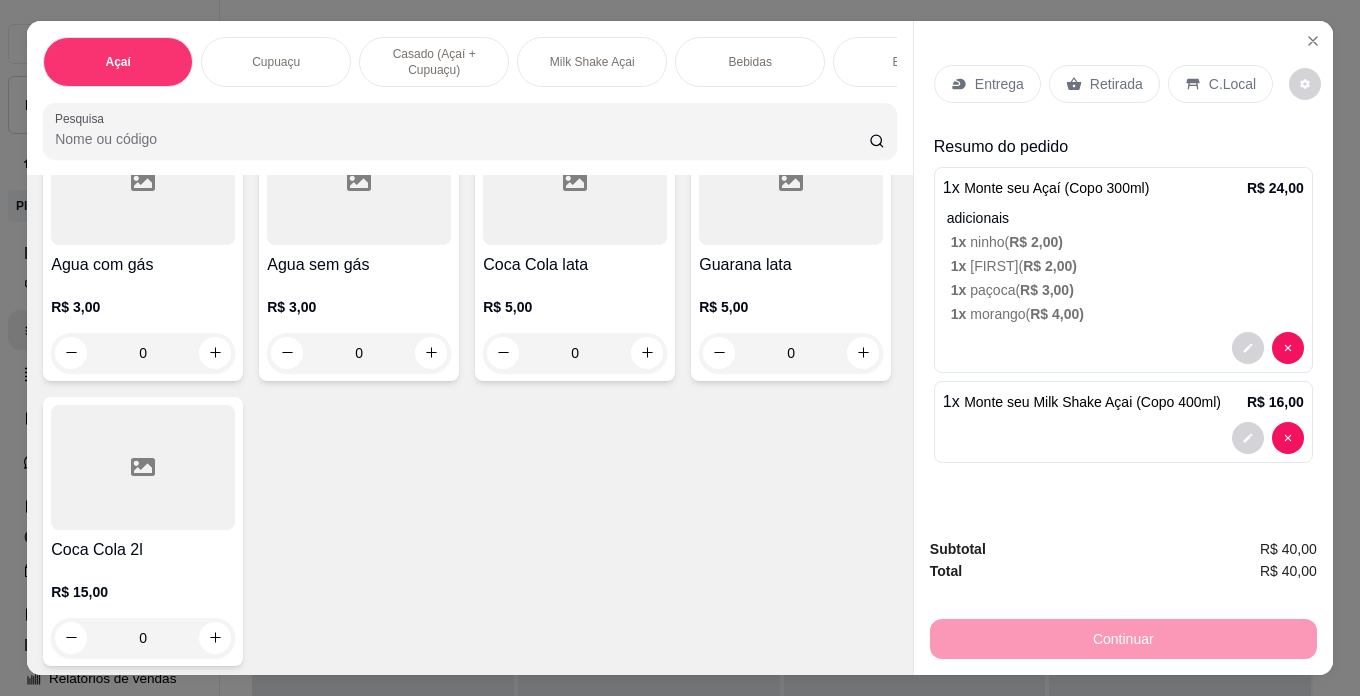click at bounding box center [143, -169] 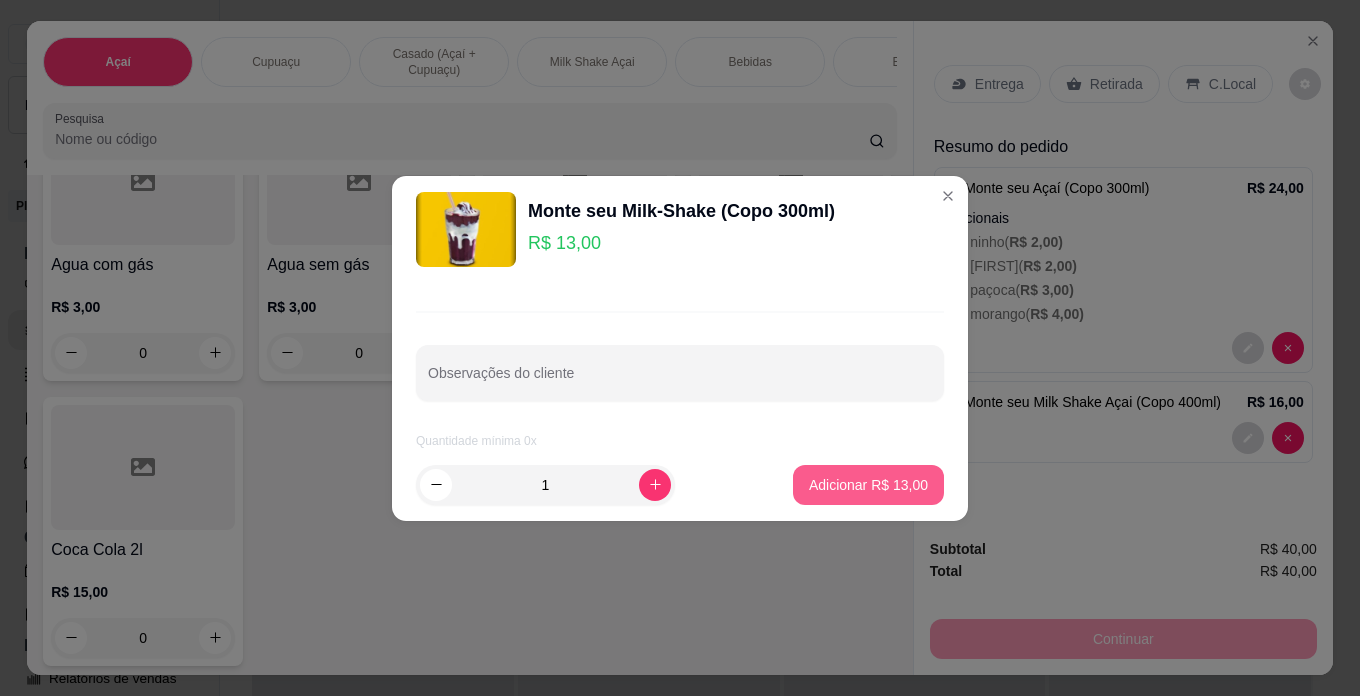 type 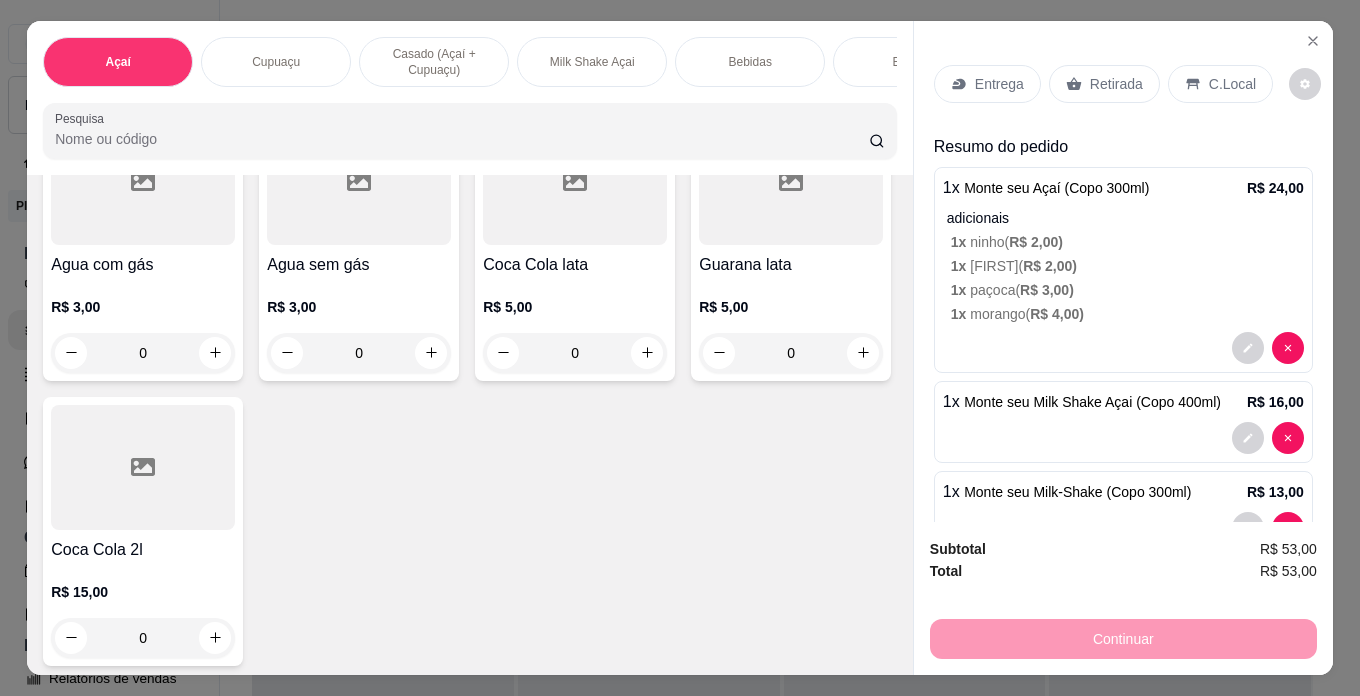 click on "C.Local" at bounding box center (1232, 84) 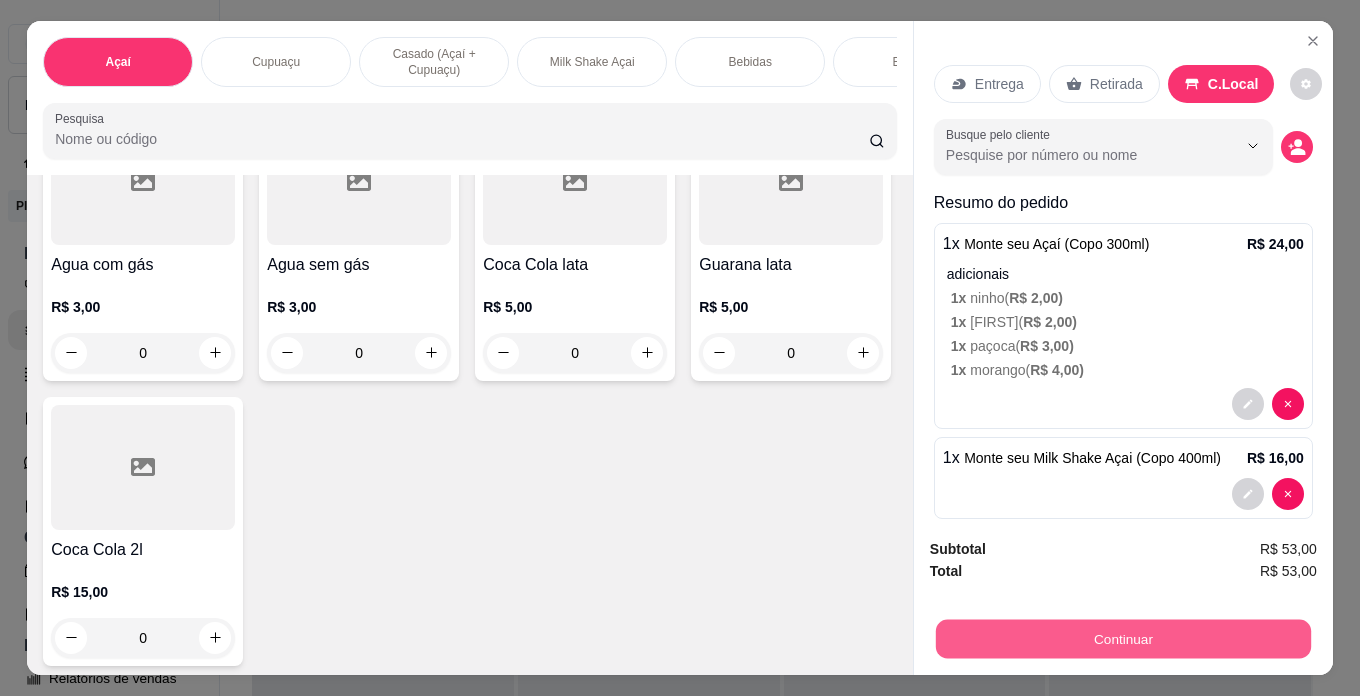 type 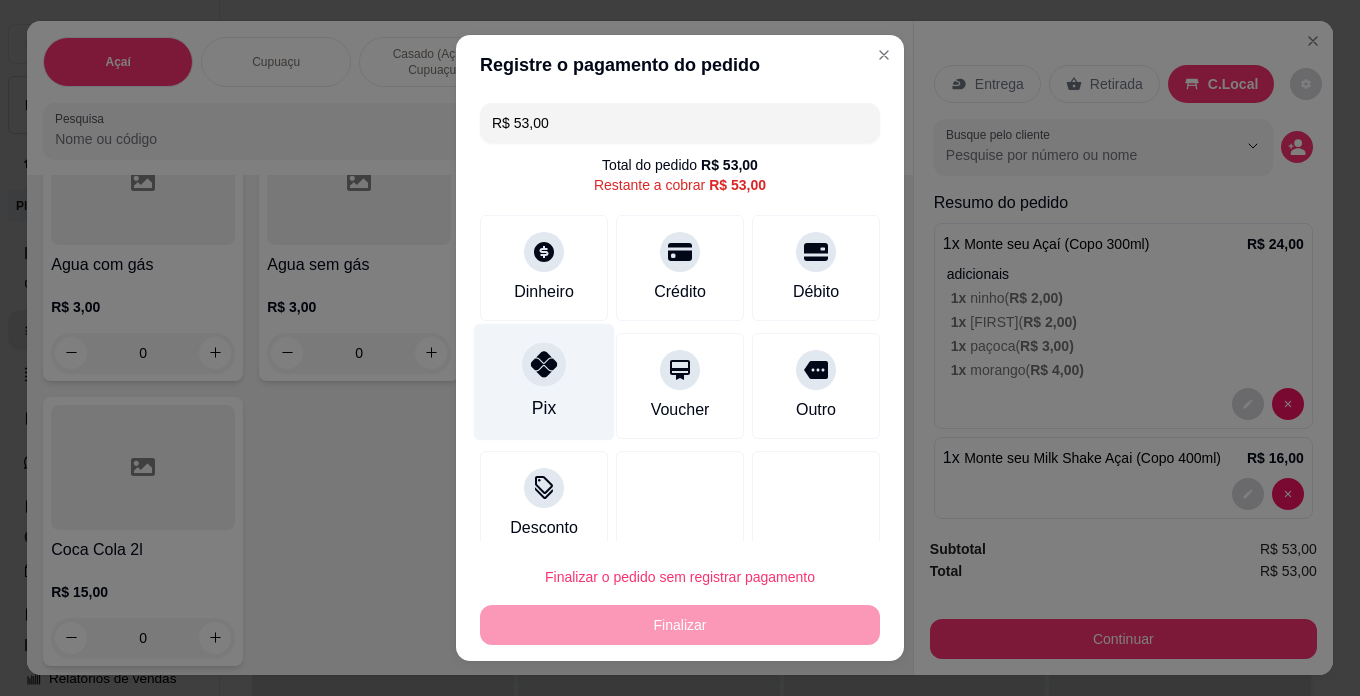 click 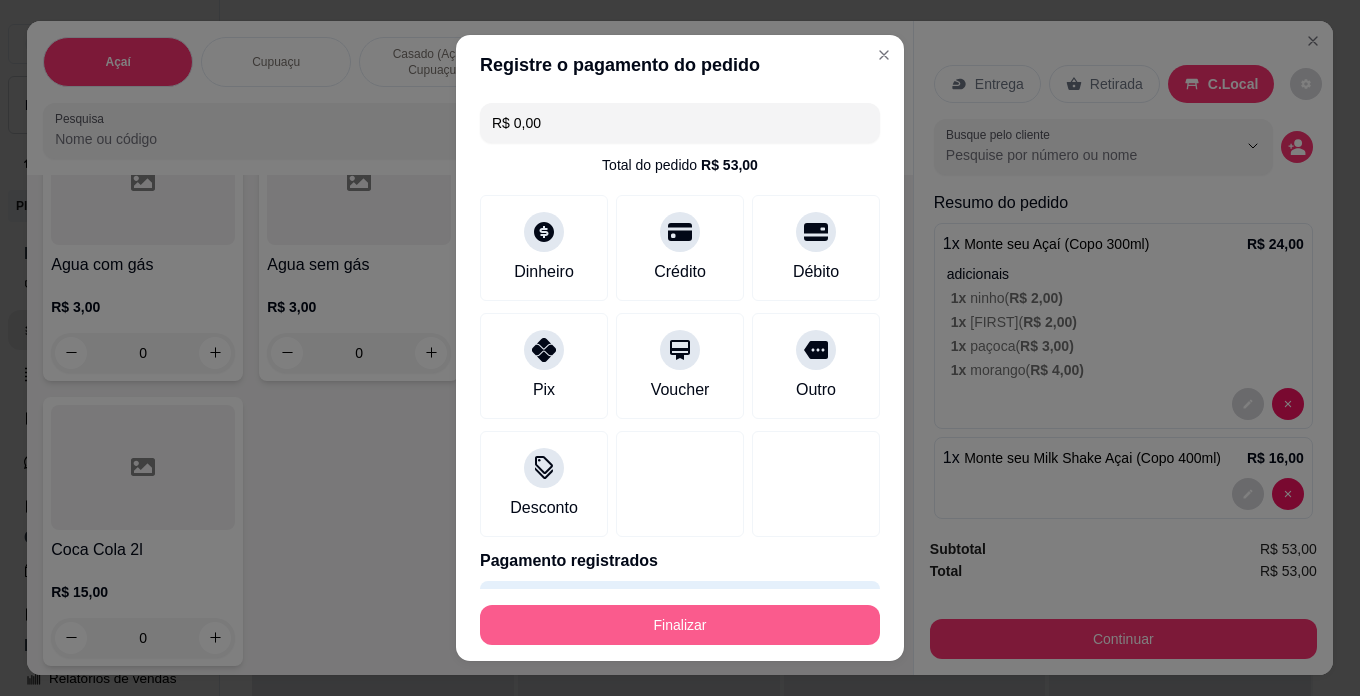 type 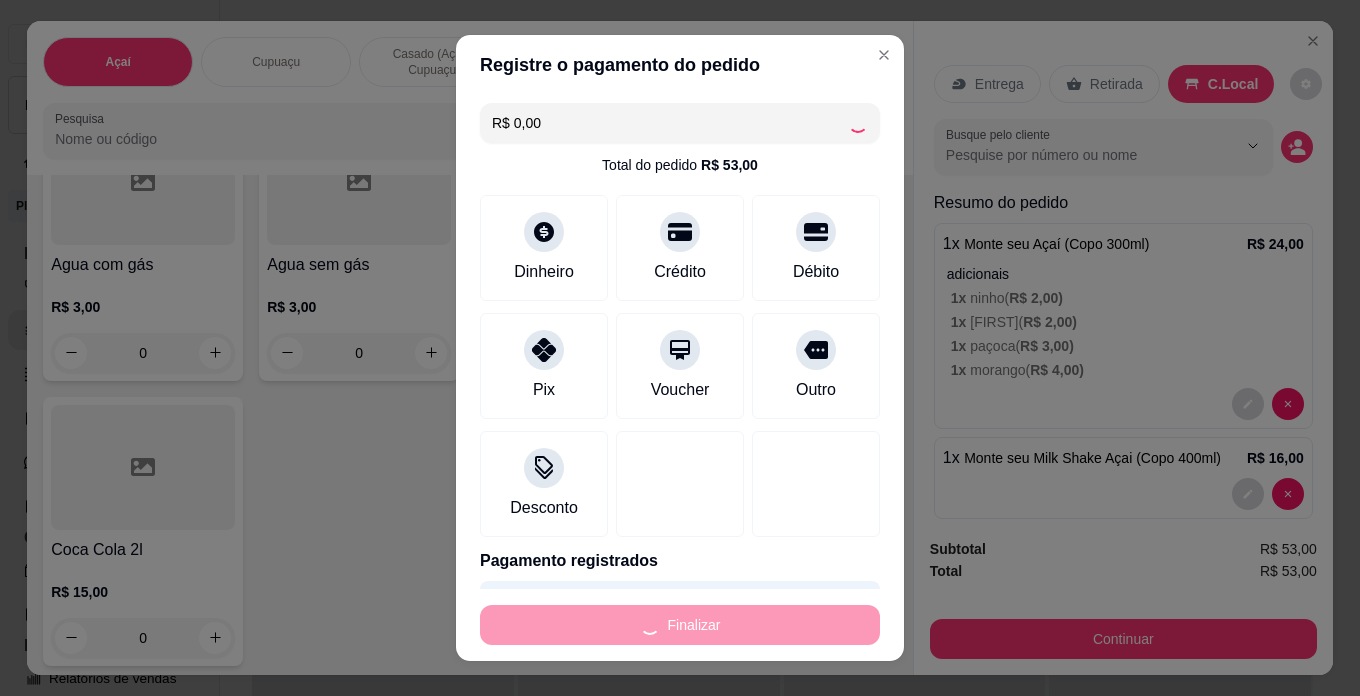 type on "0" 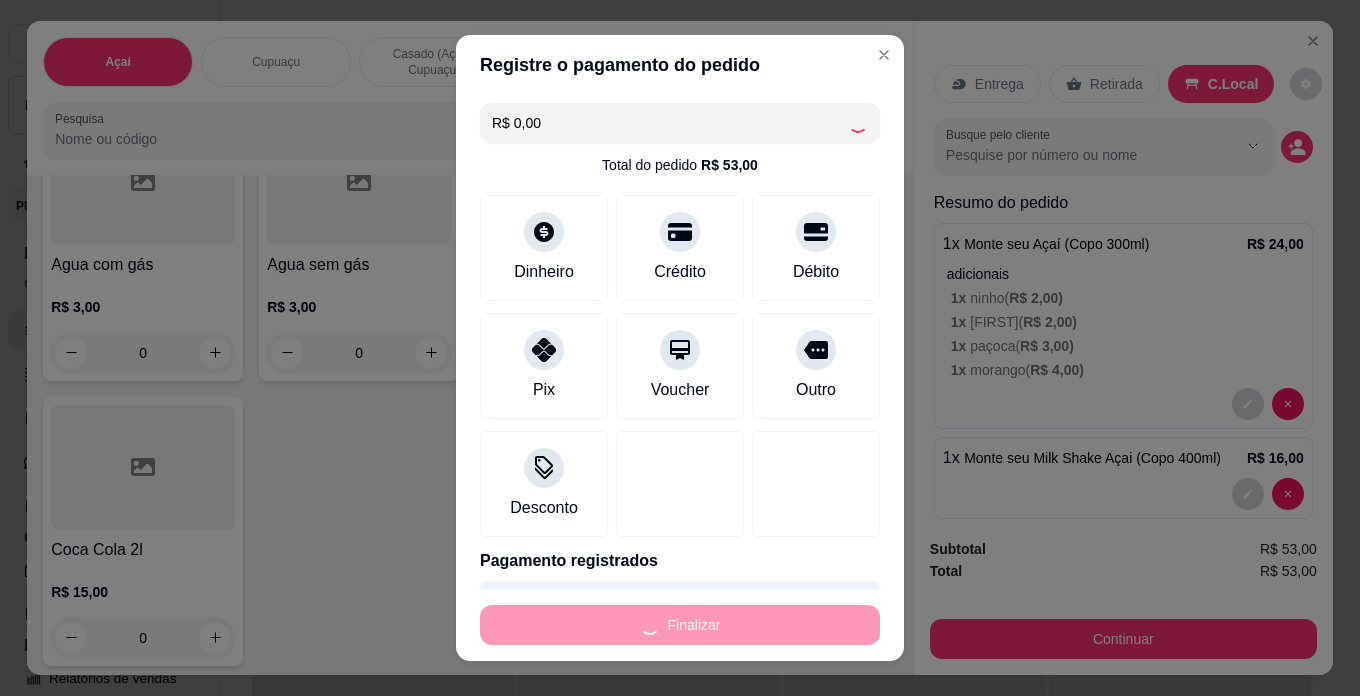 type on "-R$ 53,00" 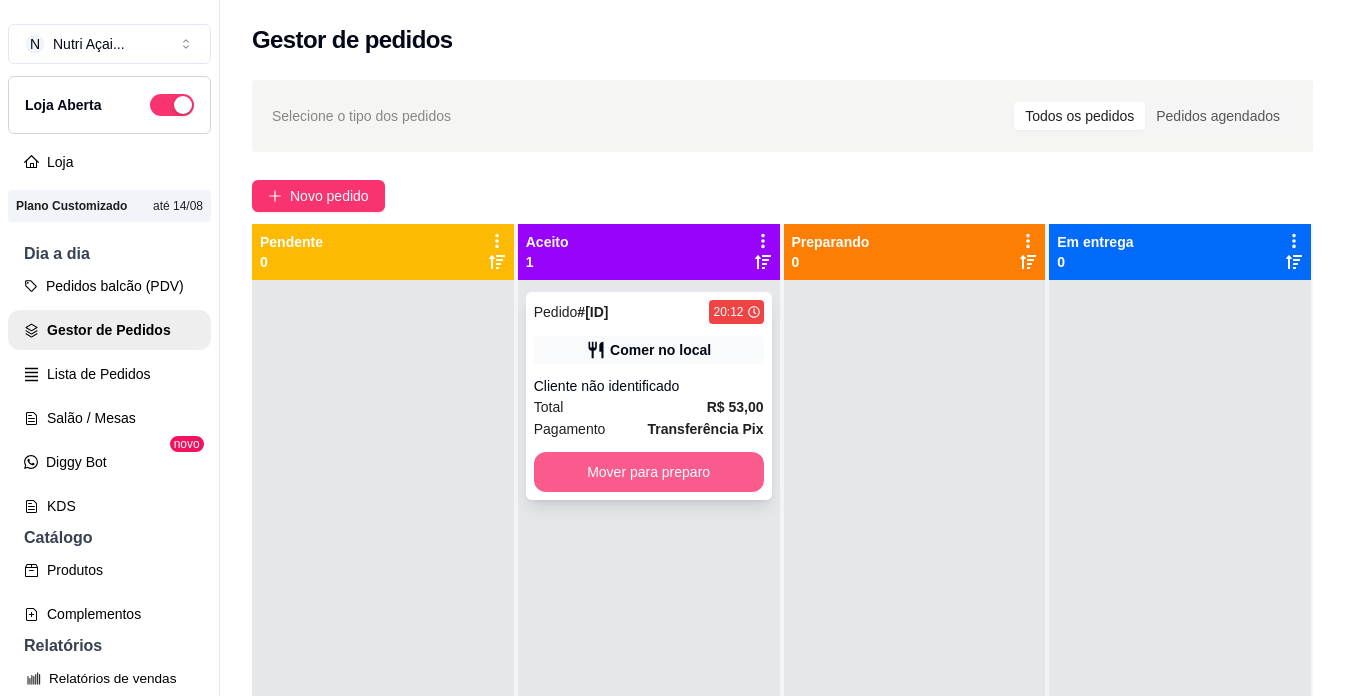 type 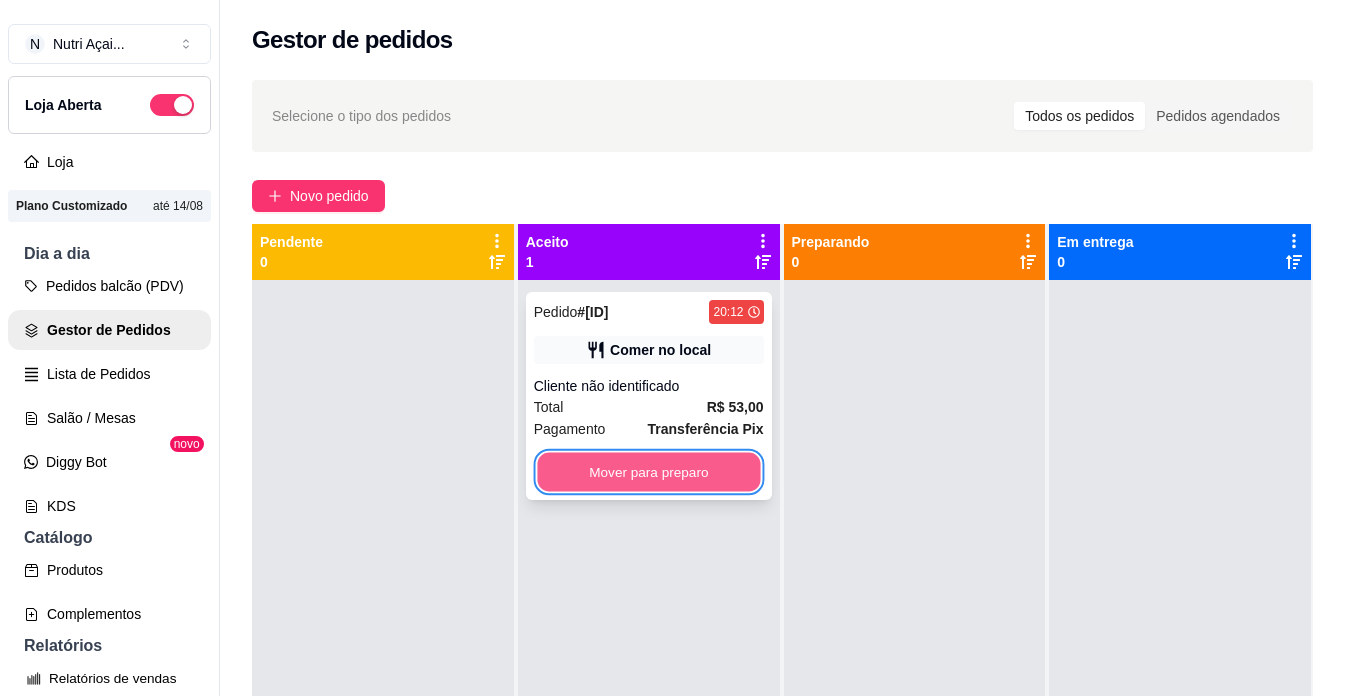 click on "Mover para preparo" at bounding box center (648, 472) 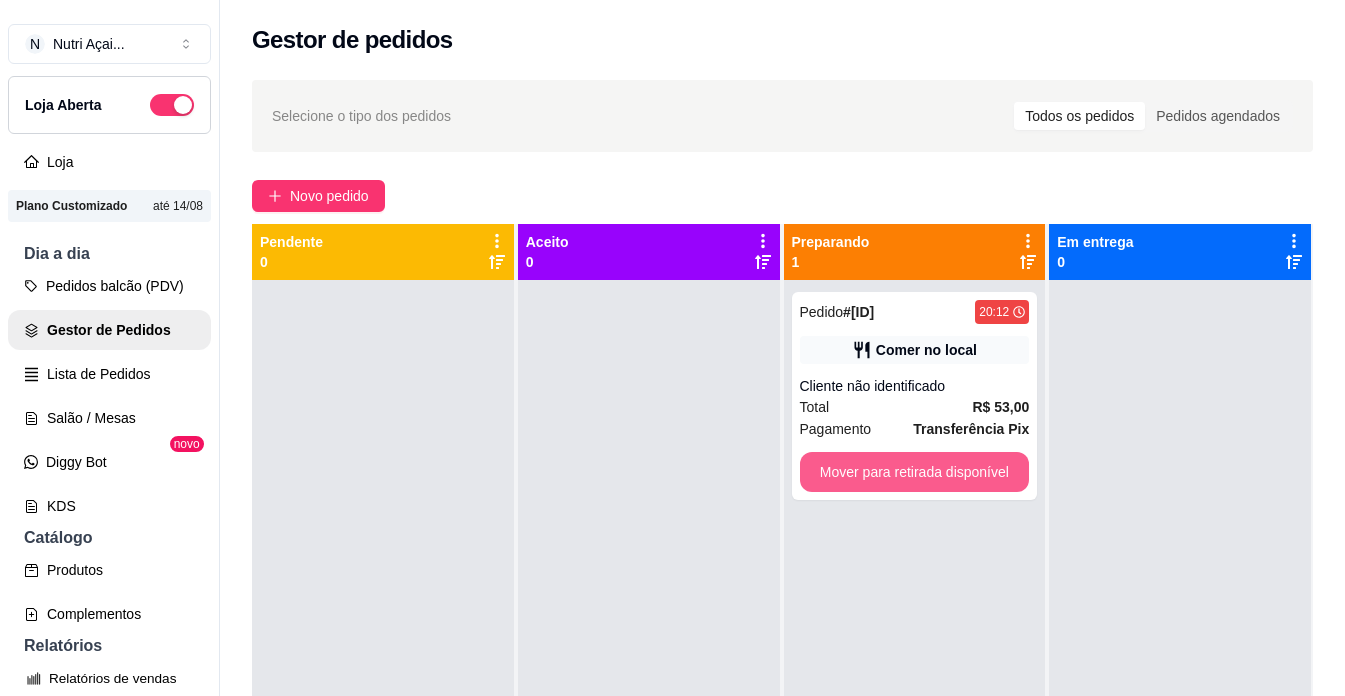 type 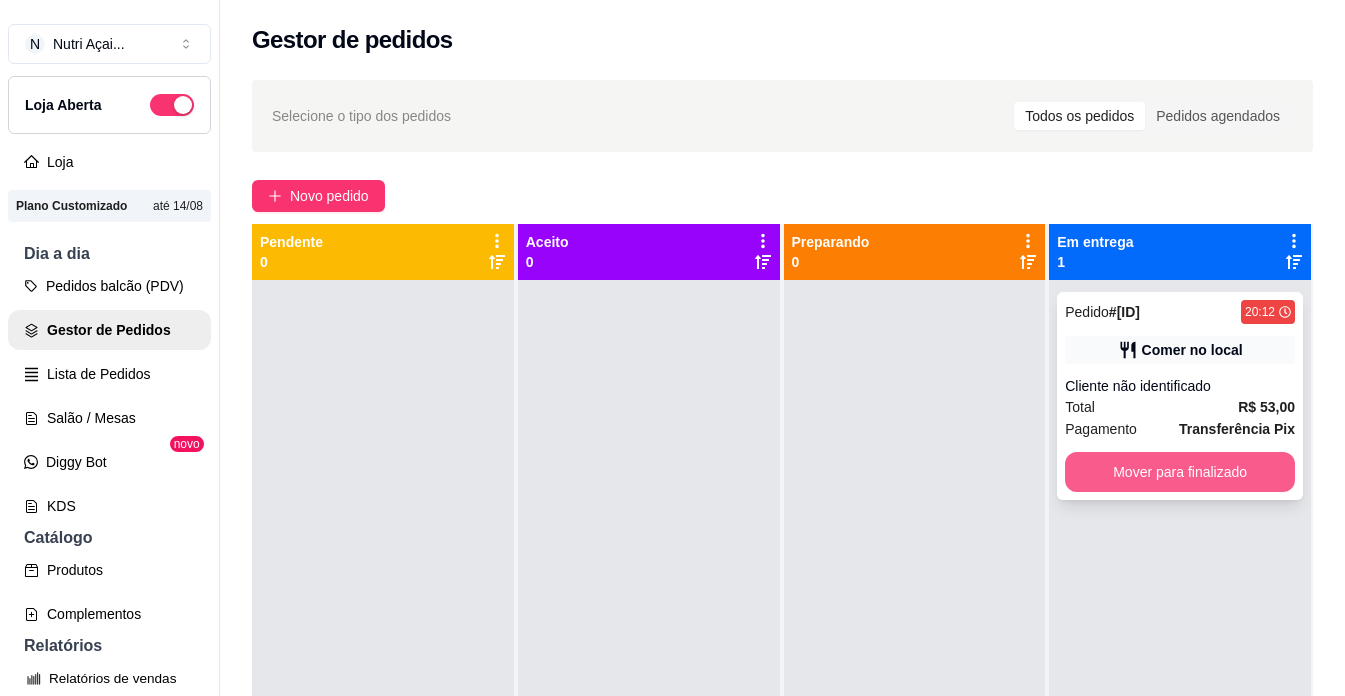 type 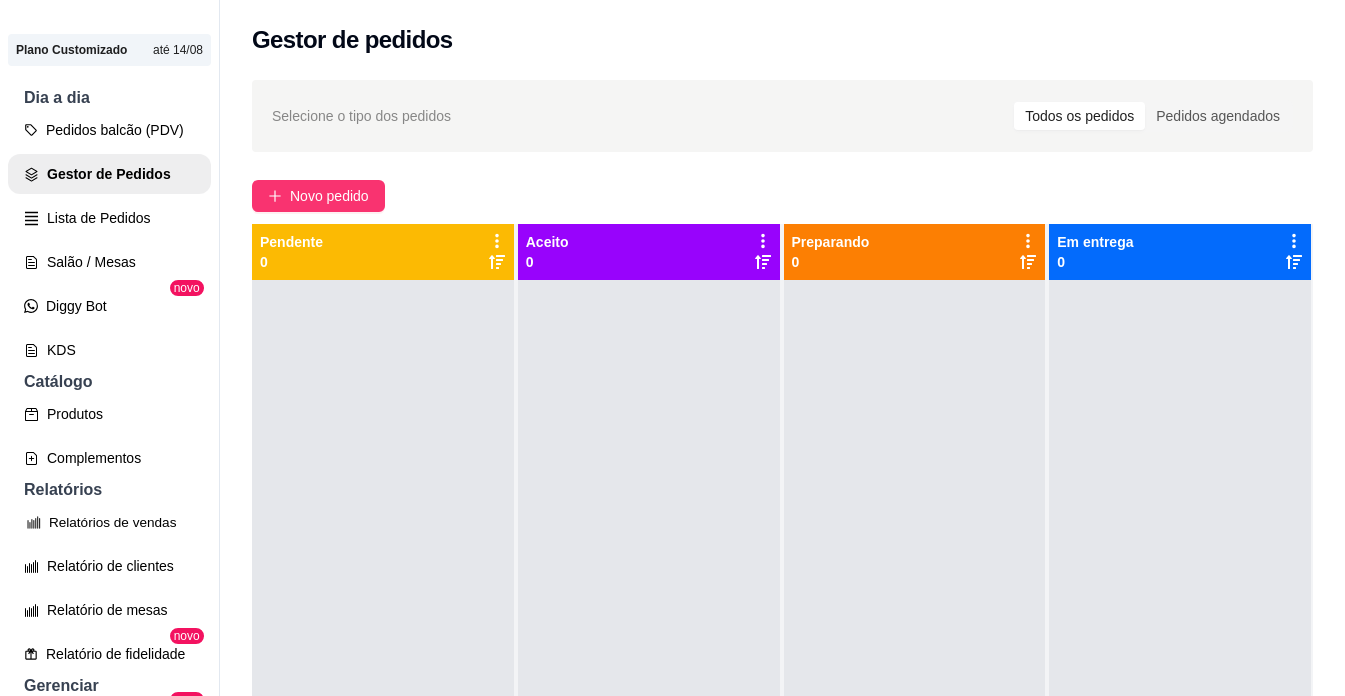 scroll, scrollTop: 200, scrollLeft: 0, axis: vertical 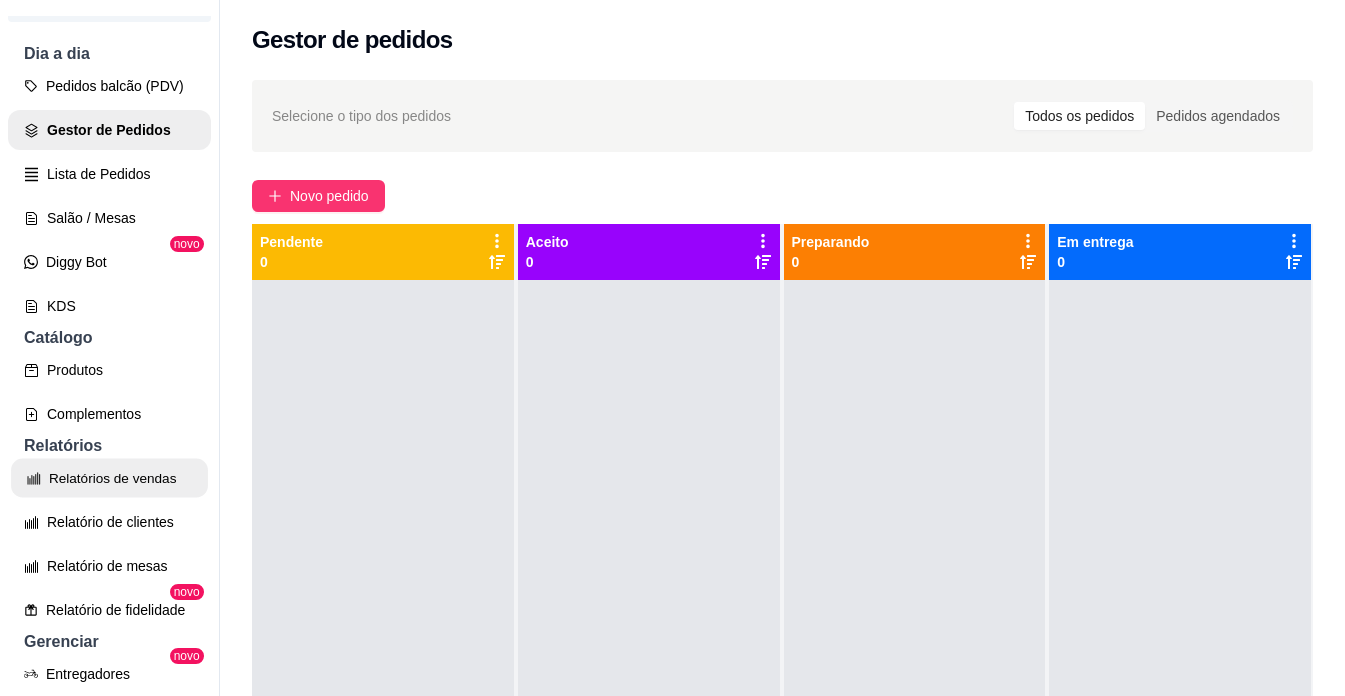 click on "Relatórios de vendas" at bounding box center [109, 478] 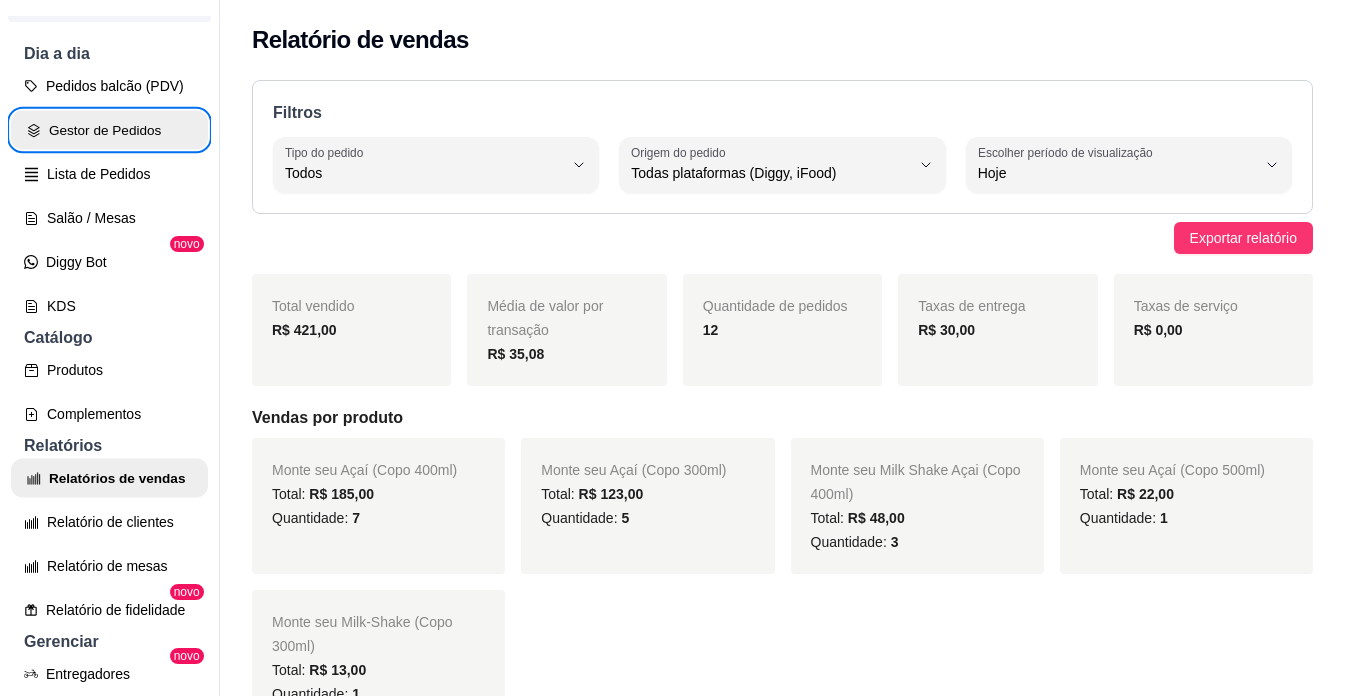 click on "Gestor de Pedidos" at bounding box center (109, 130) 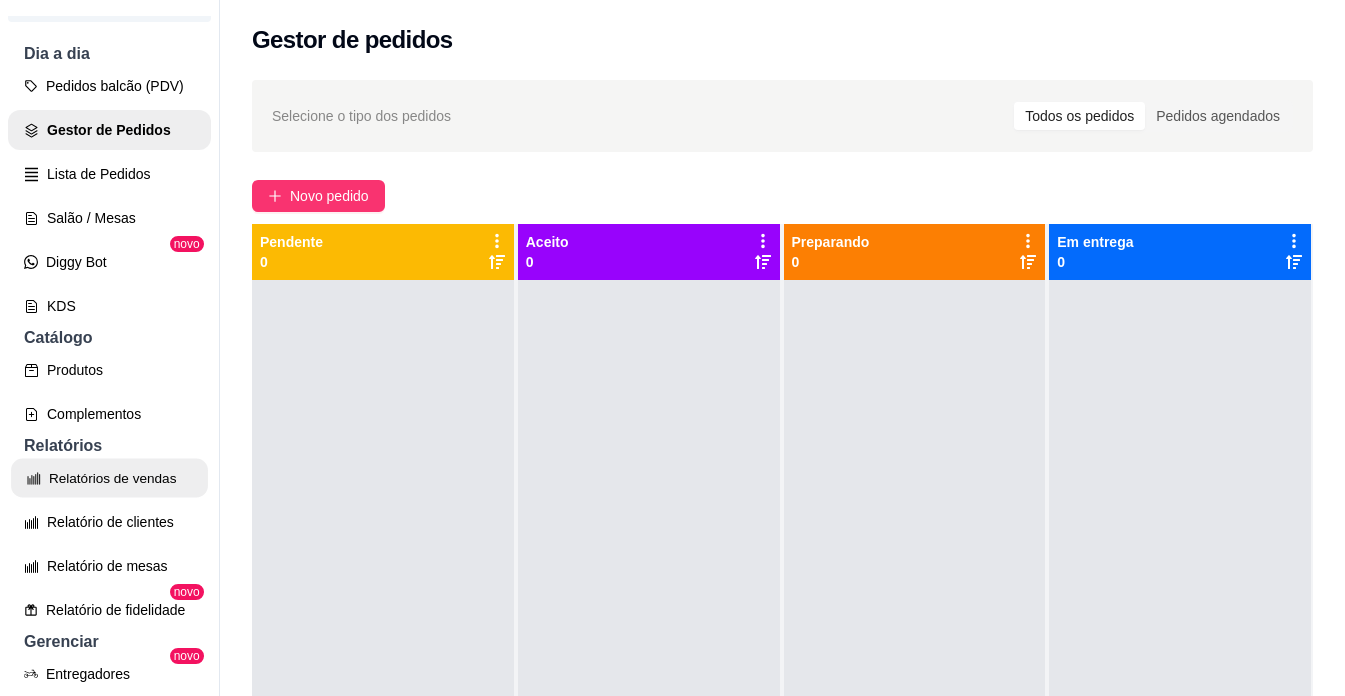 click on "Relatórios de vendas" at bounding box center (109, 478) 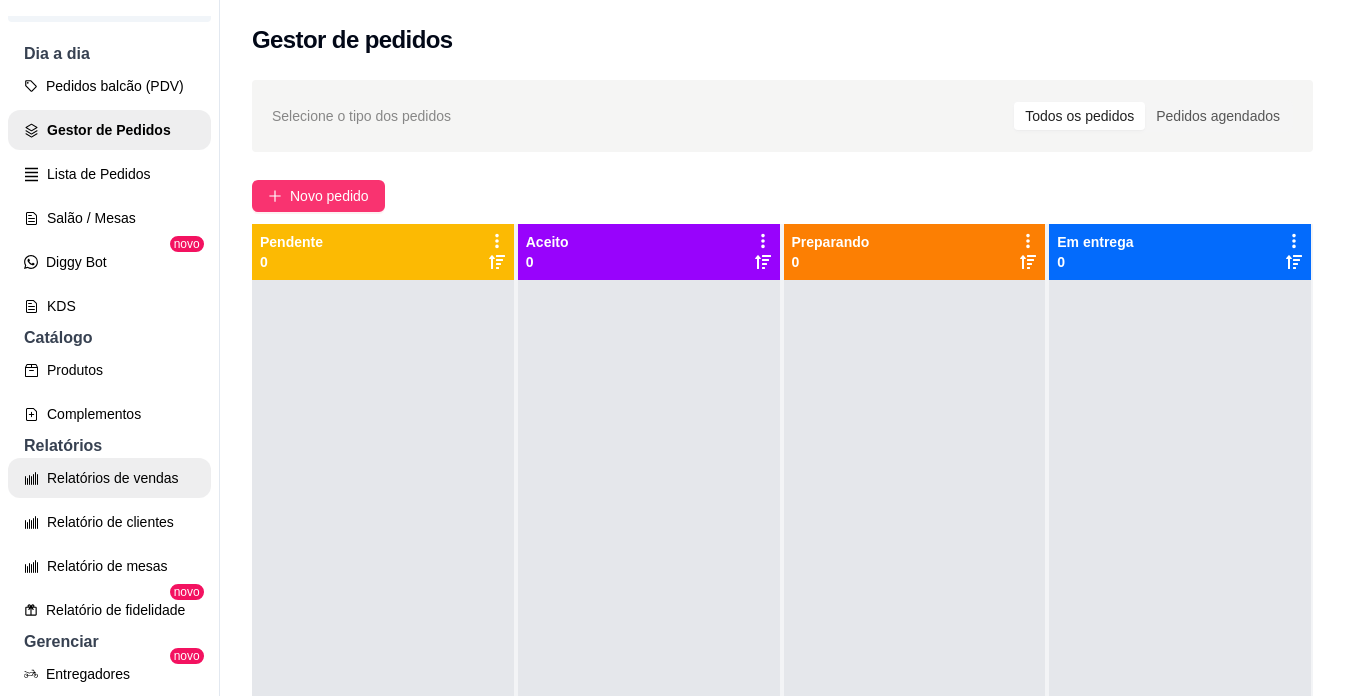 select on "ALL" 